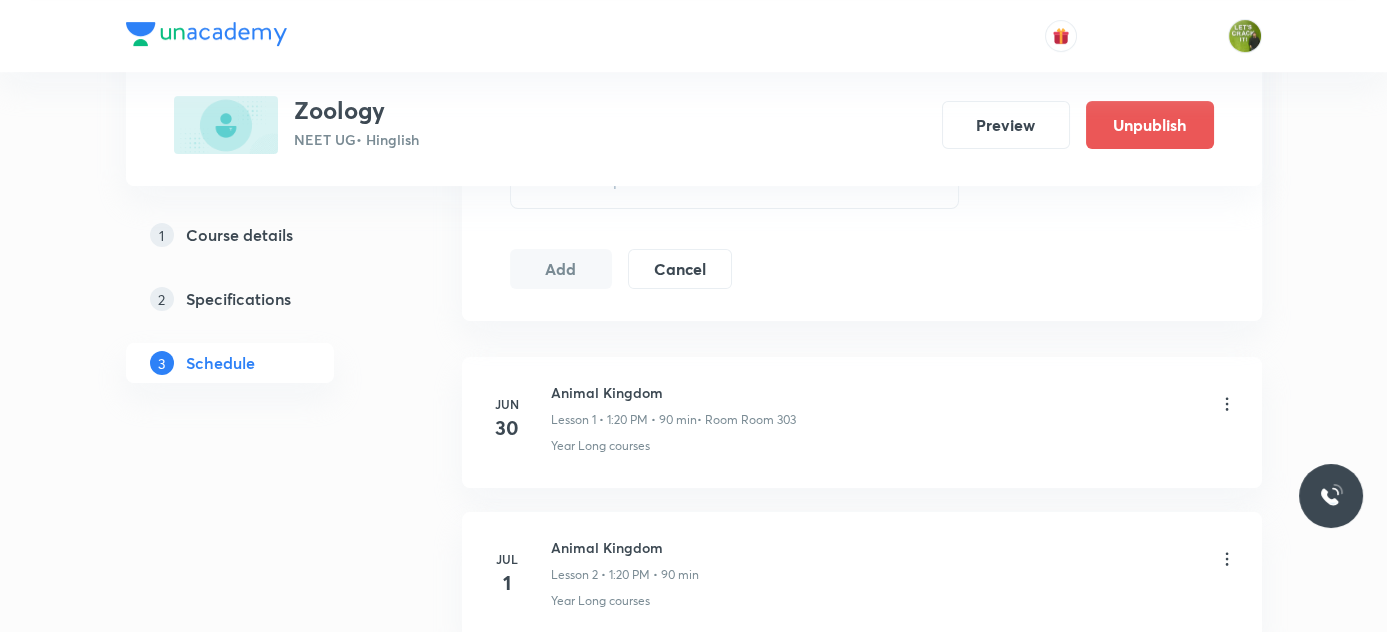 scroll, scrollTop: 1662, scrollLeft: 0, axis: vertical 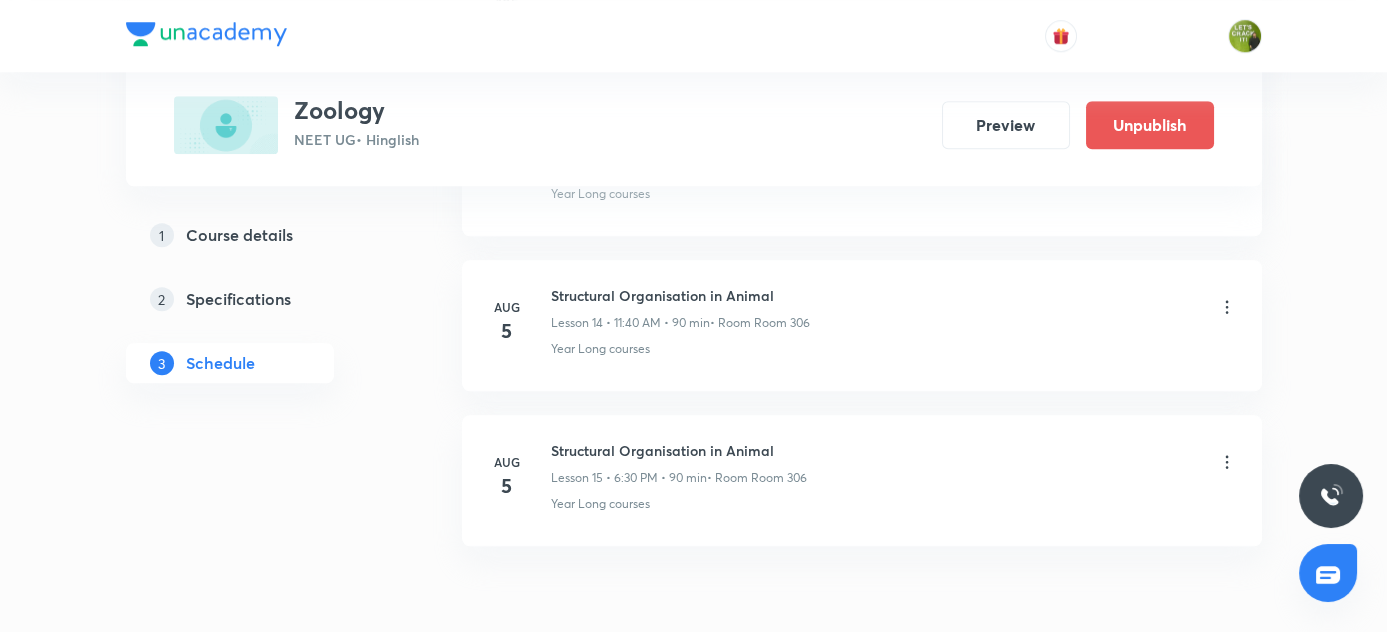 click 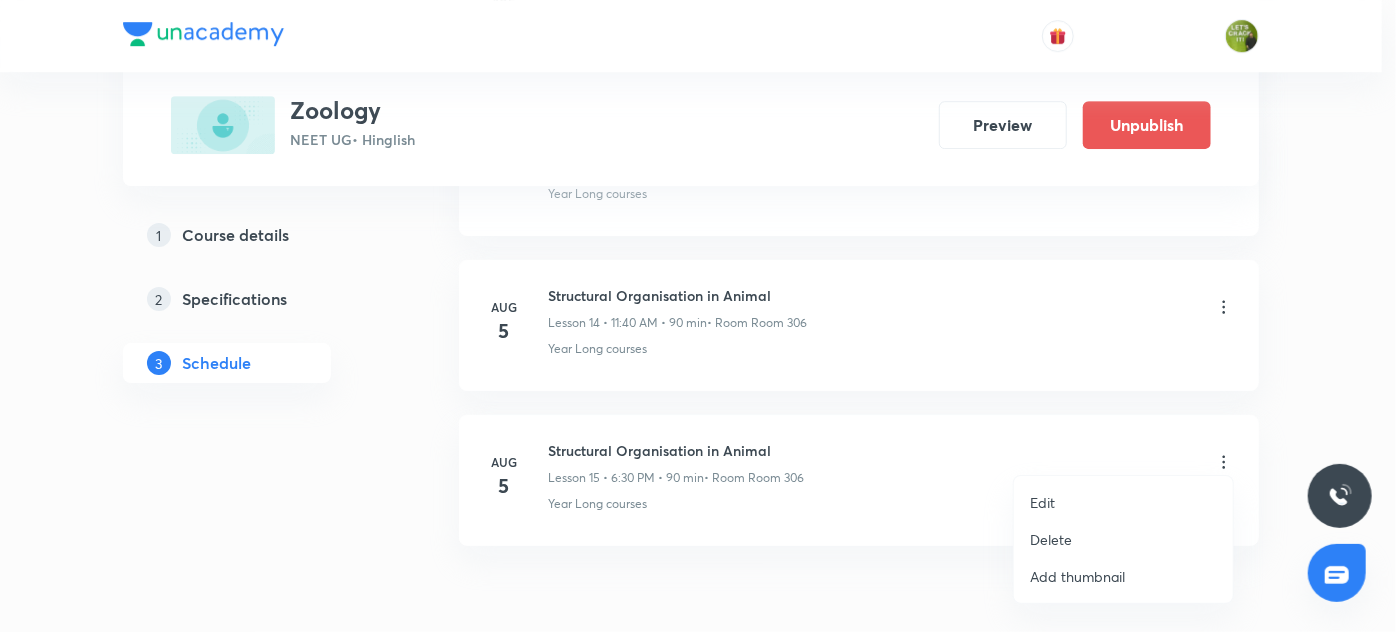 click on "Edit" at bounding box center (1042, 502) 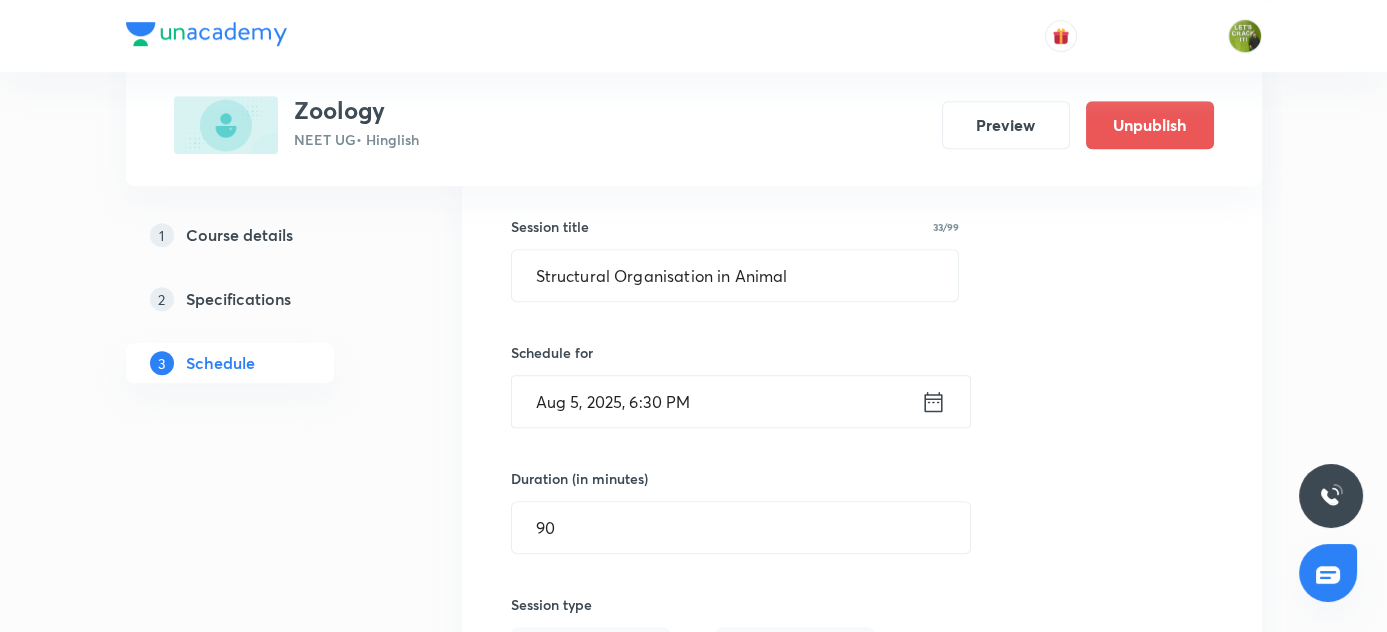 scroll, scrollTop: 2407, scrollLeft: 0, axis: vertical 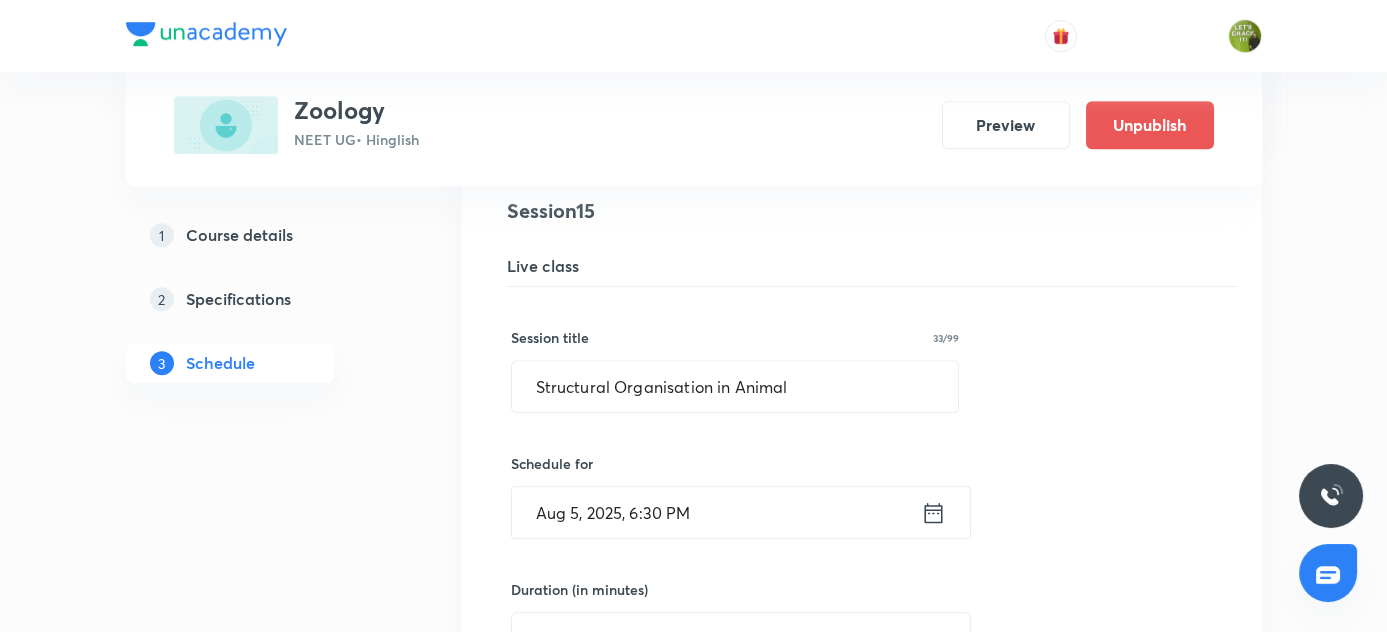 click 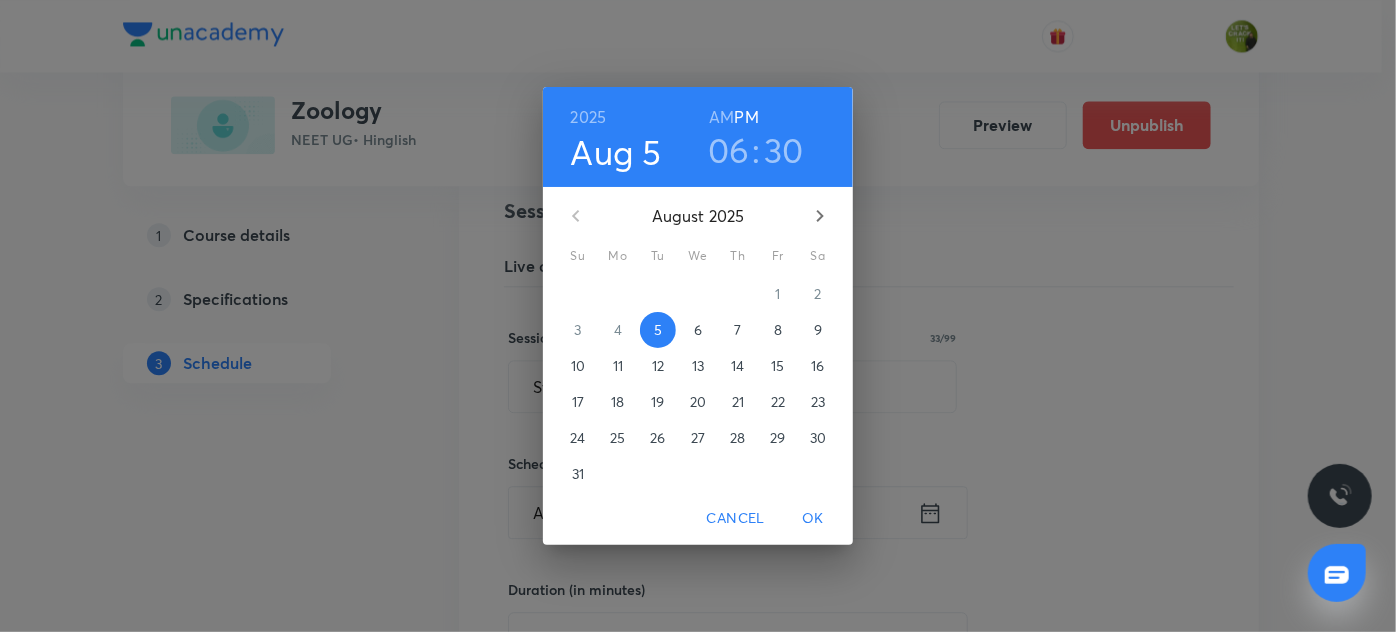 click on "06" at bounding box center [729, 150] 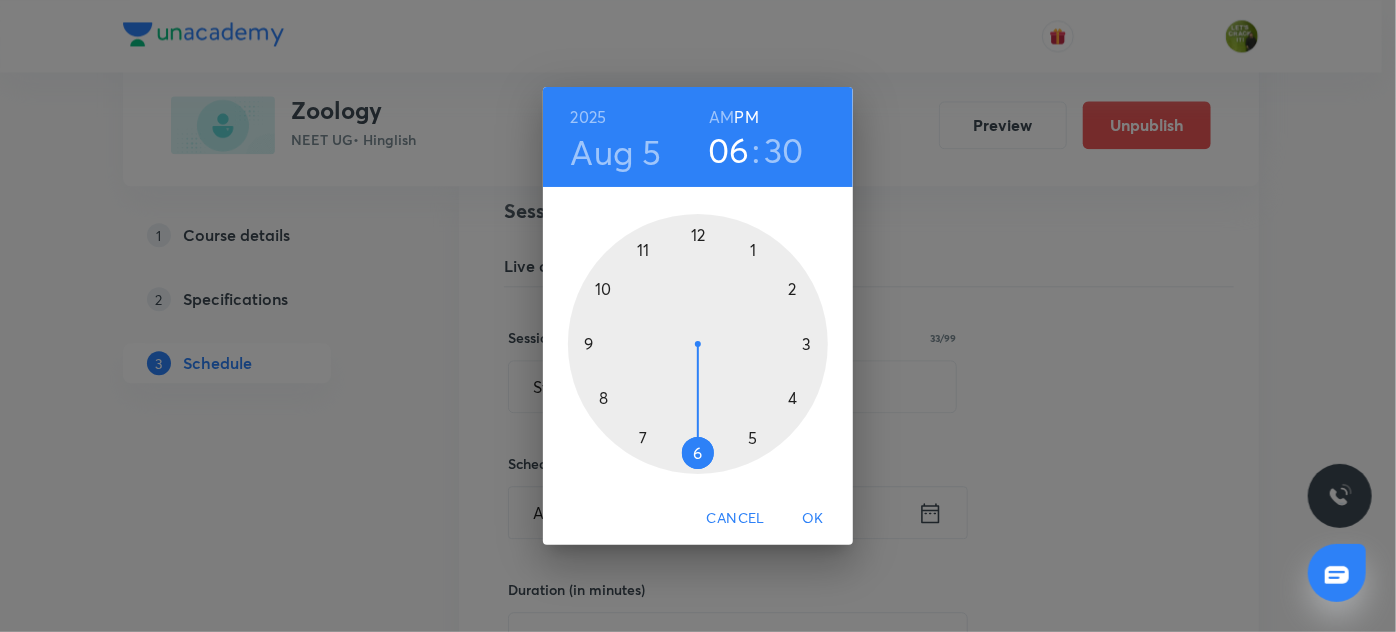 click at bounding box center (698, 344) 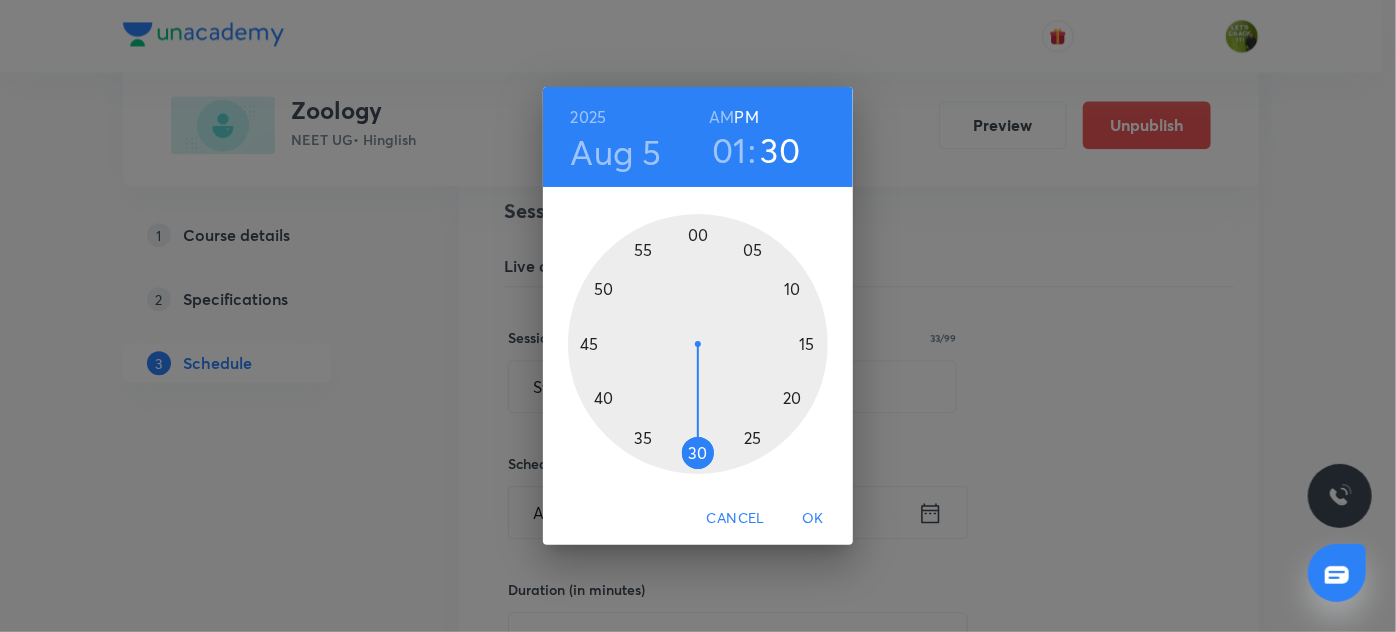 click at bounding box center [698, 344] 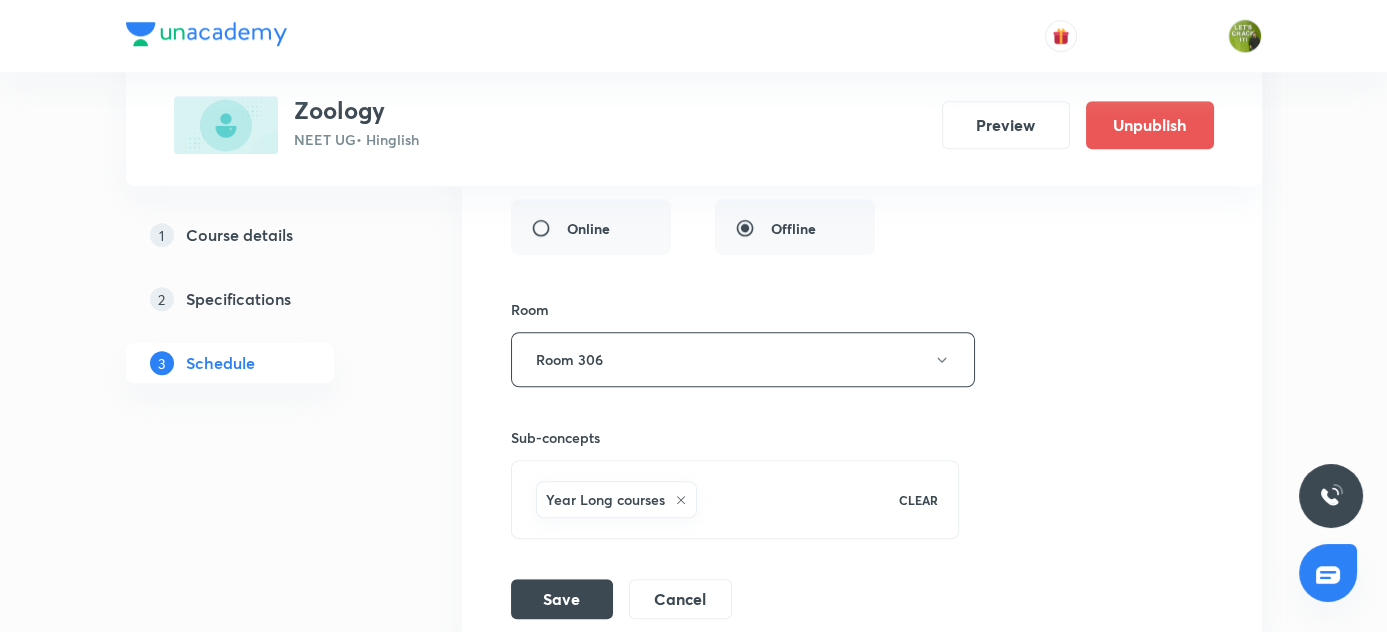 scroll, scrollTop: 2952, scrollLeft: 0, axis: vertical 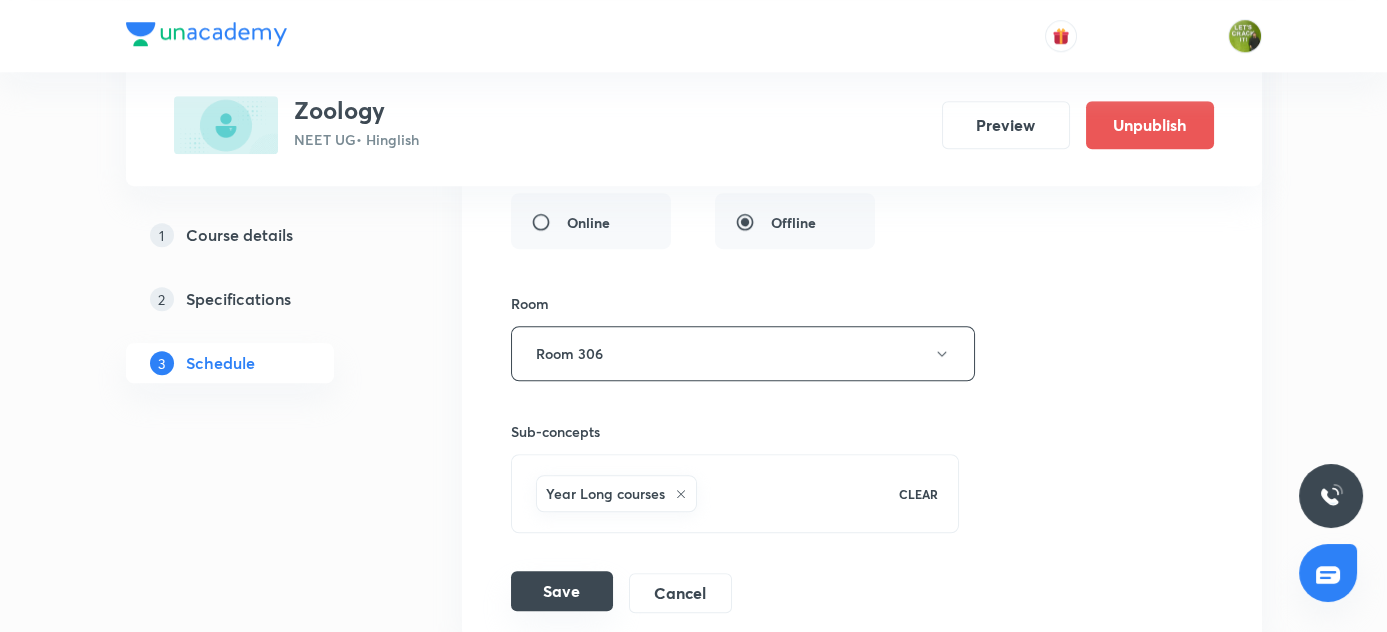 click on "Save" at bounding box center [562, 591] 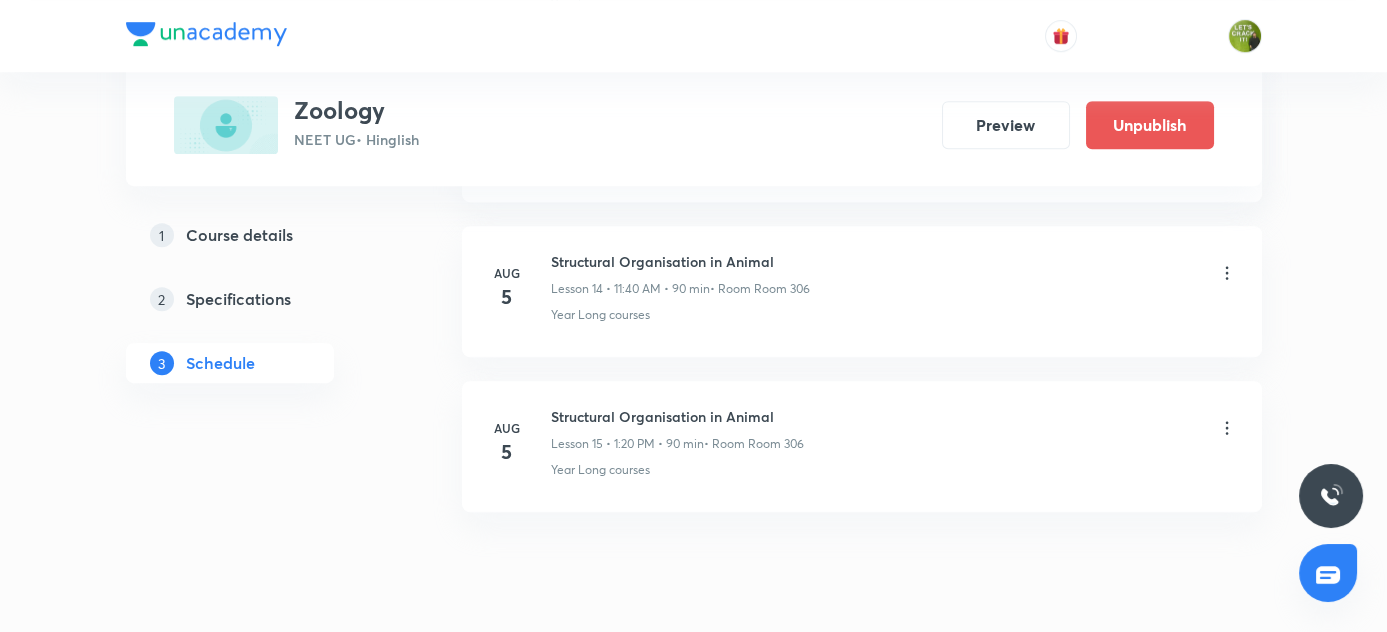scroll, scrollTop: 2277, scrollLeft: 0, axis: vertical 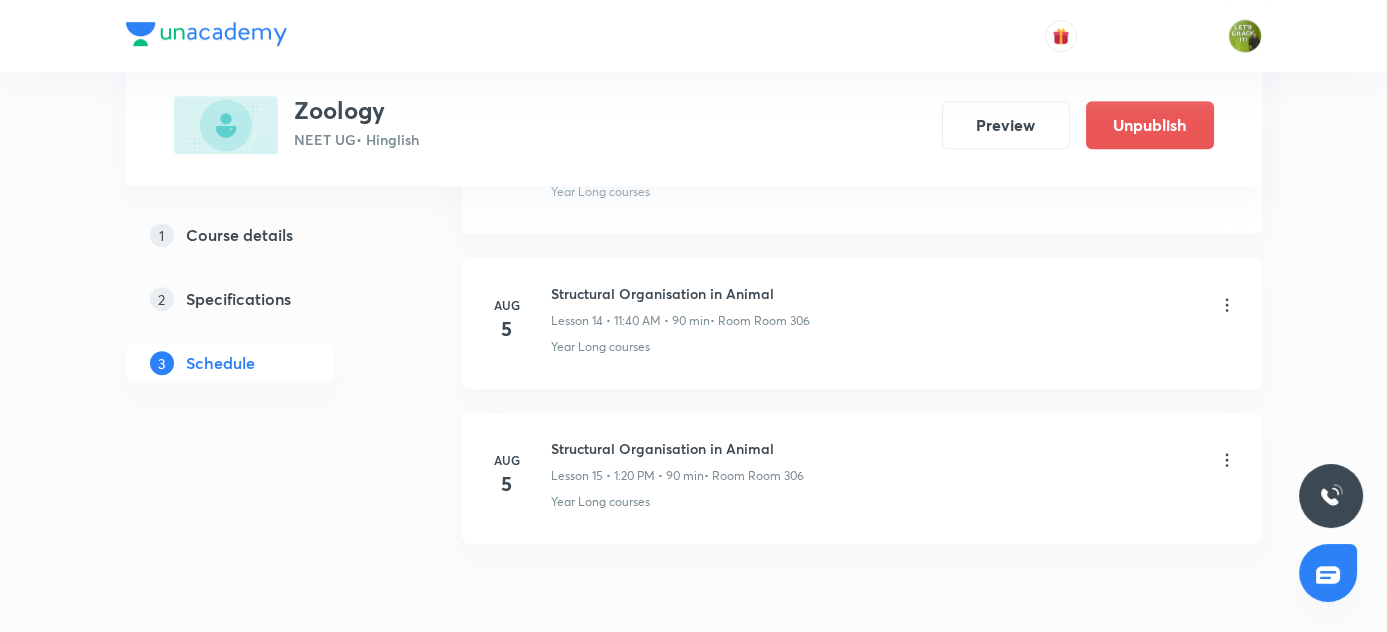 click 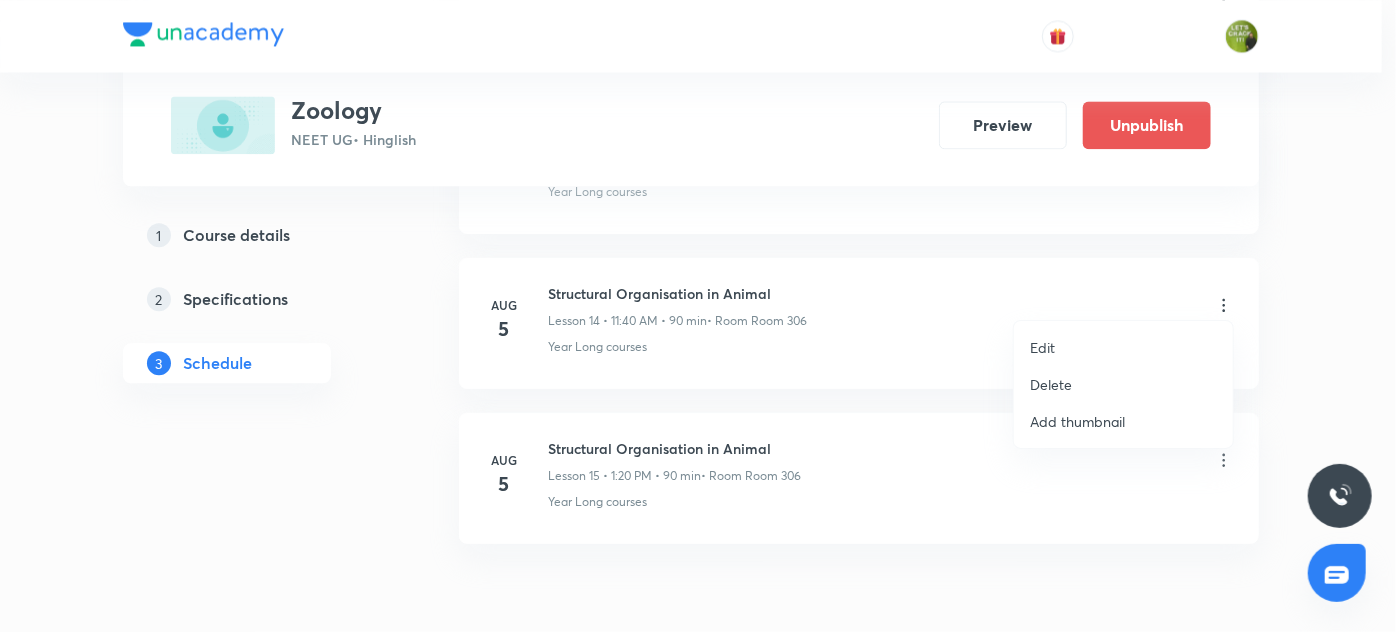 click on "Delete" at bounding box center (1051, 384) 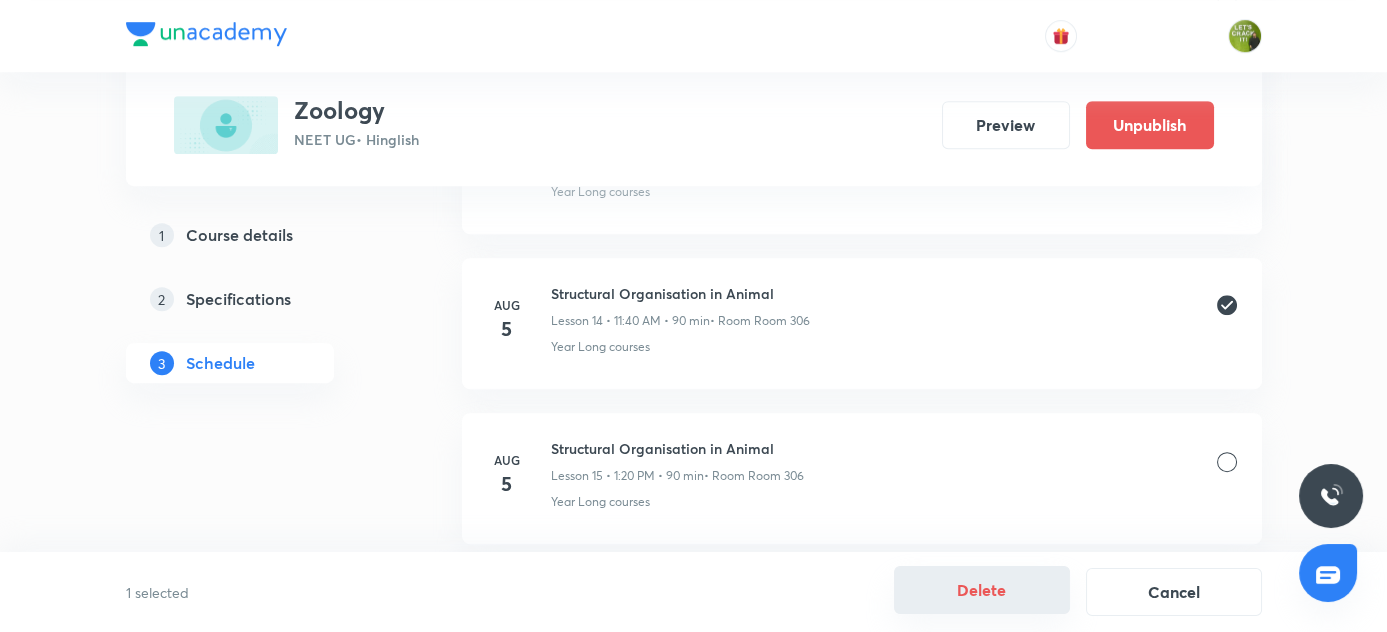 click on "Delete" at bounding box center (982, 590) 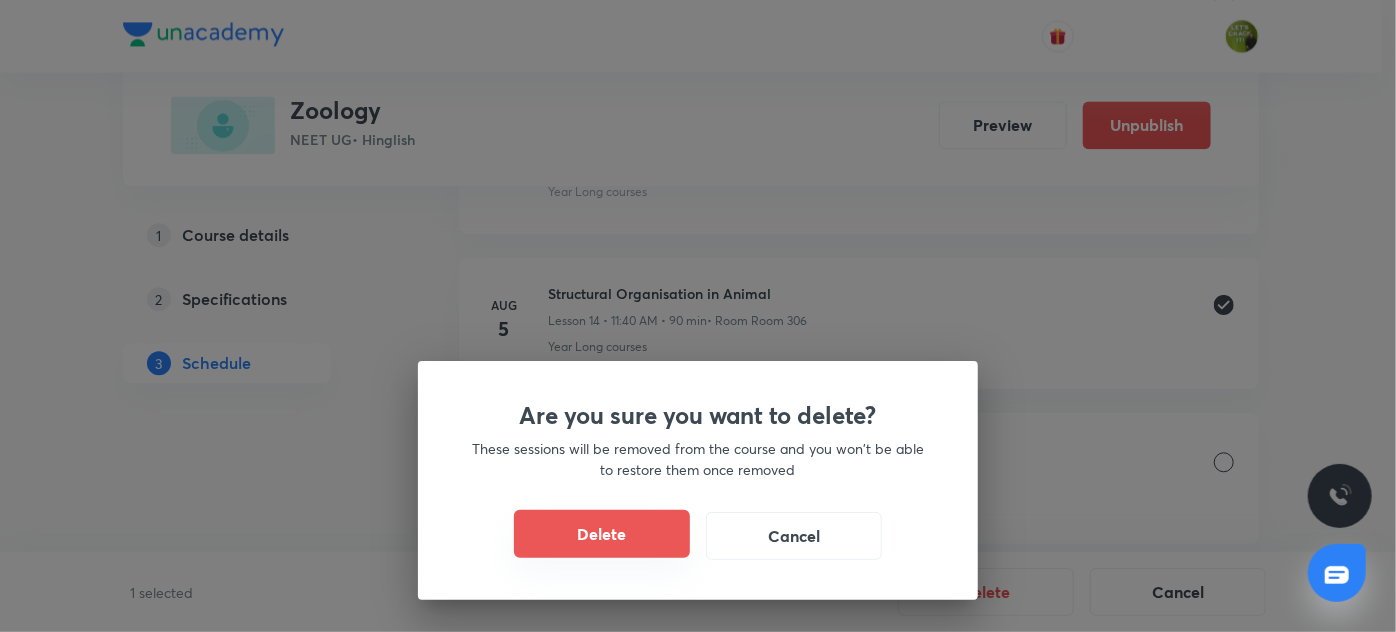 click on "Delete" at bounding box center [602, 534] 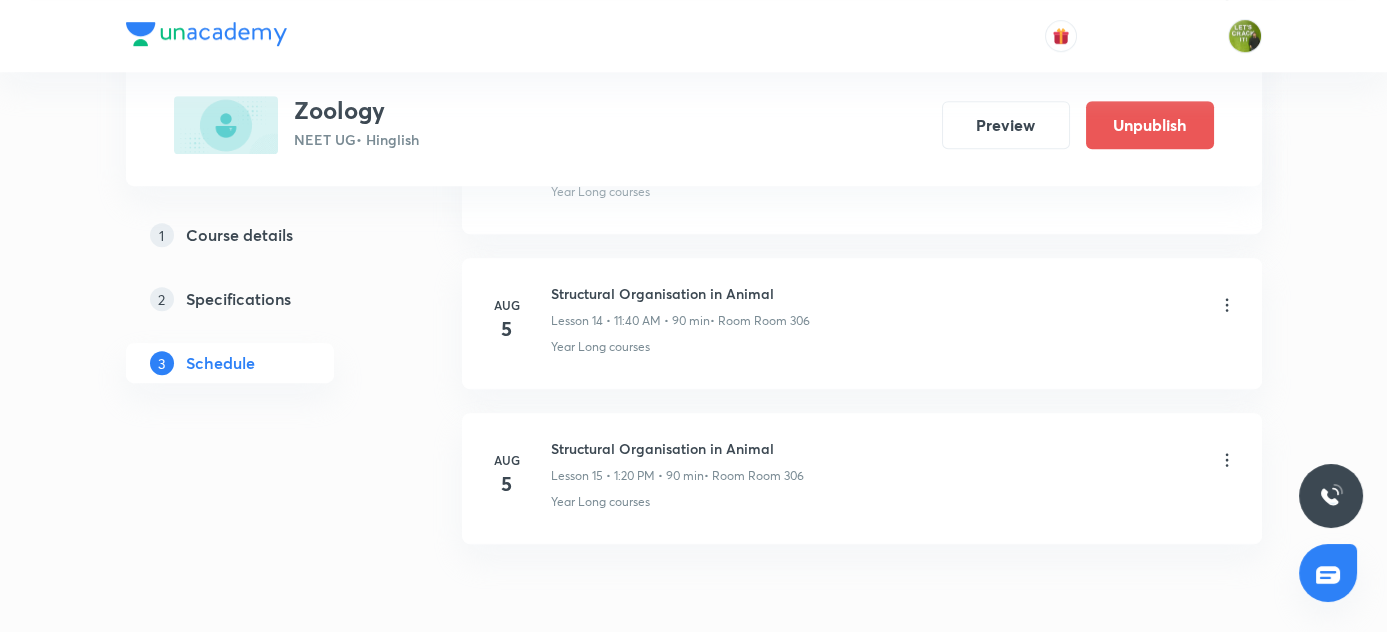 scroll, scrollTop: 2214, scrollLeft: 0, axis: vertical 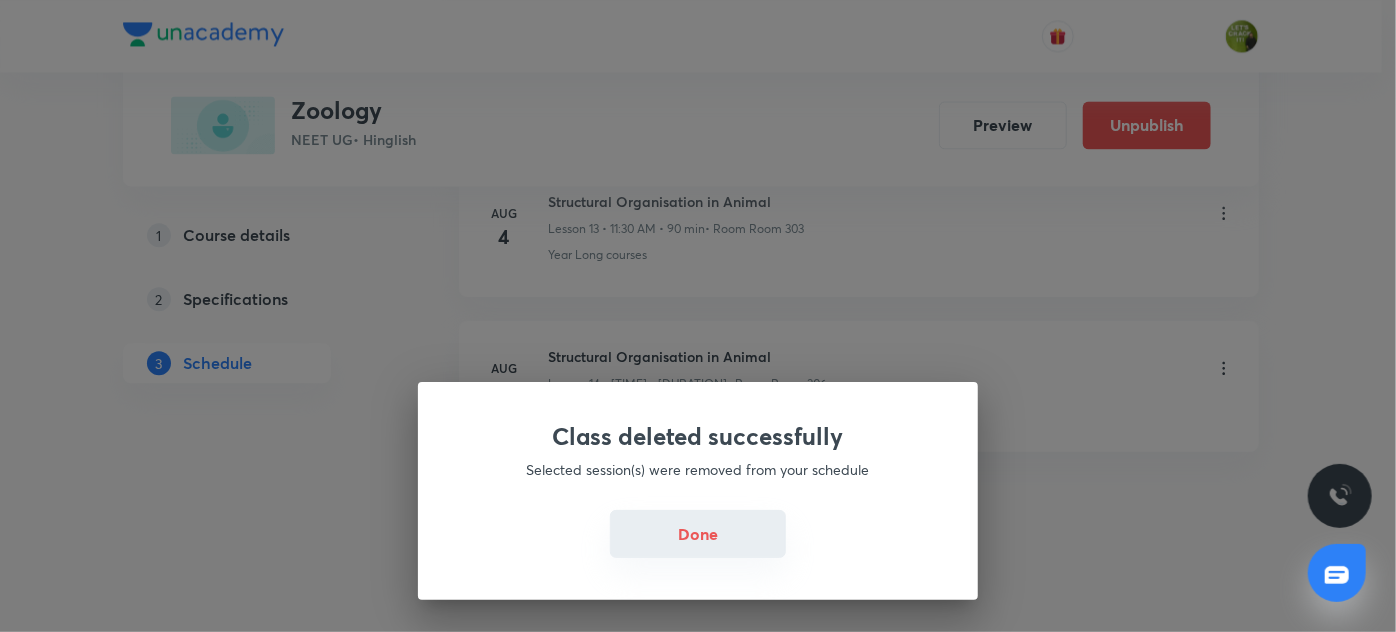 click on "Done" at bounding box center (698, 534) 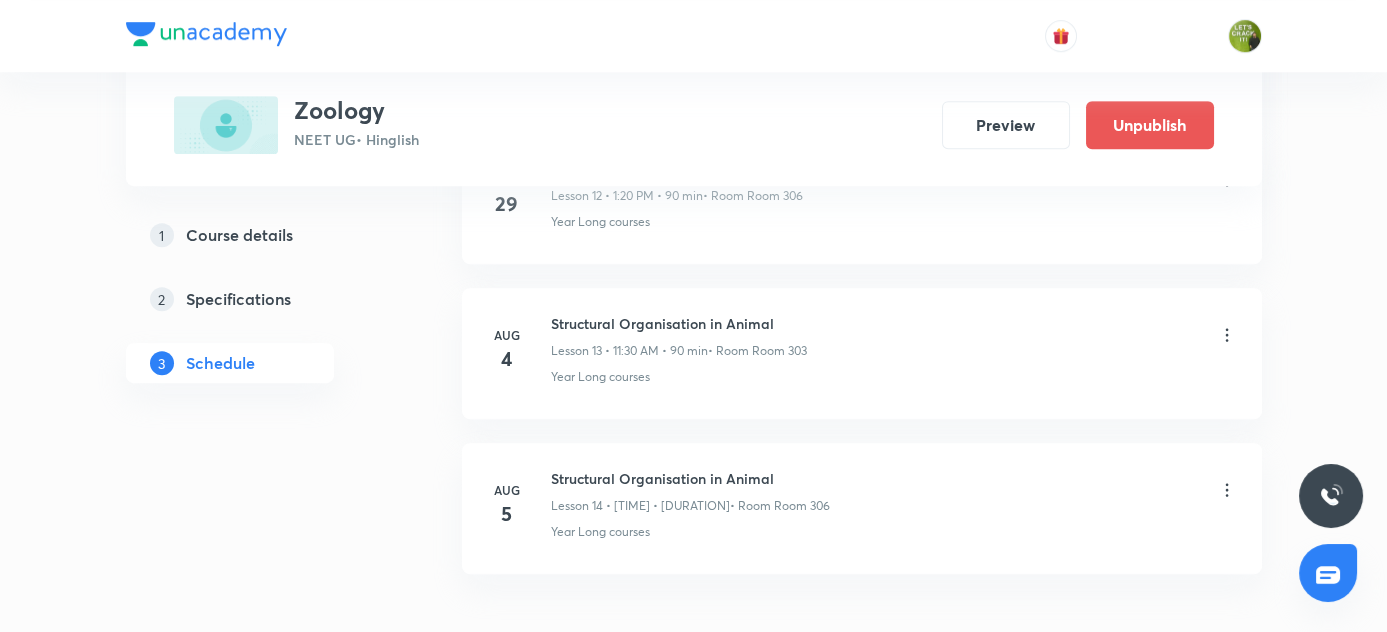 scroll, scrollTop: 2123, scrollLeft: 0, axis: vertical 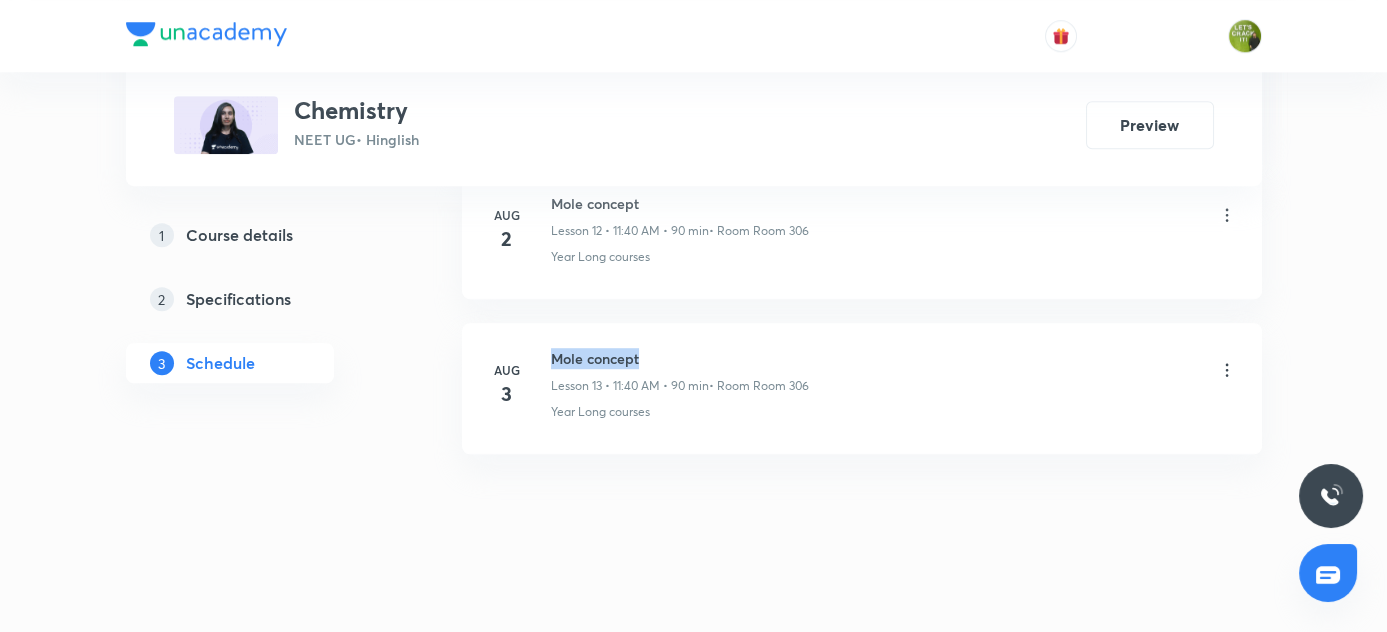 drag, startPoint x: 549, startPoint y: 348, endPoint x: 704, endPoint y: 349, distance: 155.00322 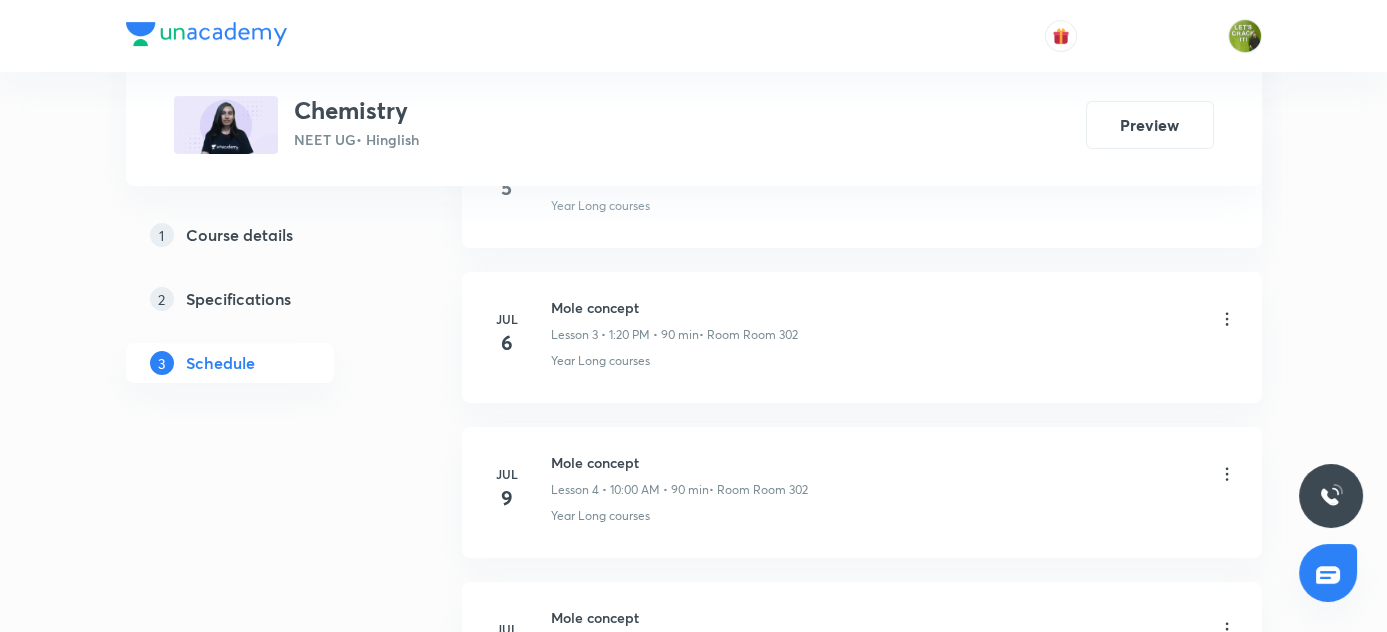 scroll, scrollTop: 0, scrollLeft: 0, axis: both 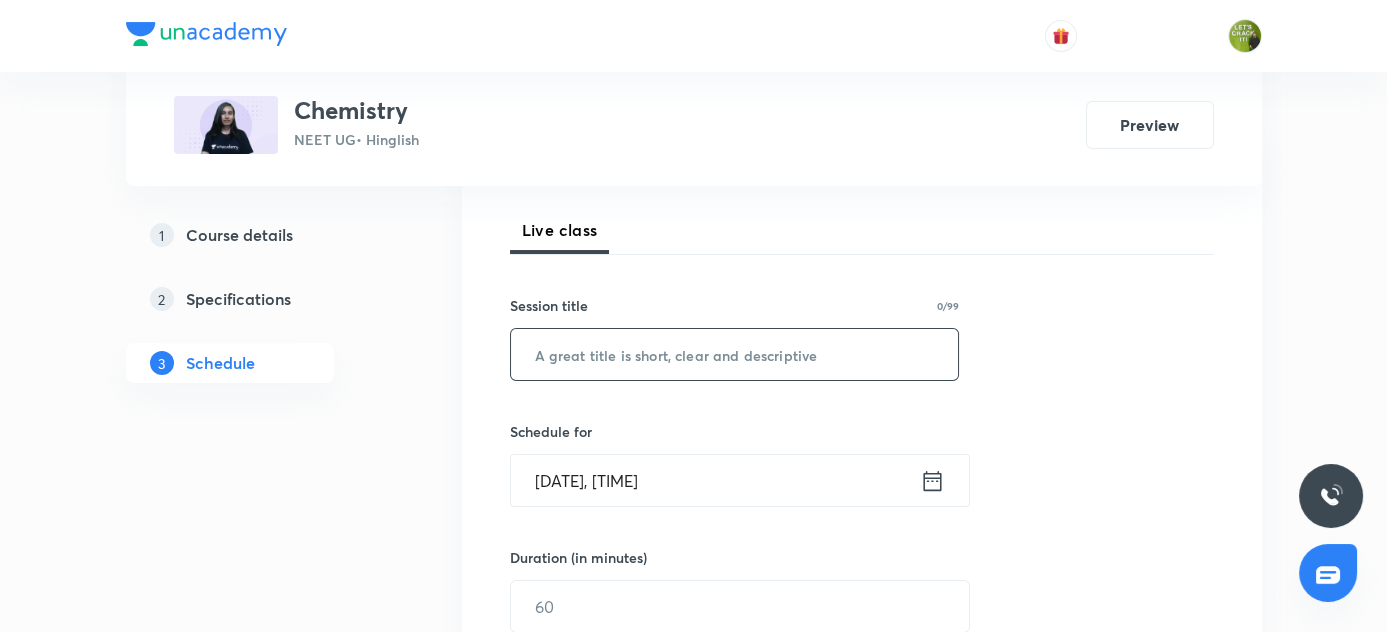 click at bounding box center [735, 354] 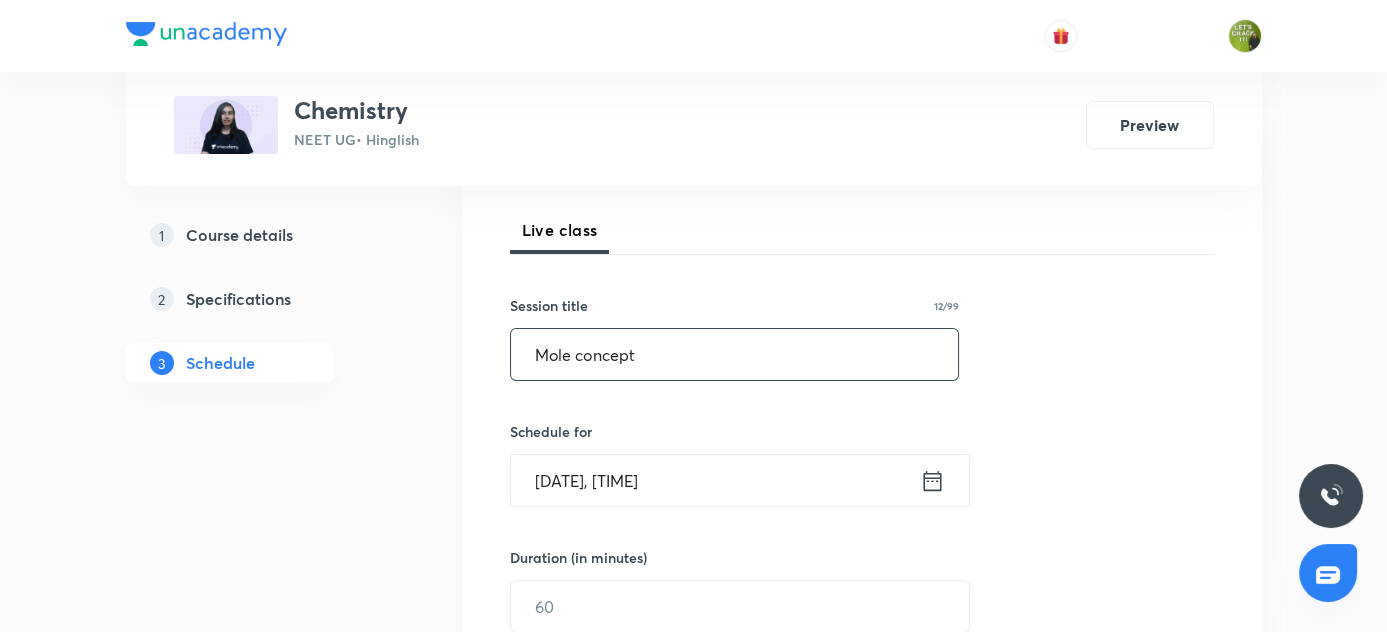 click on "Mole concept" at bounding box center [735, 354] 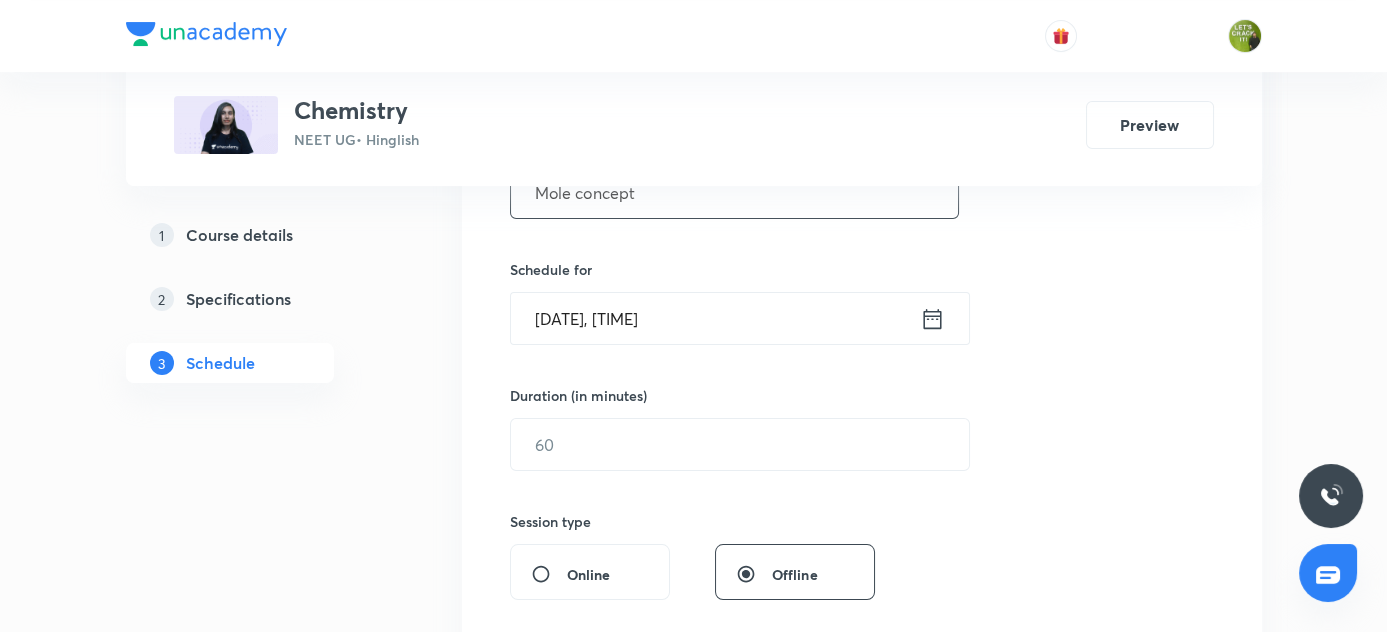 scroll, scrollTop: 454, scrollLeft: 0, axis: vertical 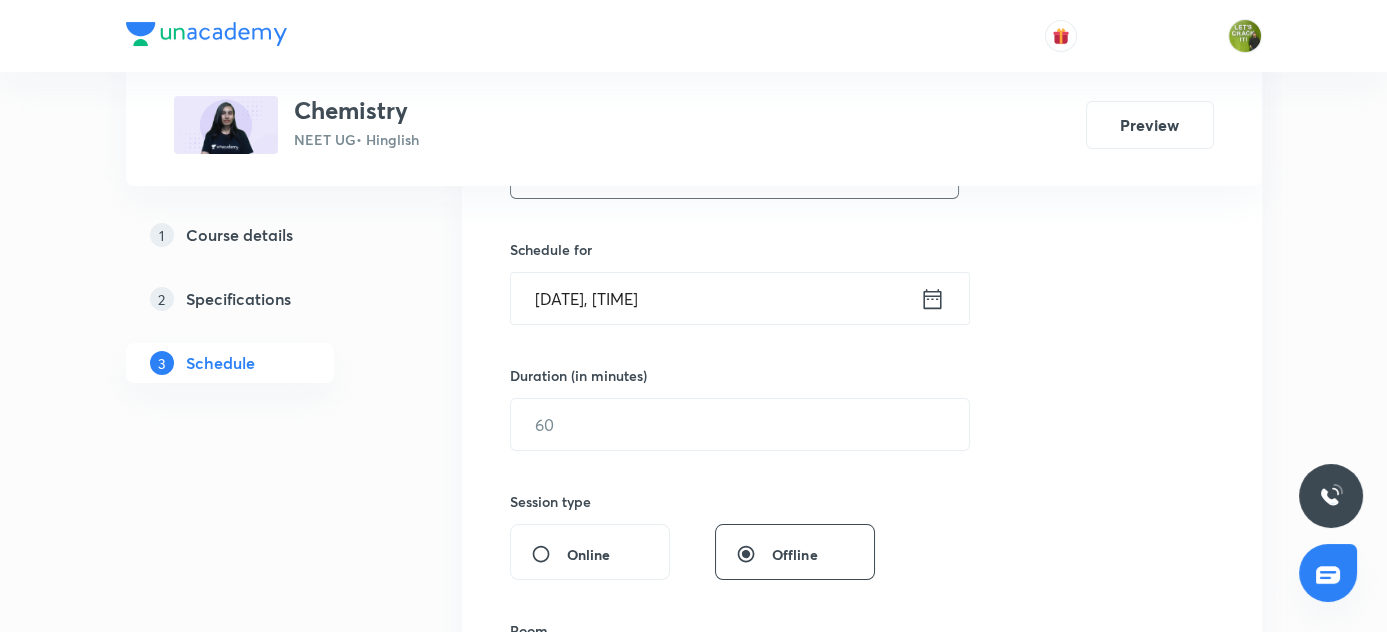 type on "Mole concept" 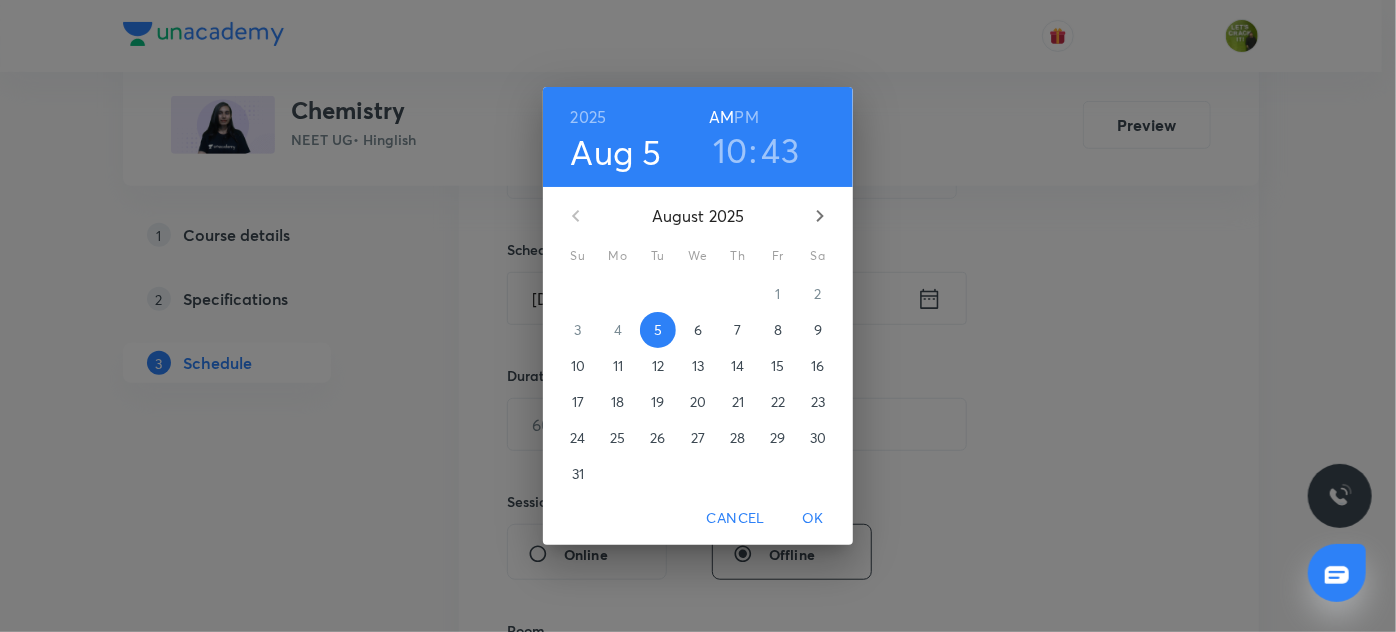 click on "10" at bounding box center [730, 150] 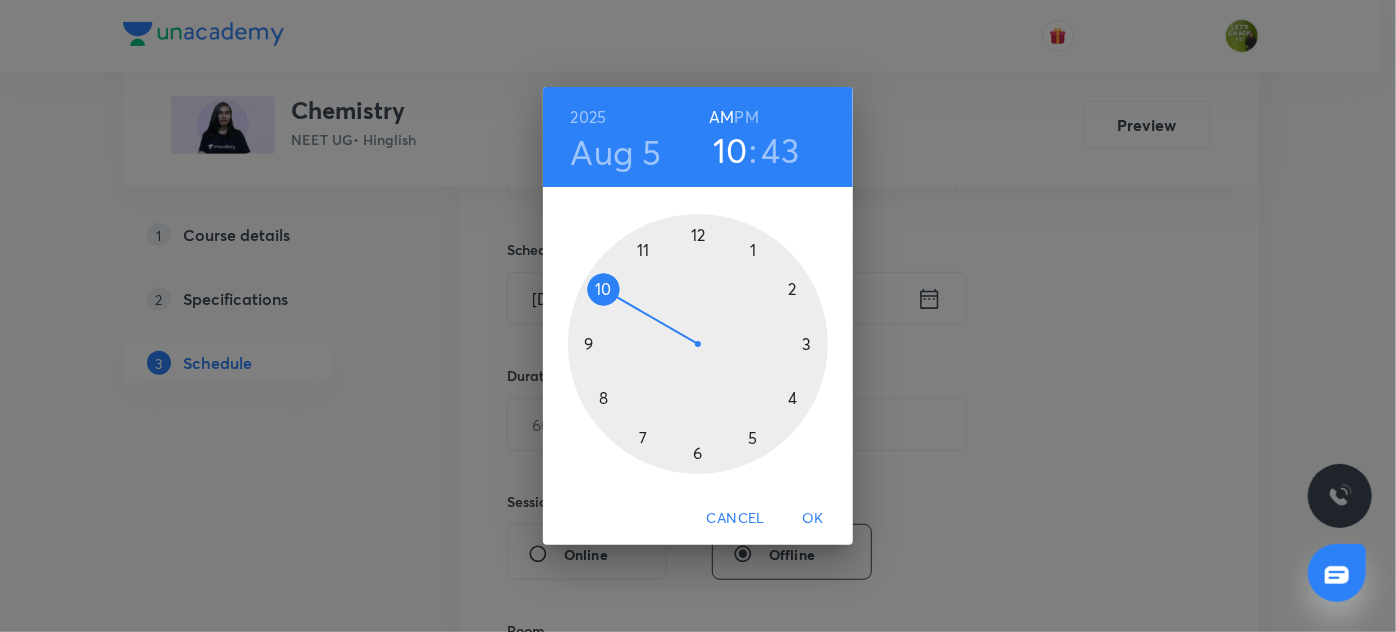click at bounding box center (698, 344) 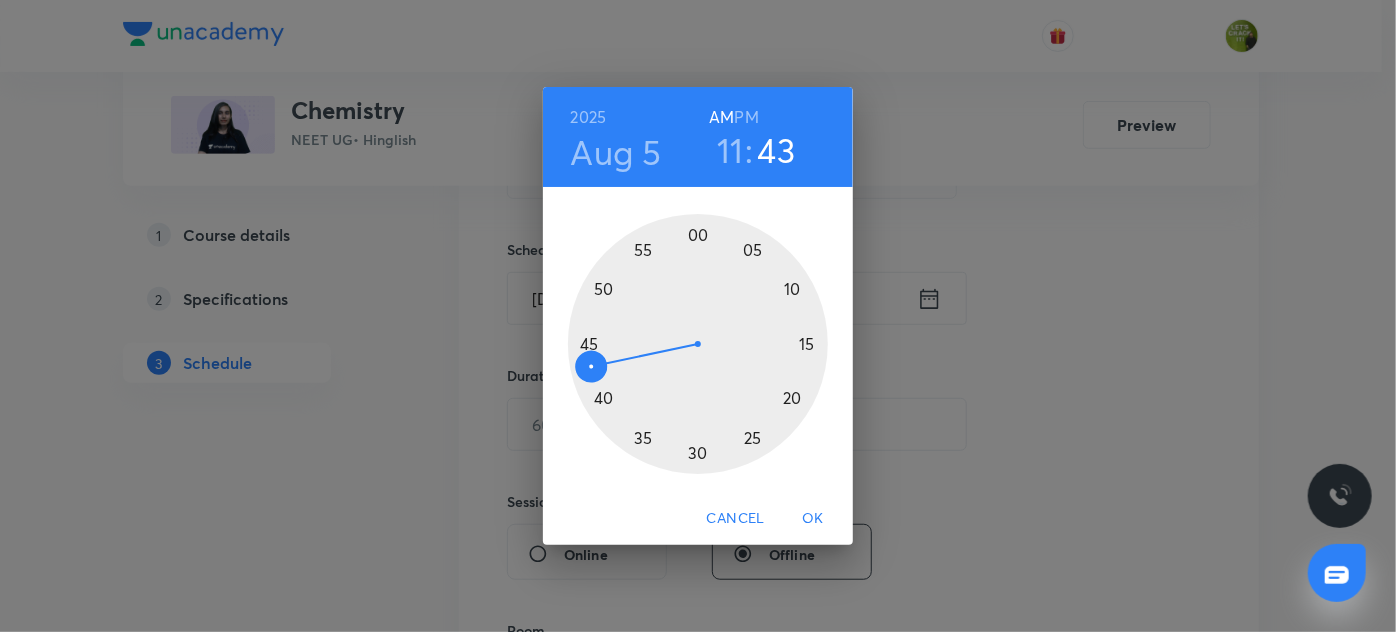 click at bounding box center (698, 344) 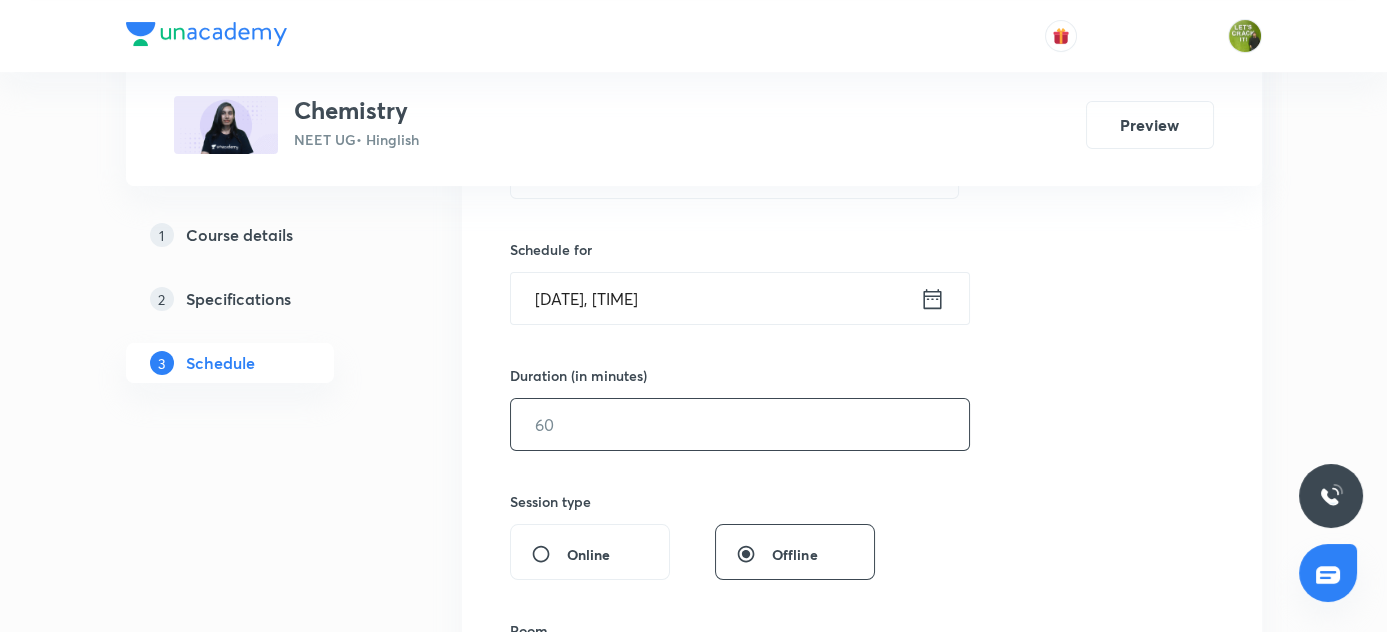 click at bounding box center (740, 424) 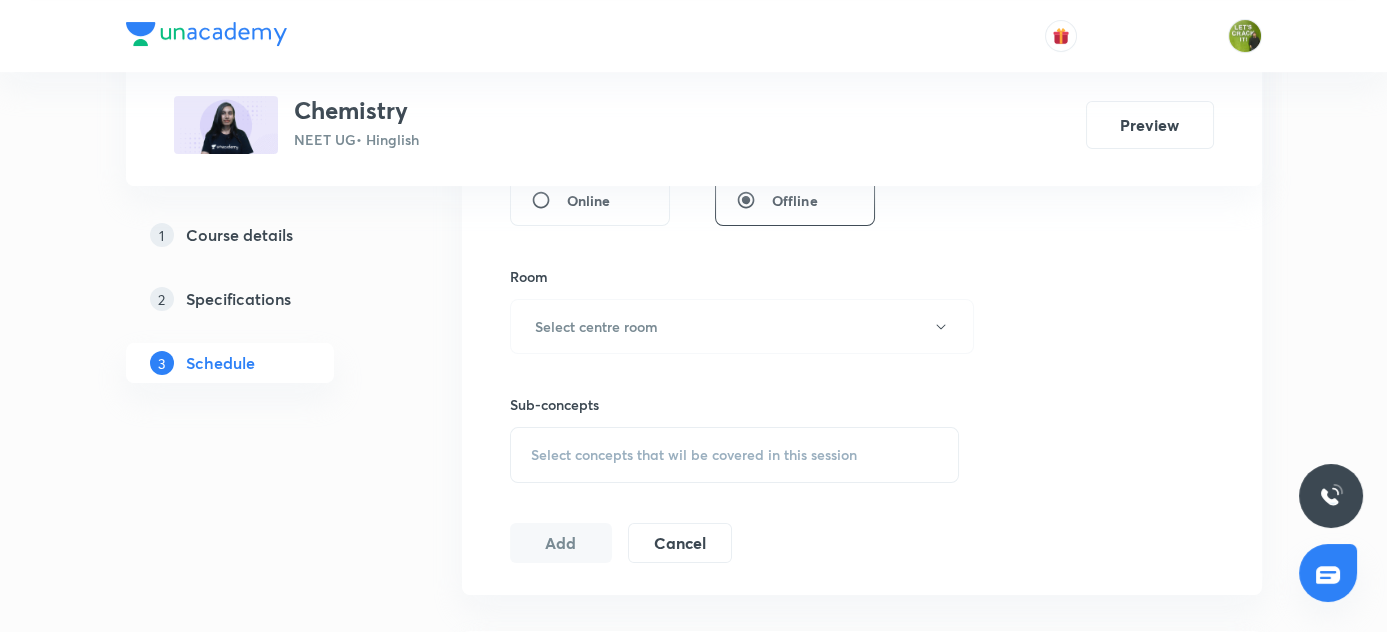 scroll, scrollTop: 818, scrollLeft: 0, axis: vertical 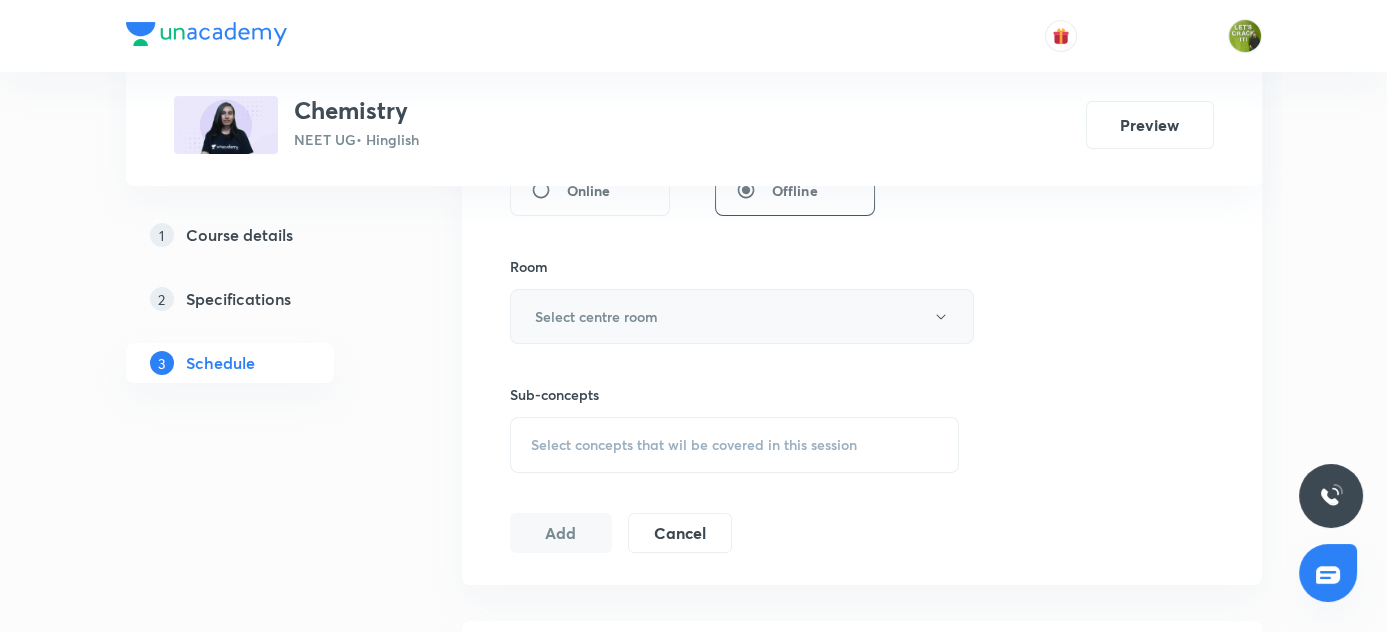 type on "90" 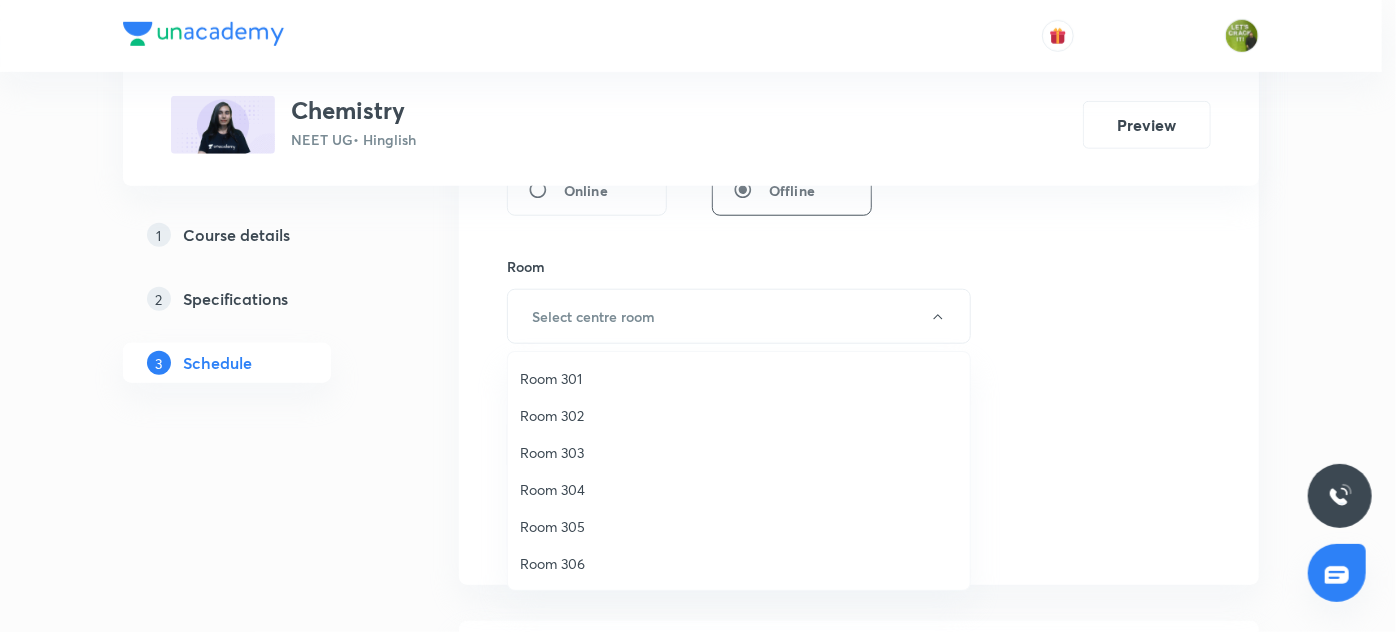 click on "Room 306" at bounding box center (739, 563) 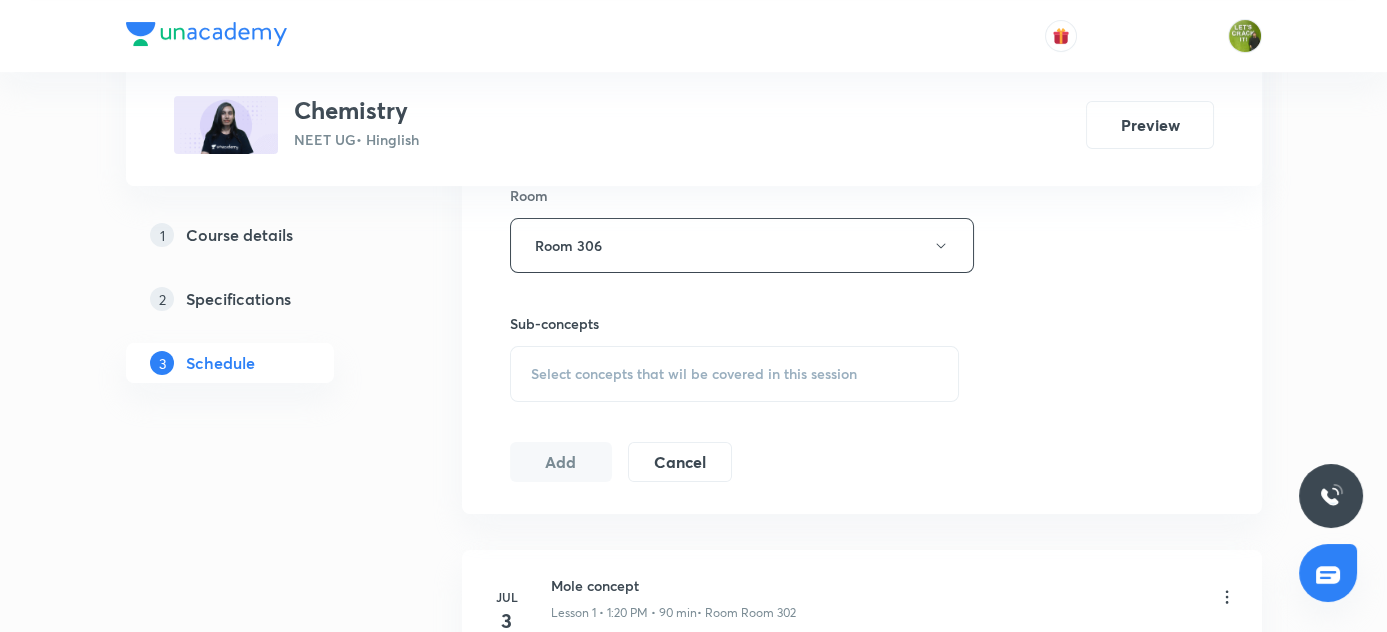 scroll, scrollTop: 1000, scrollLeft: 0, axis: vertical 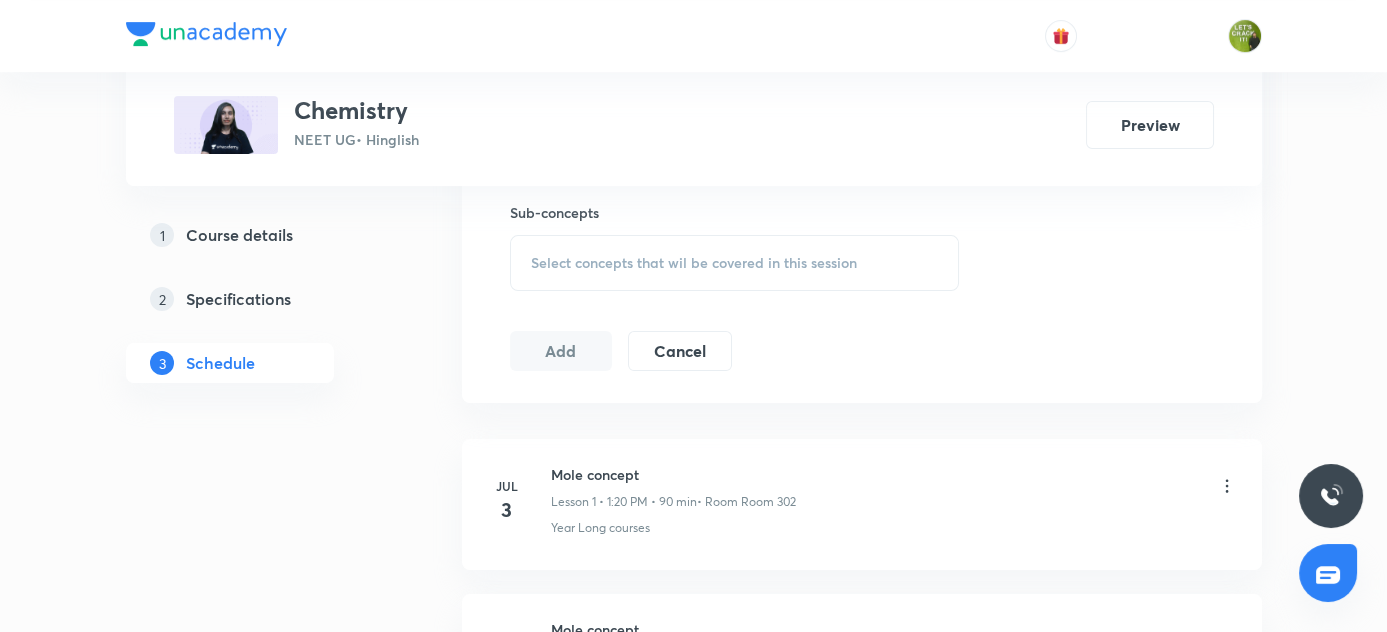 click on "Select concepts that wil be covered in this session" at bounding box center [694, 263] 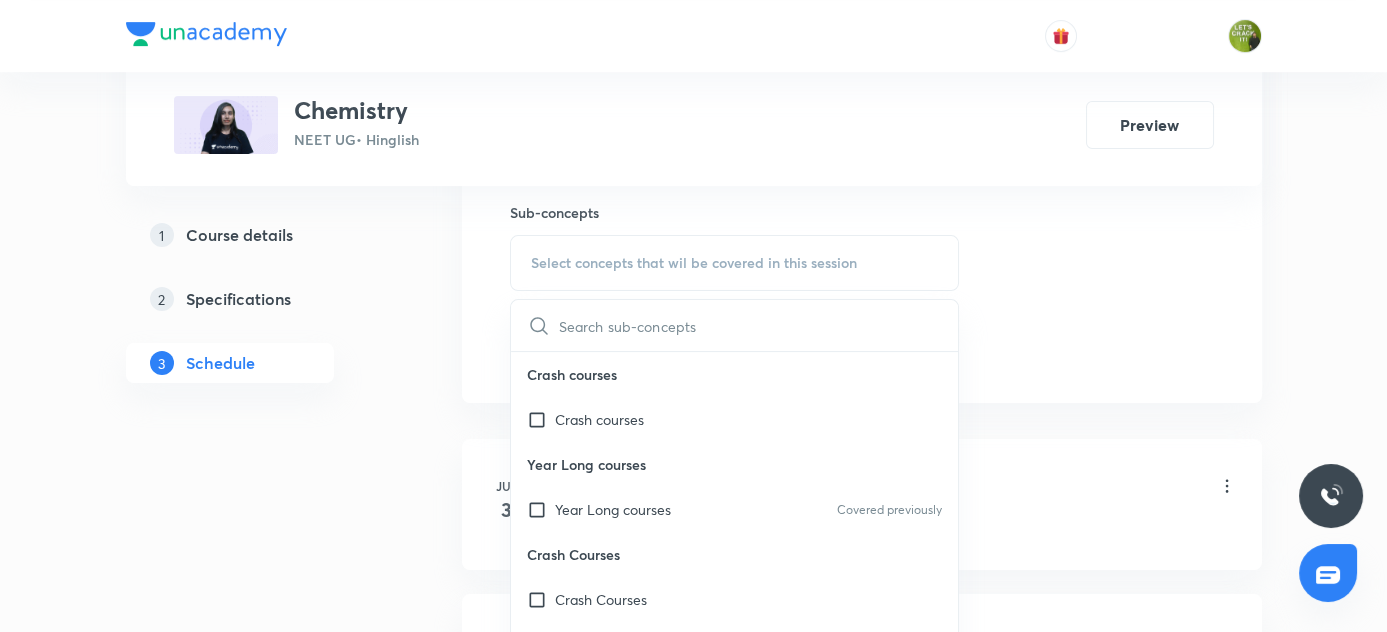 drag, startPoint x: 534, startPoint y: 502, endPoint x: 282, endPoint y: 502, distance: 252 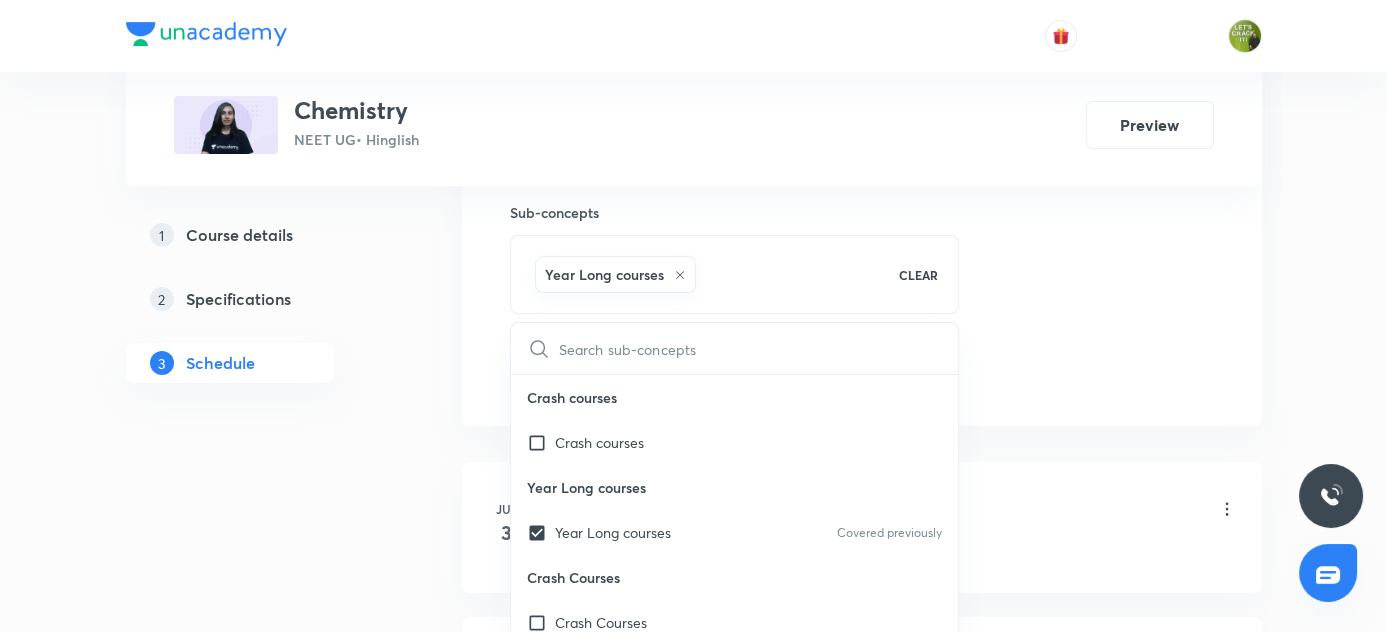 drag, startPoint x: 206, startPoint y: 482, endPoint x: 394, endPoint y: 438, distance: 193.08029 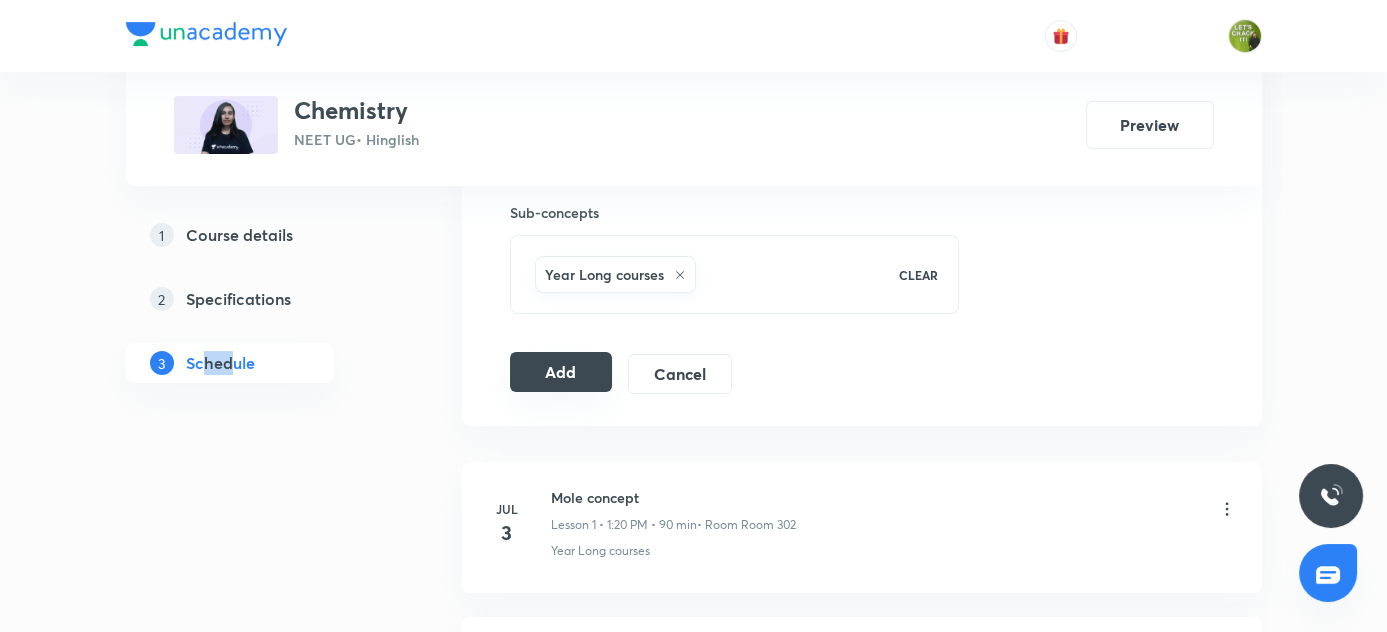 click on "Add" at bounding box center [561, 372] 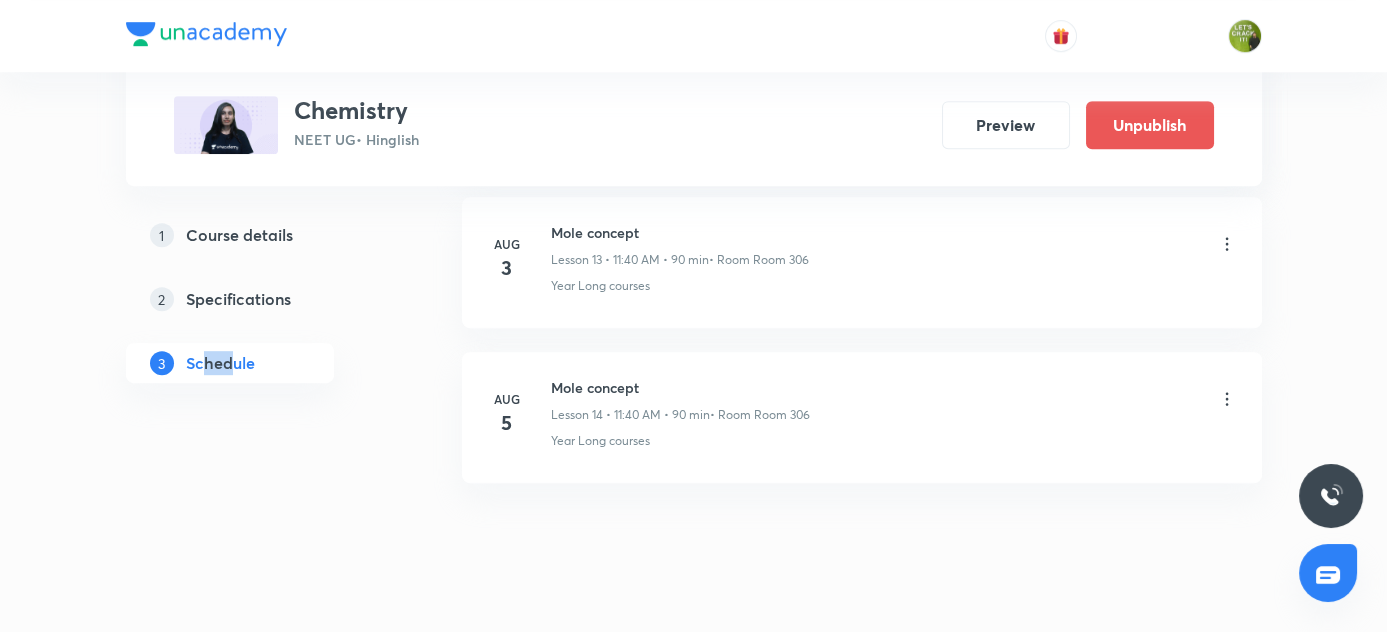 scroll, scrollTop: 2214, scrollLeft: 0, axis: vertical 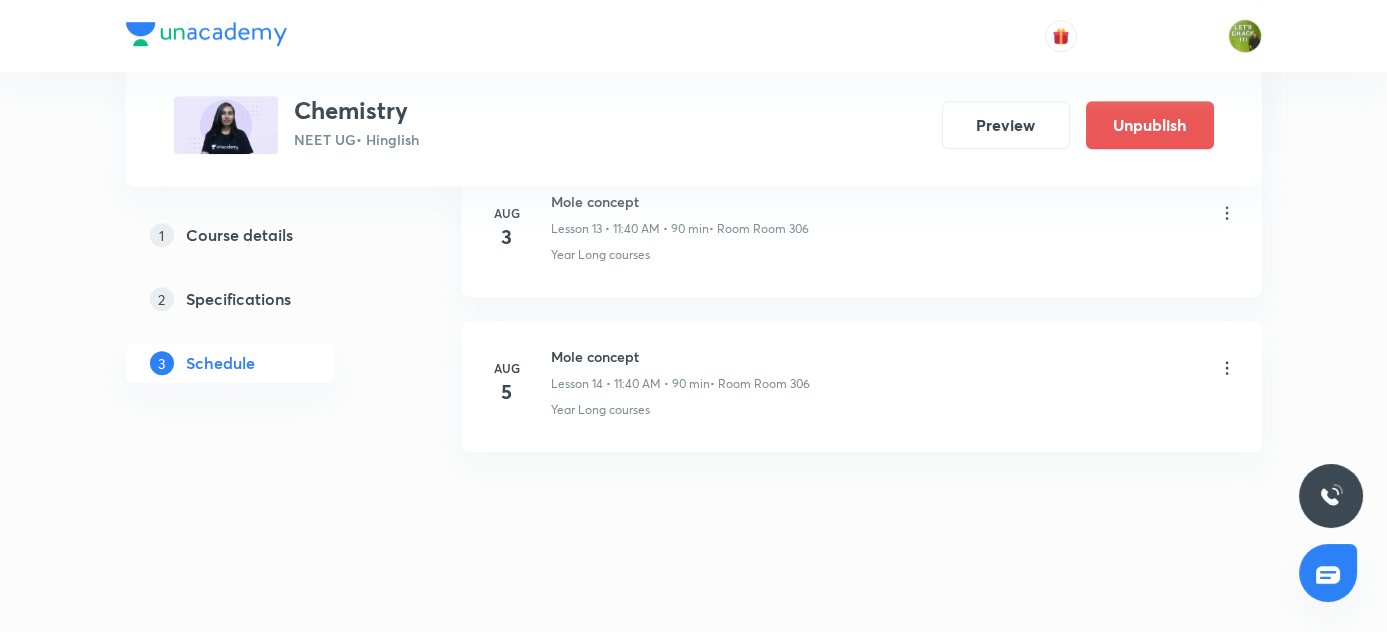 click on "Plus Courses Chemistry NEET UG  • Hinglish Preview Unpublish 1 Course details 2 Specifications 3 Schedule Schedule 14  classes Add new session Jul 3 Mole concept Lesson 1 • 1:20 PM • 90 min  • Room Room 302 Year Long courses Jul 5 Mole concept Lesson 2 • 11:40 AM • 90 min  • Room Room 302 Year Long courses Jul 6 Mole concept Lesson 3 • 1:20 PM • 90 min  • Room Room 302 Year Long courses Jul 9 Mole concept Lesson 4 • 10:00 AM • 90 min  • Room Room 302 Year Long courses Jul 10 Mole concept Lesson 5 • 1:20 PM • 90 min  • Room Room 302 Year Long courses Jul 12 Mole concept Lesson 6 • 10:00 AM • 90 min  • Room Room 302 Year Long courses Jul 17 Mole concept Lesson 7 • 1:20 PM • 90 min  • Room Room 302 Year Long courses Jul 19 Mole concept Lesson 8 • 11:40 AM • 90 min  • Room Room 302 Year Long courses Jul 20 Mole concept Lesson 9 • 1:20 PM • 90 min  • Room Room 306 Year Long courses Jul 30 Mole concept Lesson 10 • 11:40 AM • 90 min Jul 31 Aug 2 3" at bounding box center [694, -749] 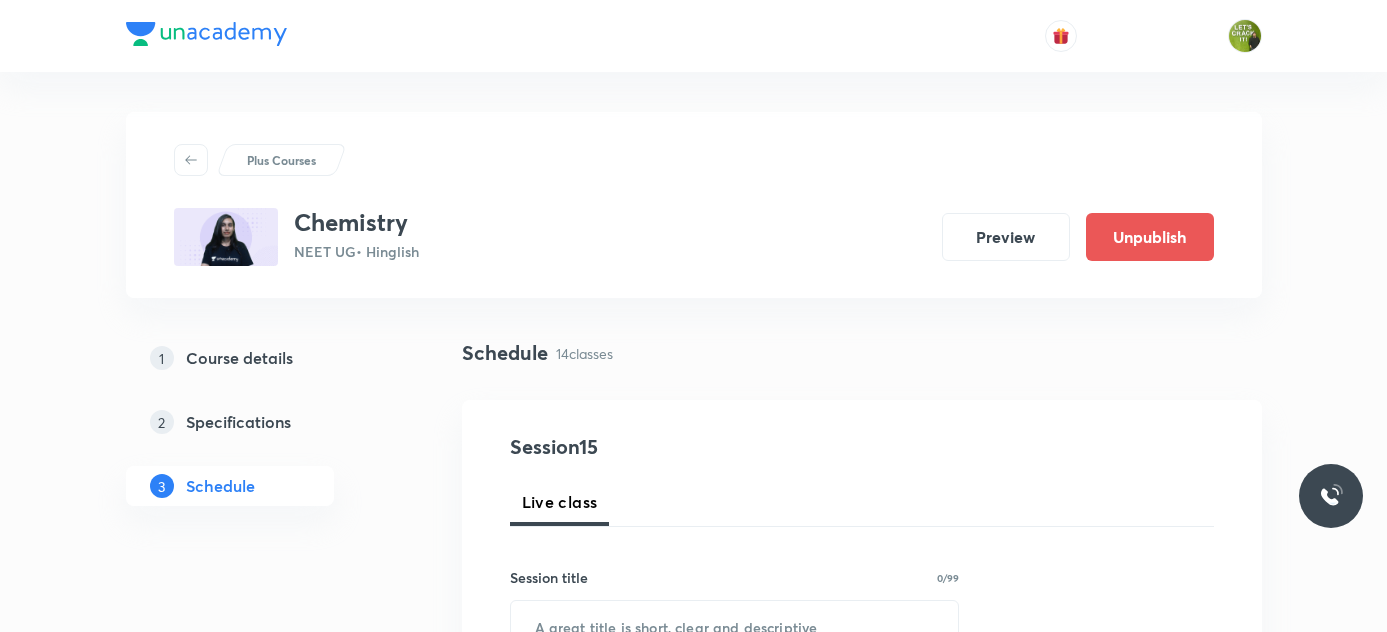 scroll, scrollTop: 0, scrollLeft: 0, axis: both 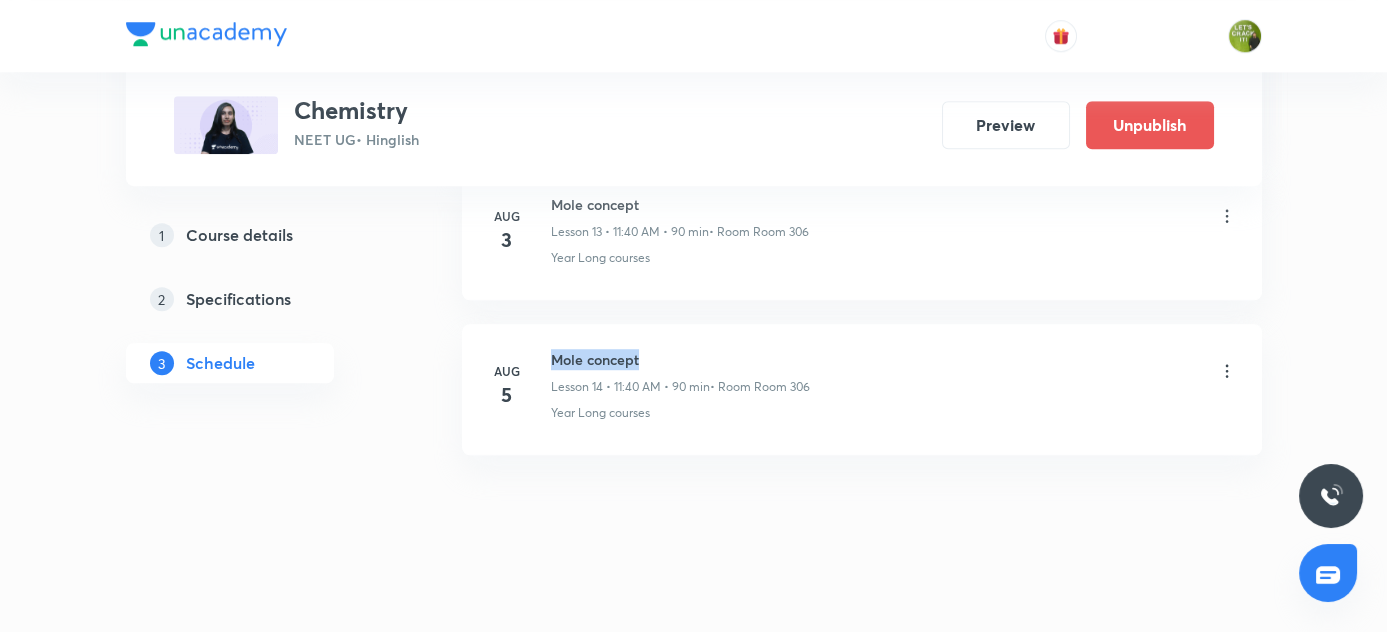 drag, startPoint x: 550, startPoint y: 346, endPoint x: 693, endPoint y: 348, distance: 143.01399 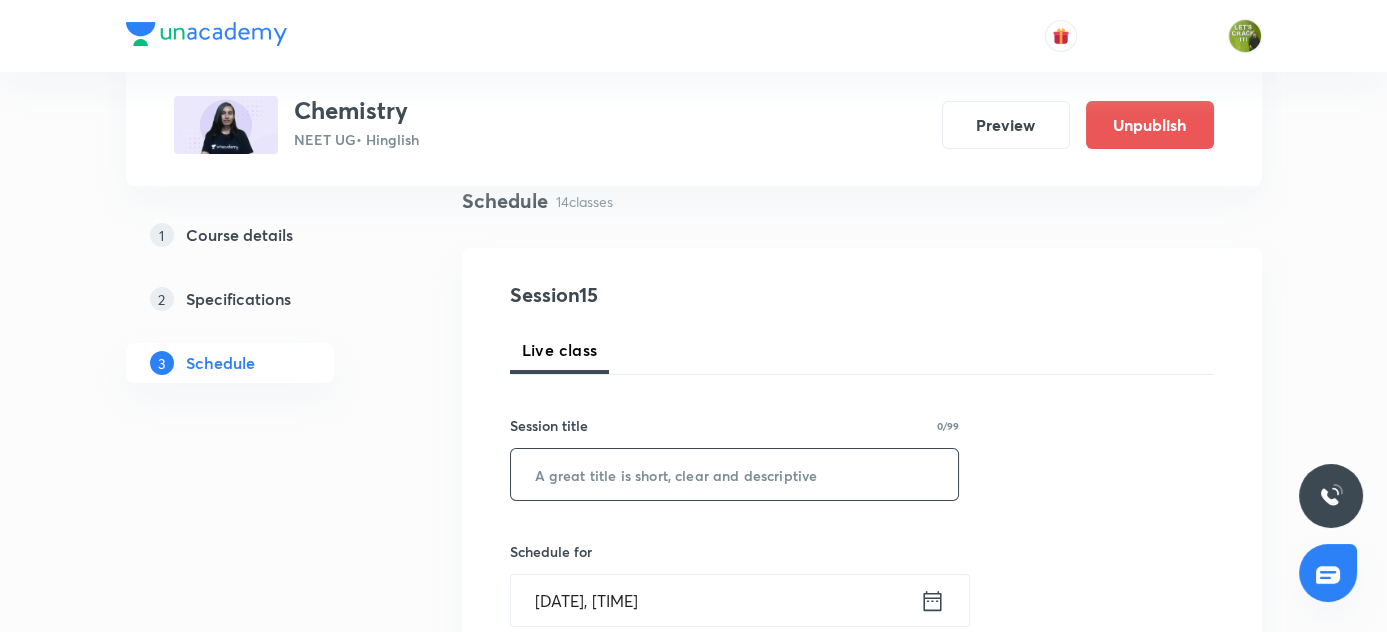 scroll, scrollTop: 184, scrollLeft: 0, axis: vertical 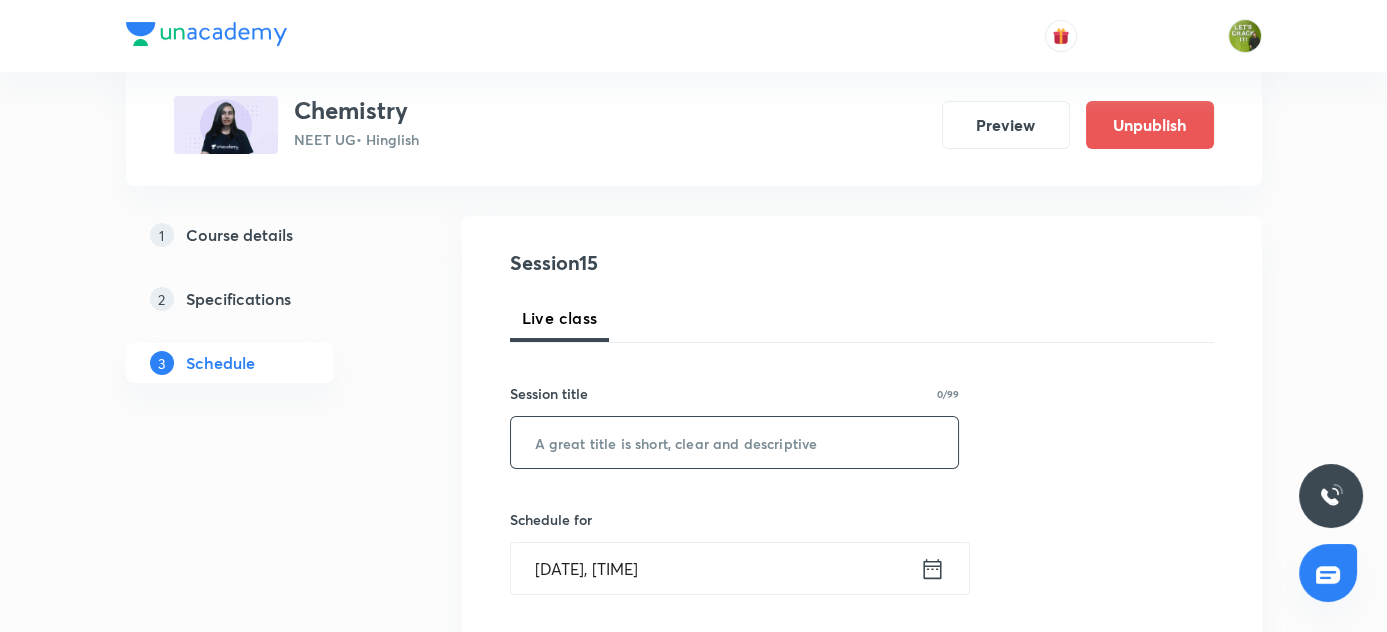 click at bounding box center [735, 442] 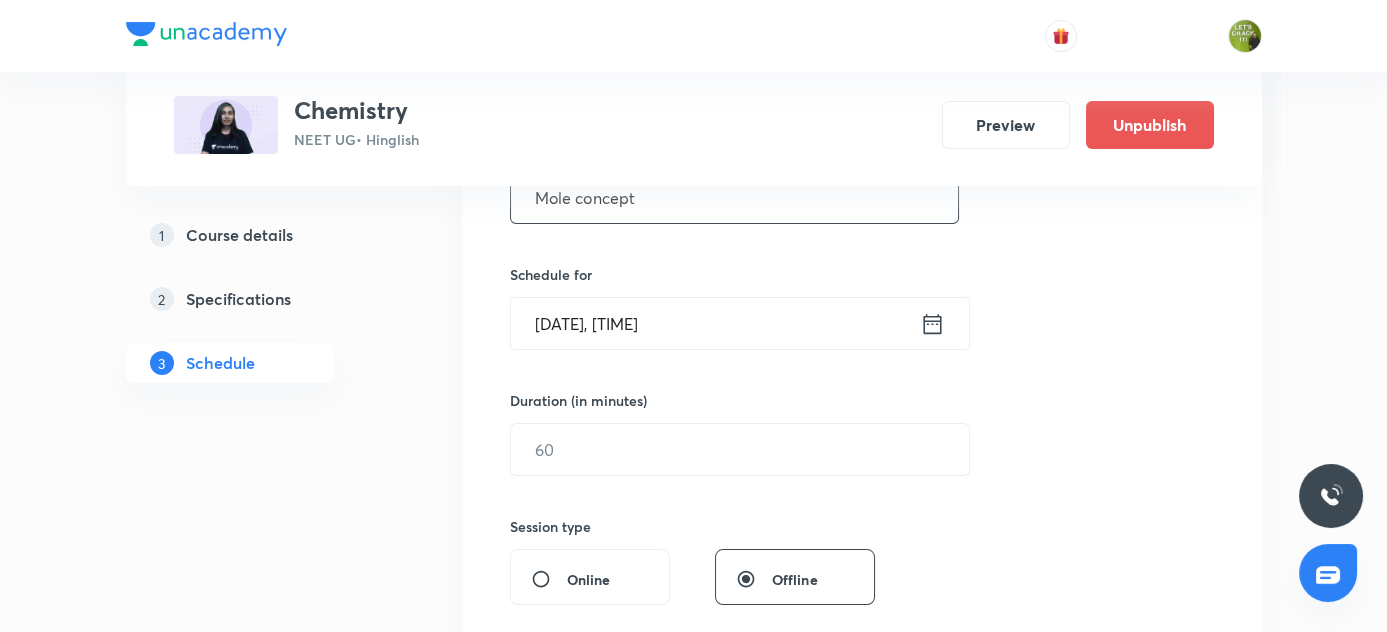 scroll, scrollTop: 456, scrollLeft: 0, axis: vertical 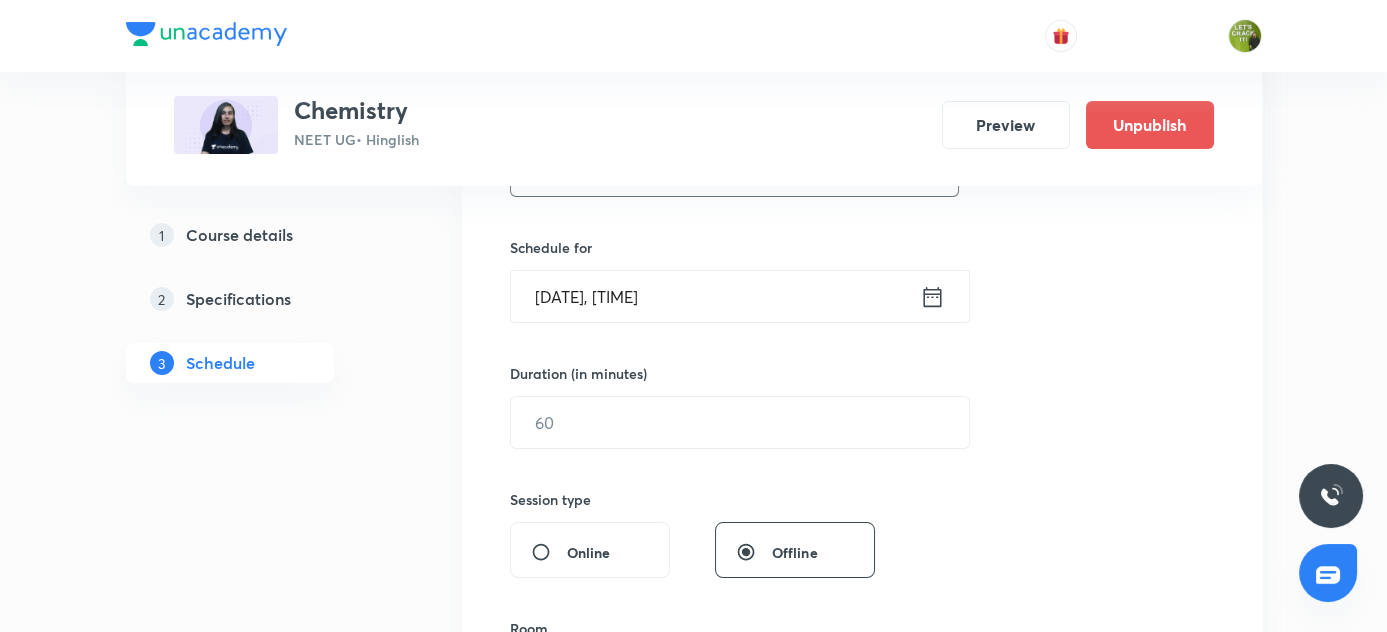 type on "Mole concept" 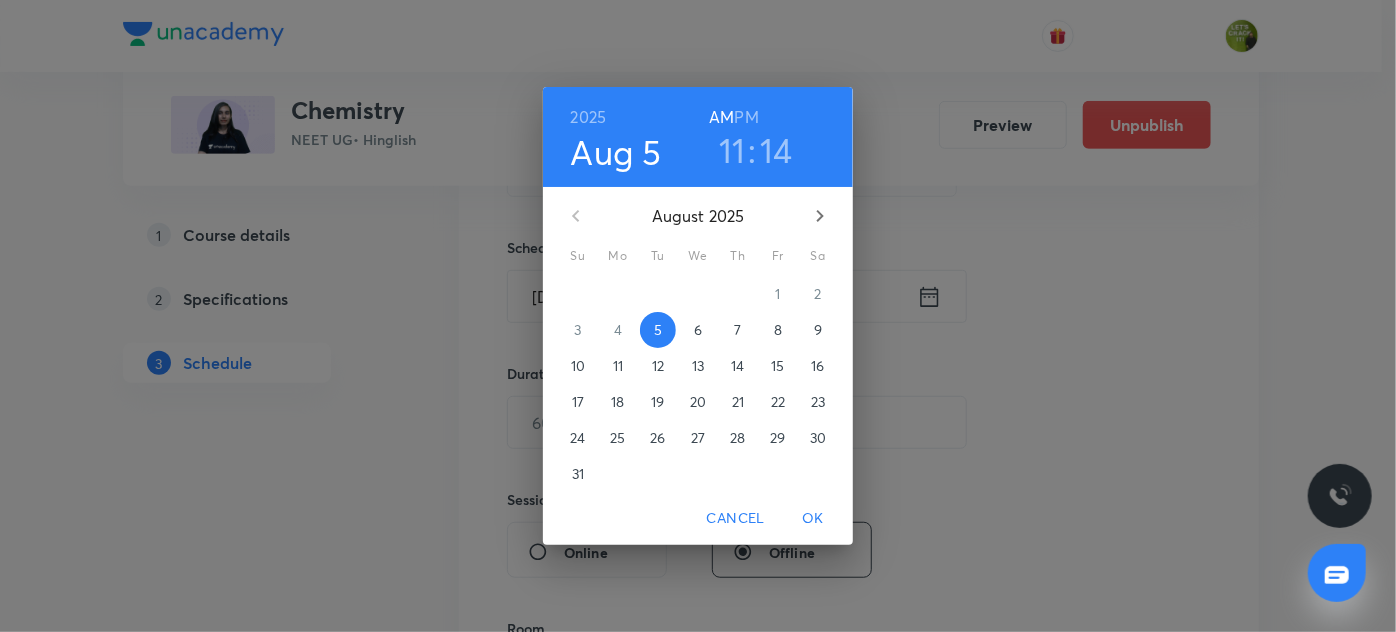 click on "11" at bounding box center [732, 150] 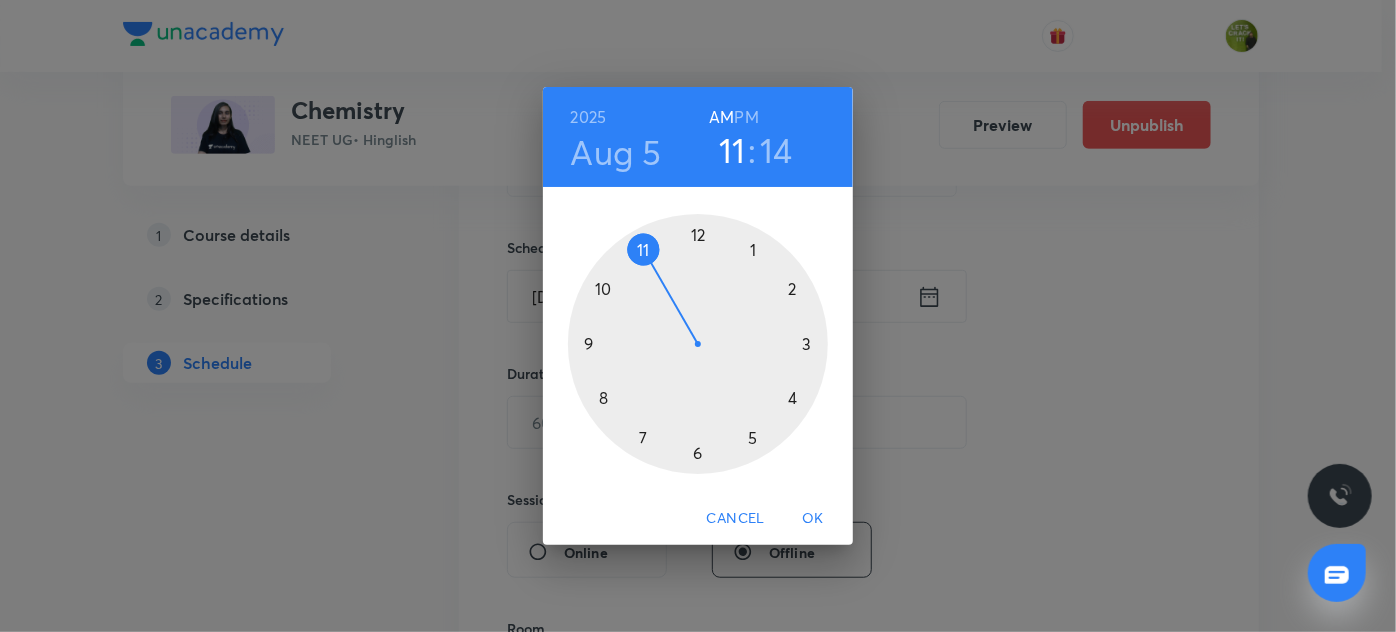 click at bounding box center (698, 344) 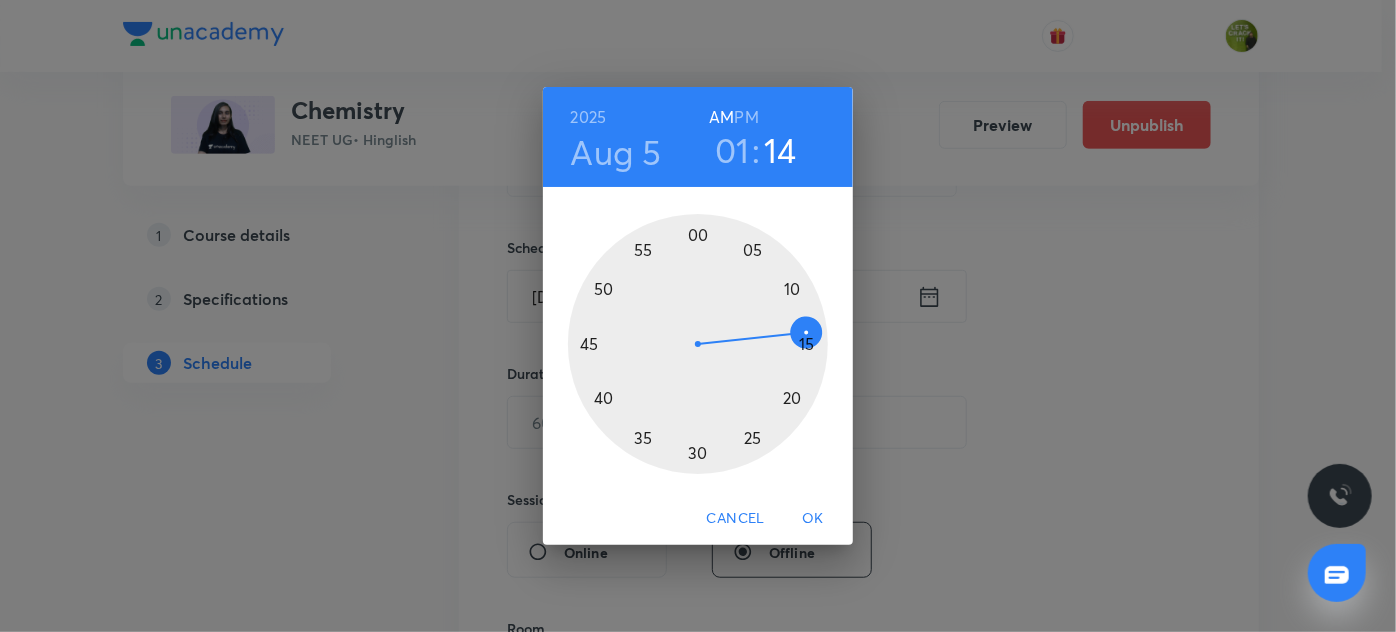click at bounding box center [698, 344] 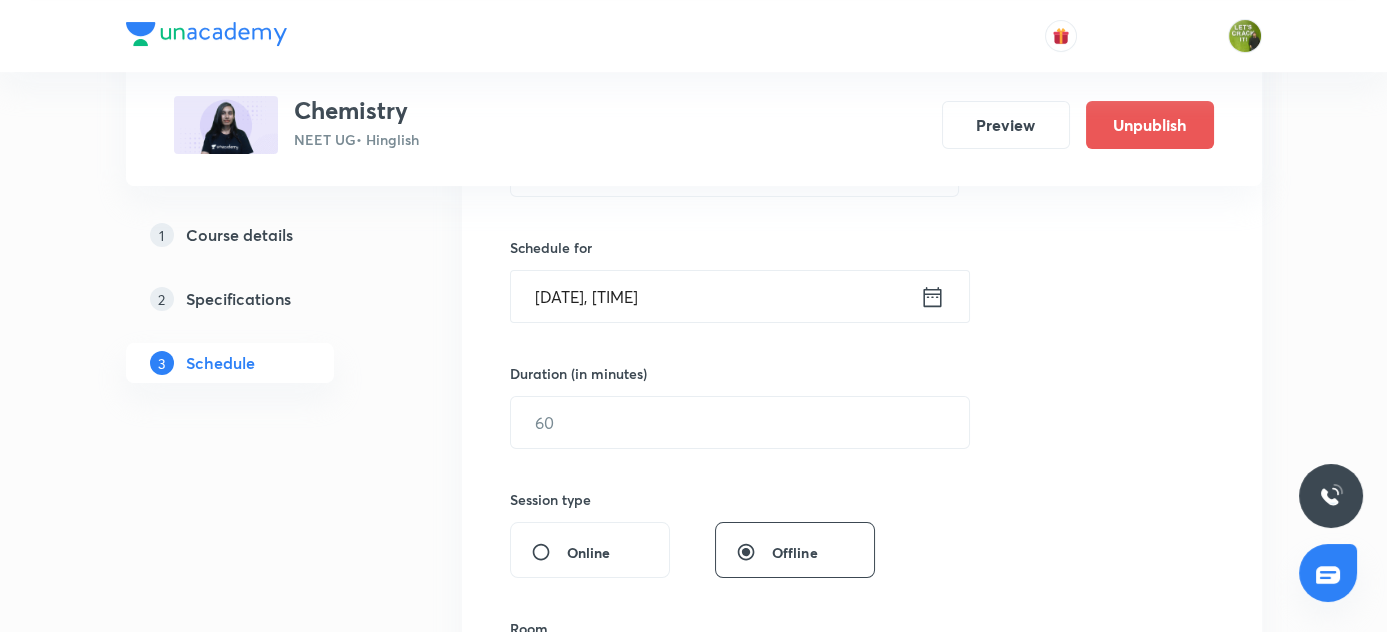 click 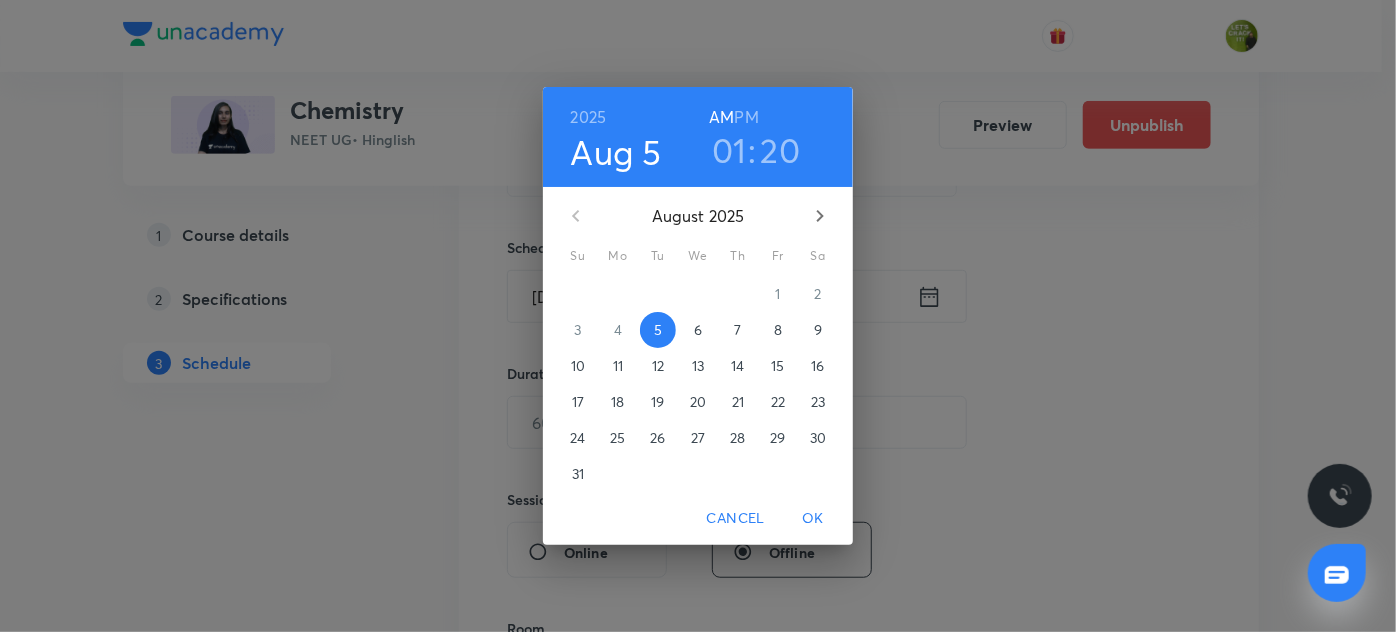 click on "PM" at bounding box center [747, 117] 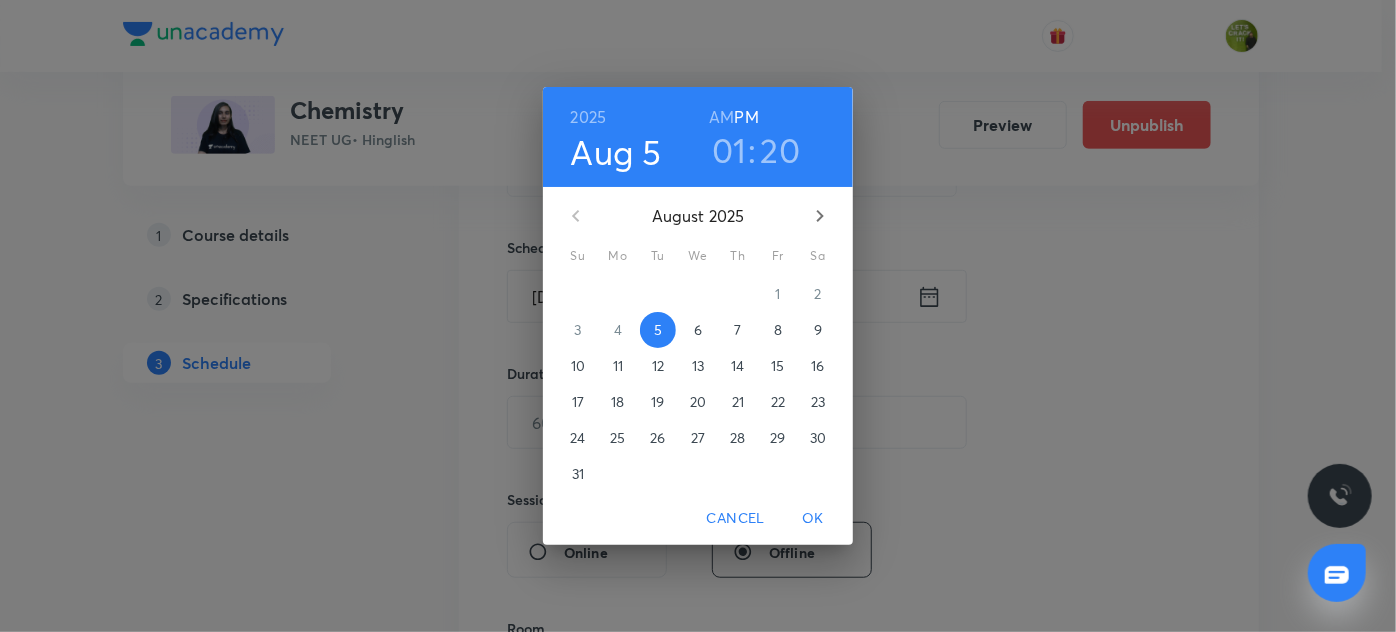 click on "OK" at bounding box center [813, 518] 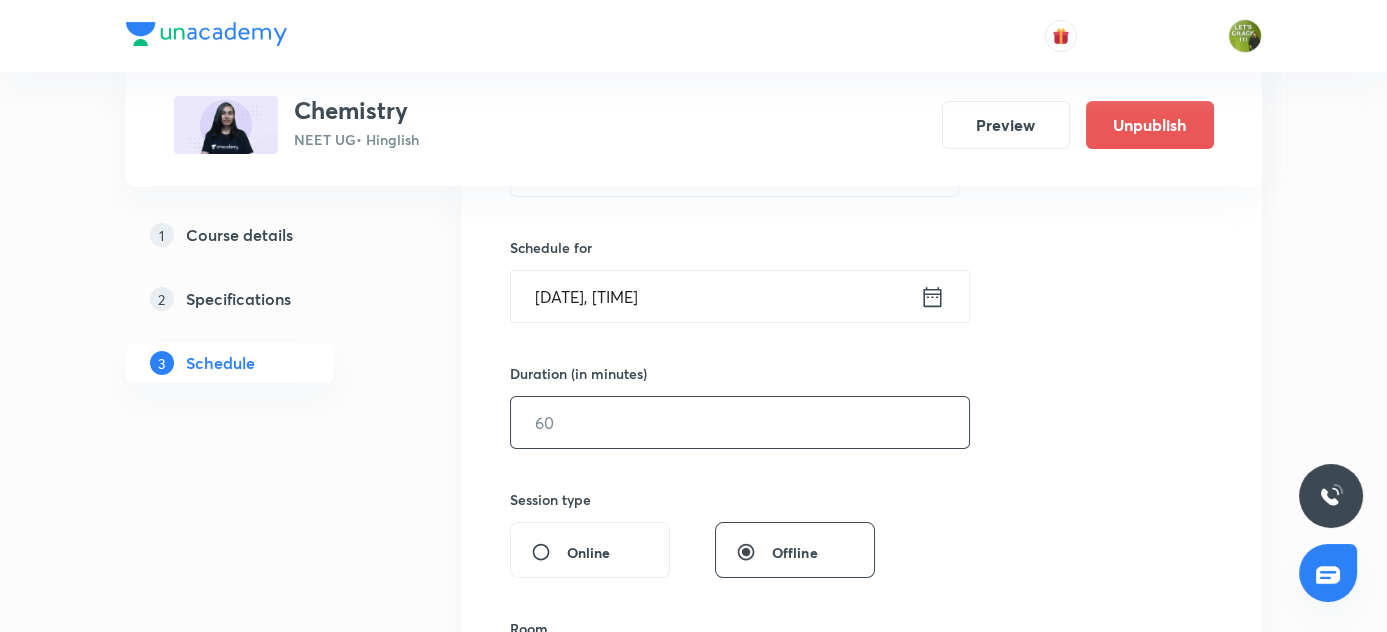 click at bounding box center (740, 422) 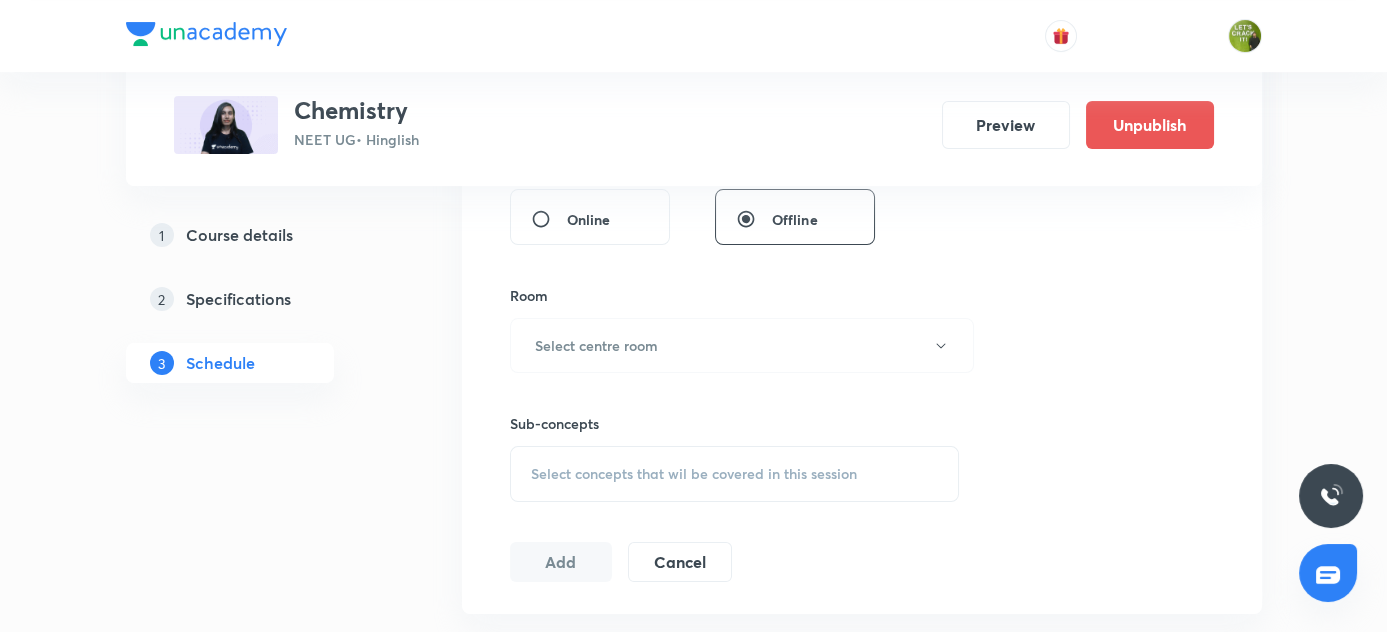 scroll, scrollTop: 820, scrollLeft: 0, axis: vertical 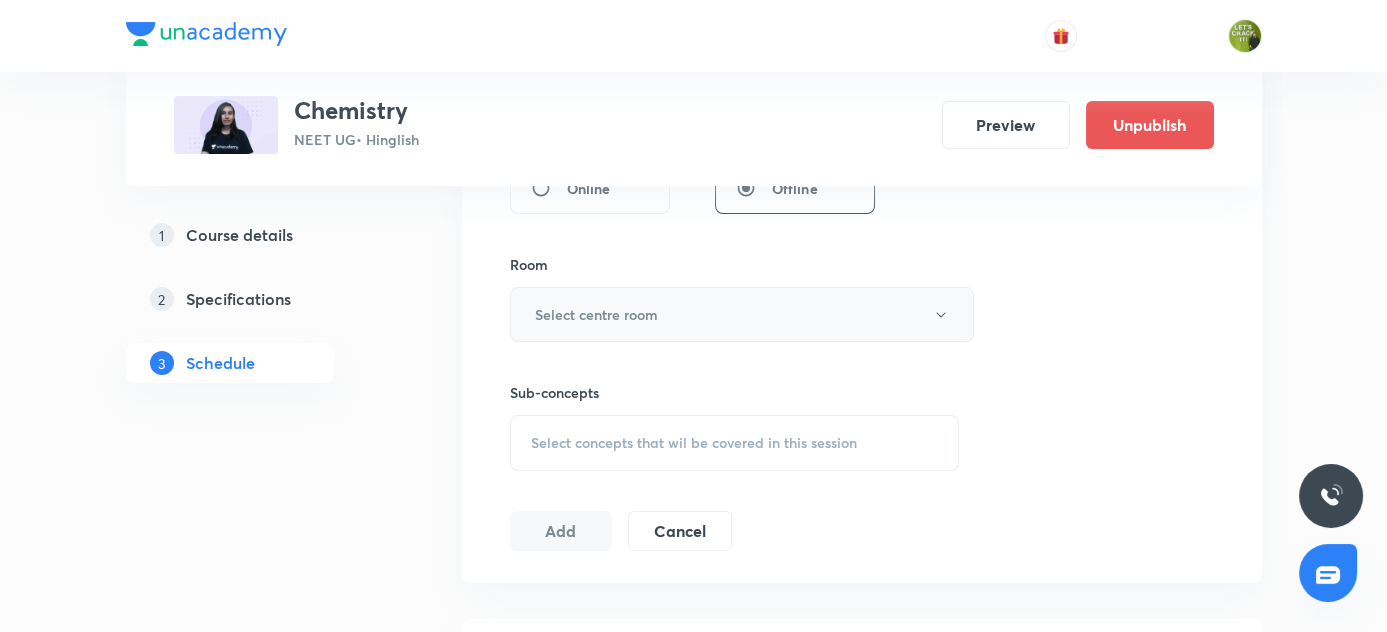 type on "90" 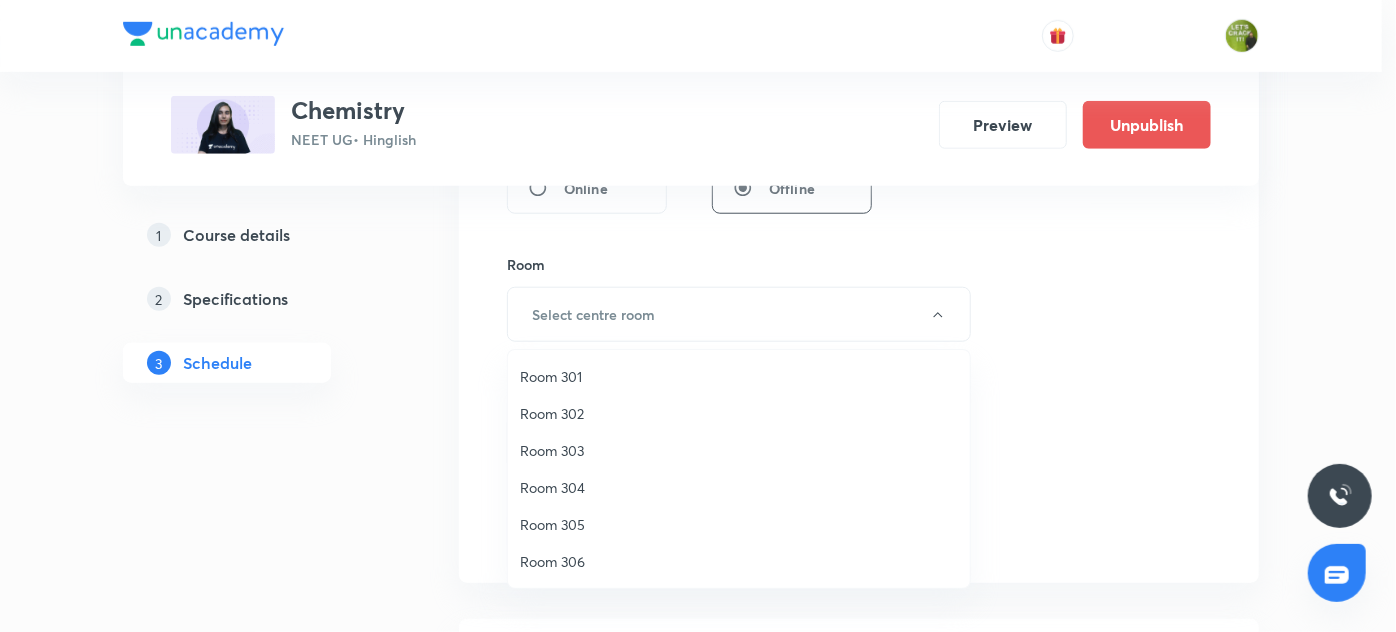 click on "Room 306" at bounding box center (739, 561) 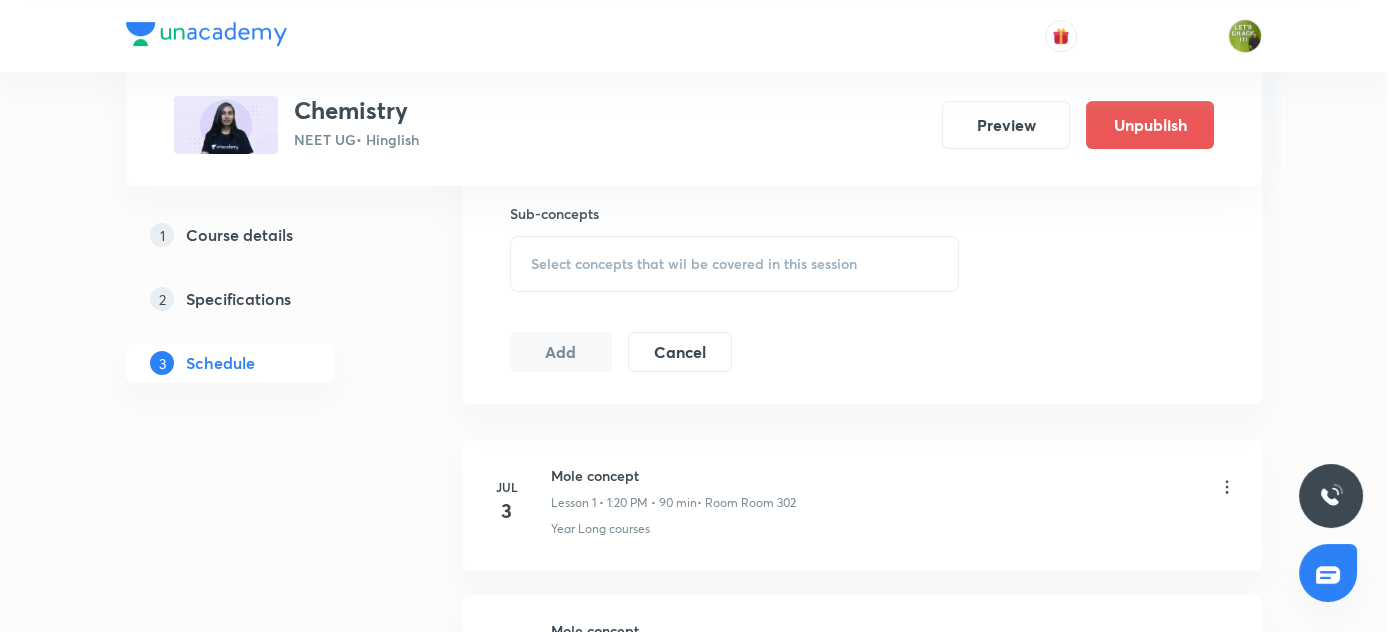 scroll, scrollTop: 1002, scrollLeft: 0, axis: vertical 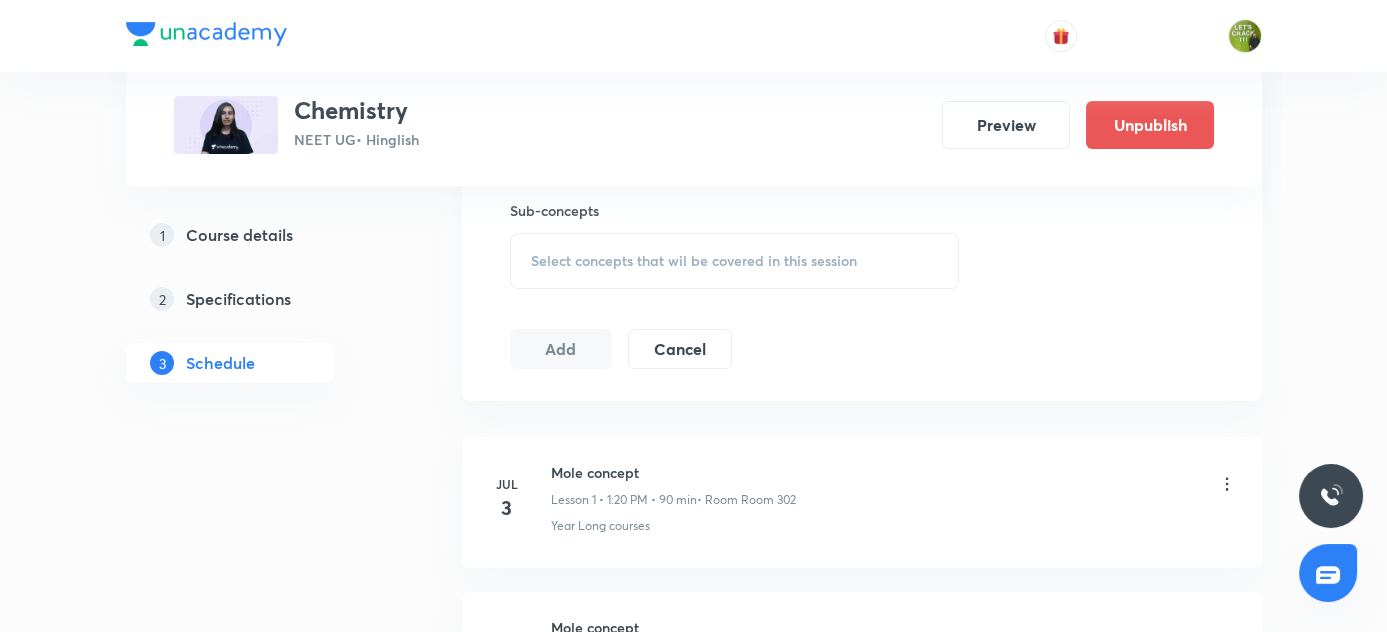 click on "Select concepts that wil be covered in this session" at bounding box center (735, 261) 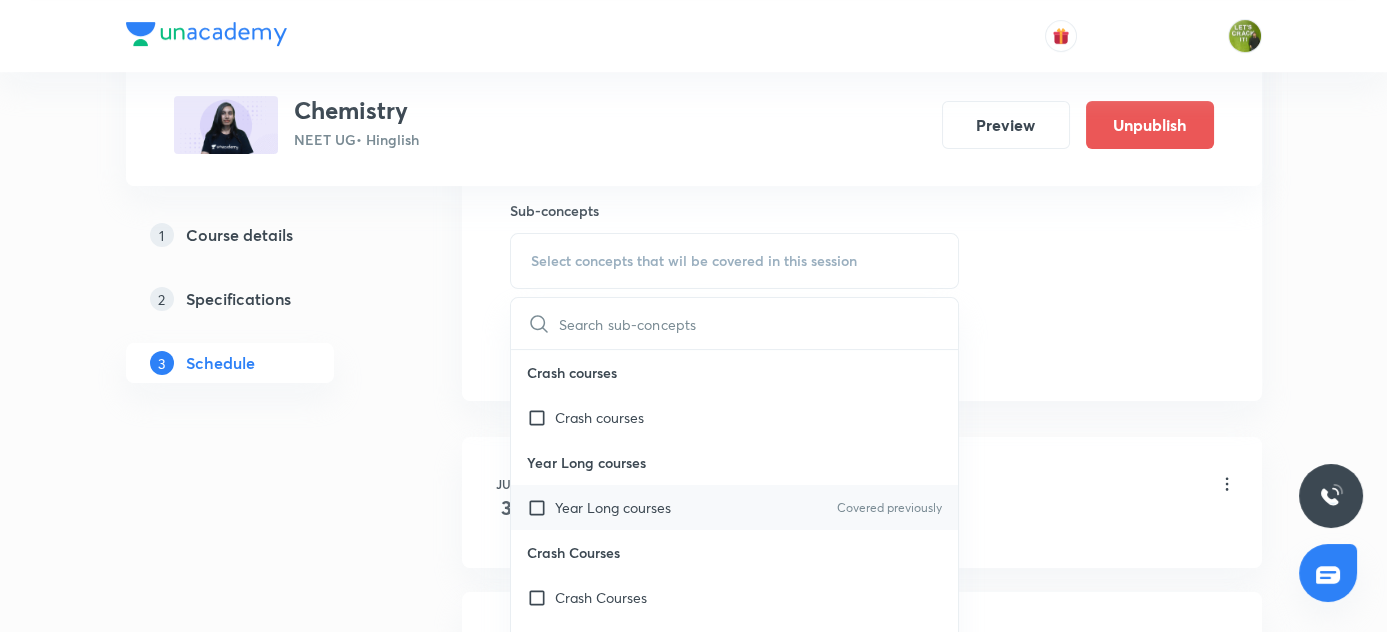 click at bounding box center (541, 507) 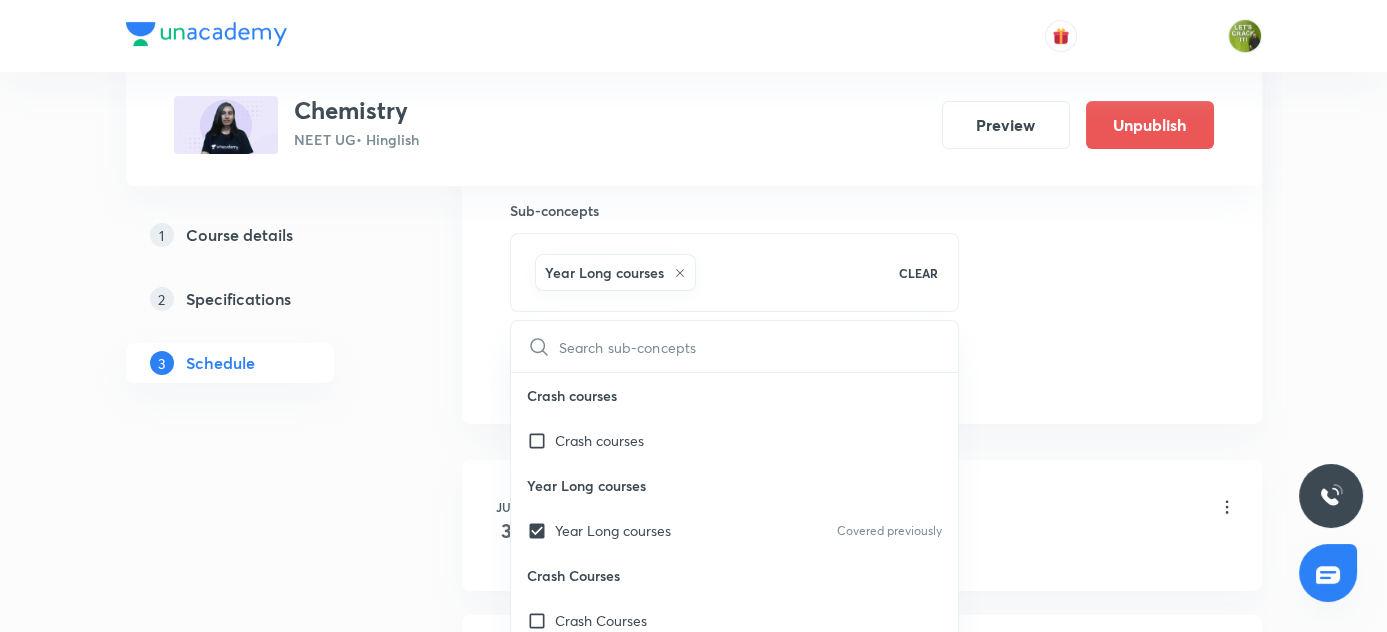 drag, startPoint x: 406, startPoint y: 471, endPoint x: 529, endPoint y: 370, distance: 159.154 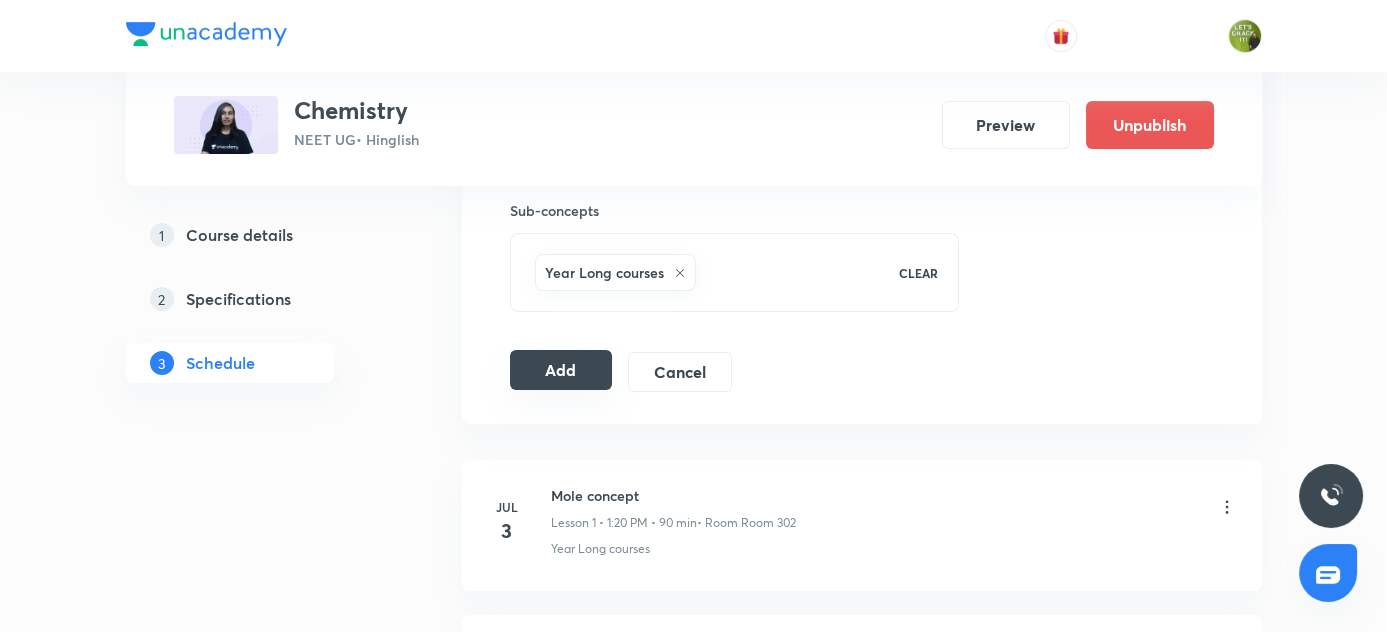 click on "Add" at bounding box center (561, 370) 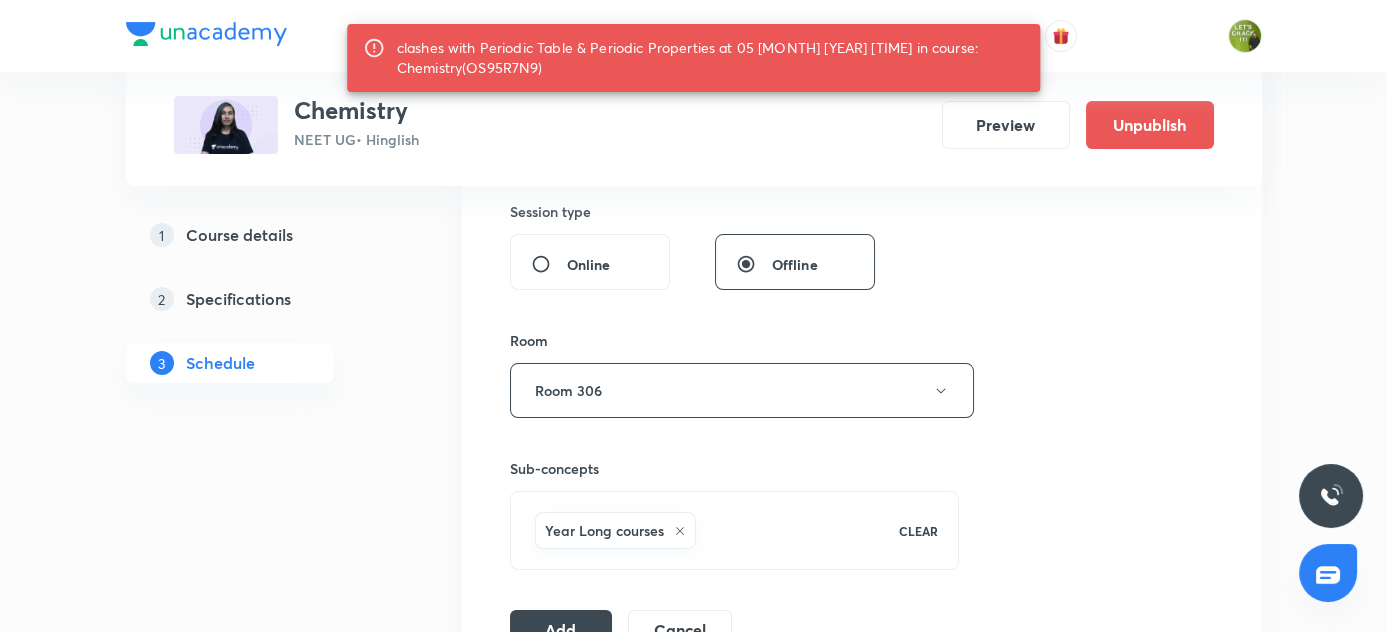scroll, scrollTop: 638, scrollLeft: 0, axis: vertical 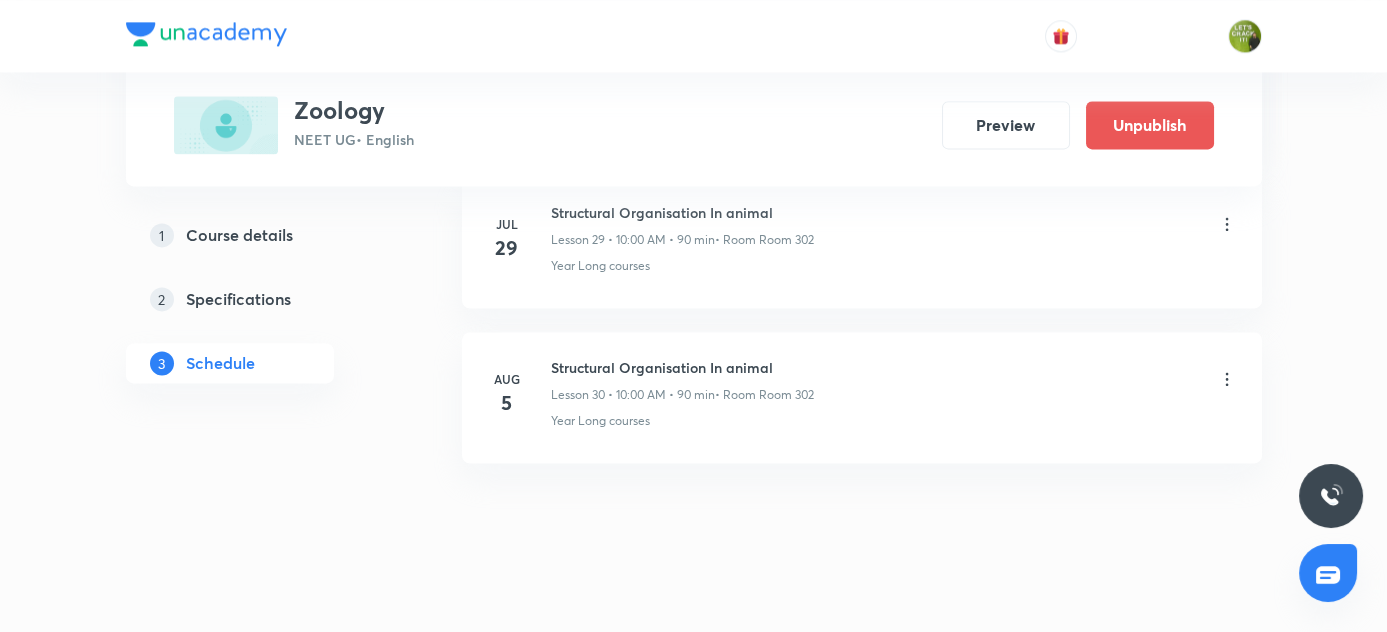 click 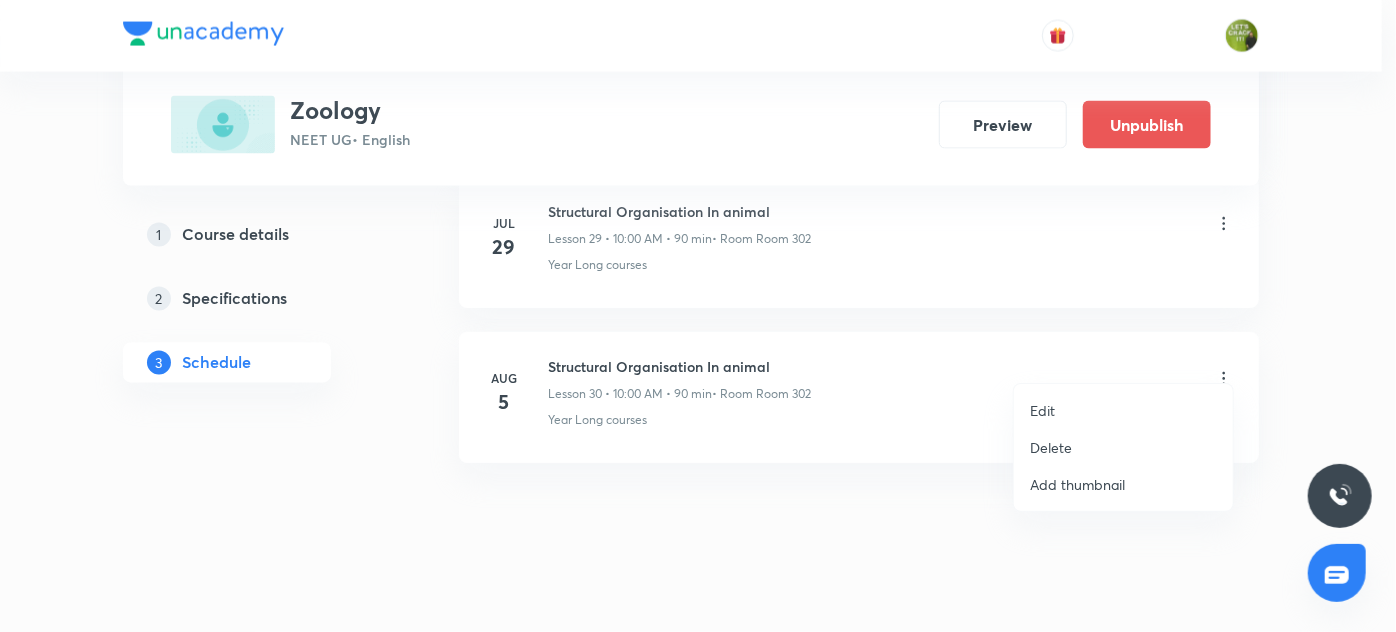 click on "Delete" at bounding box center (1051, 447) 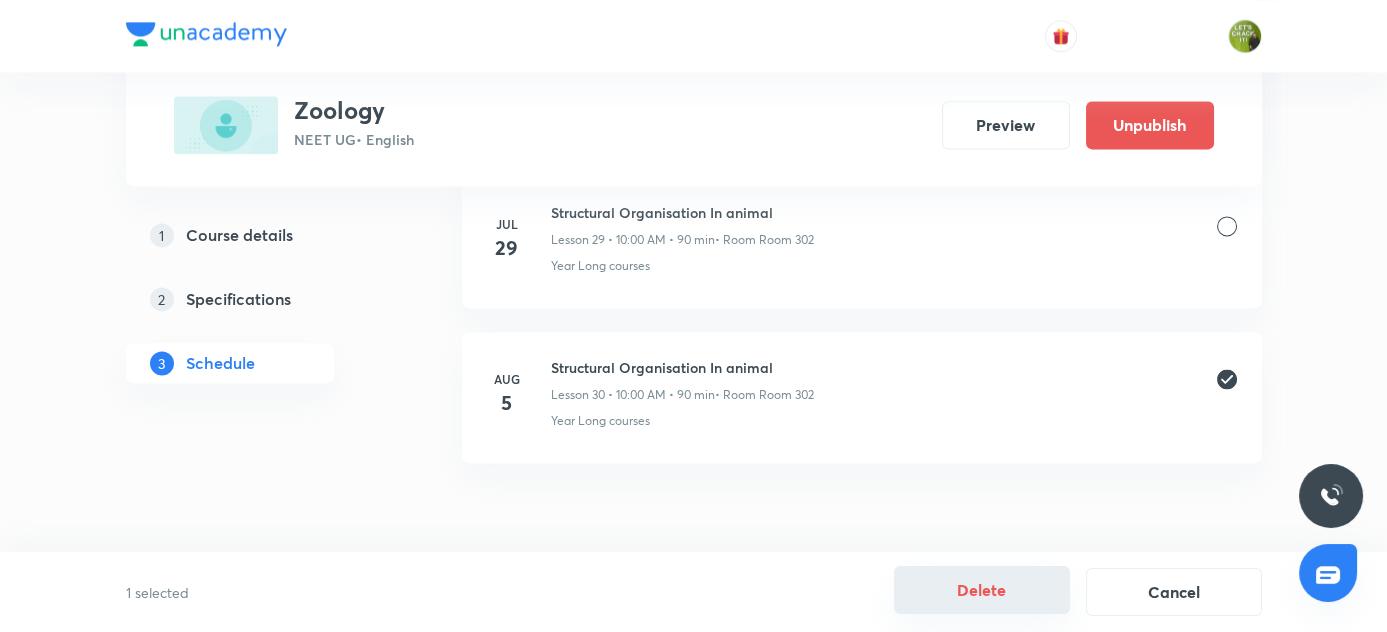 click on "Delete" at bounding box center (982, 590) 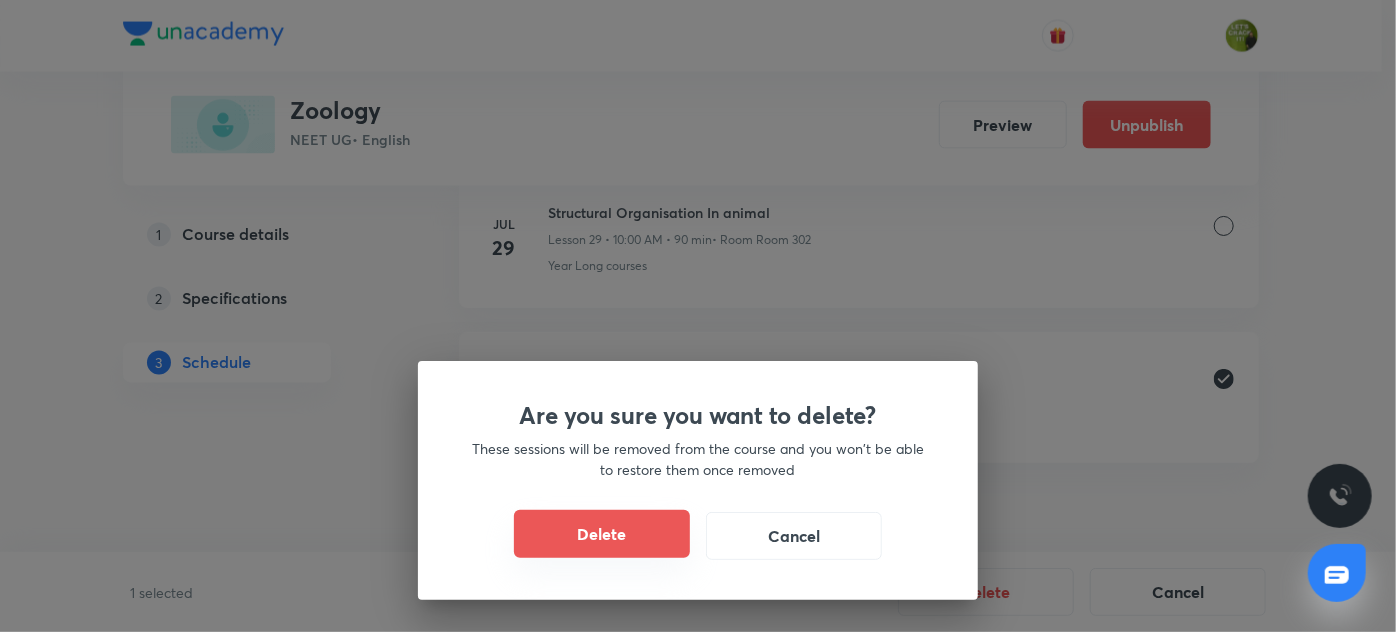 click on "Delete" at bounding box center [602, 534] 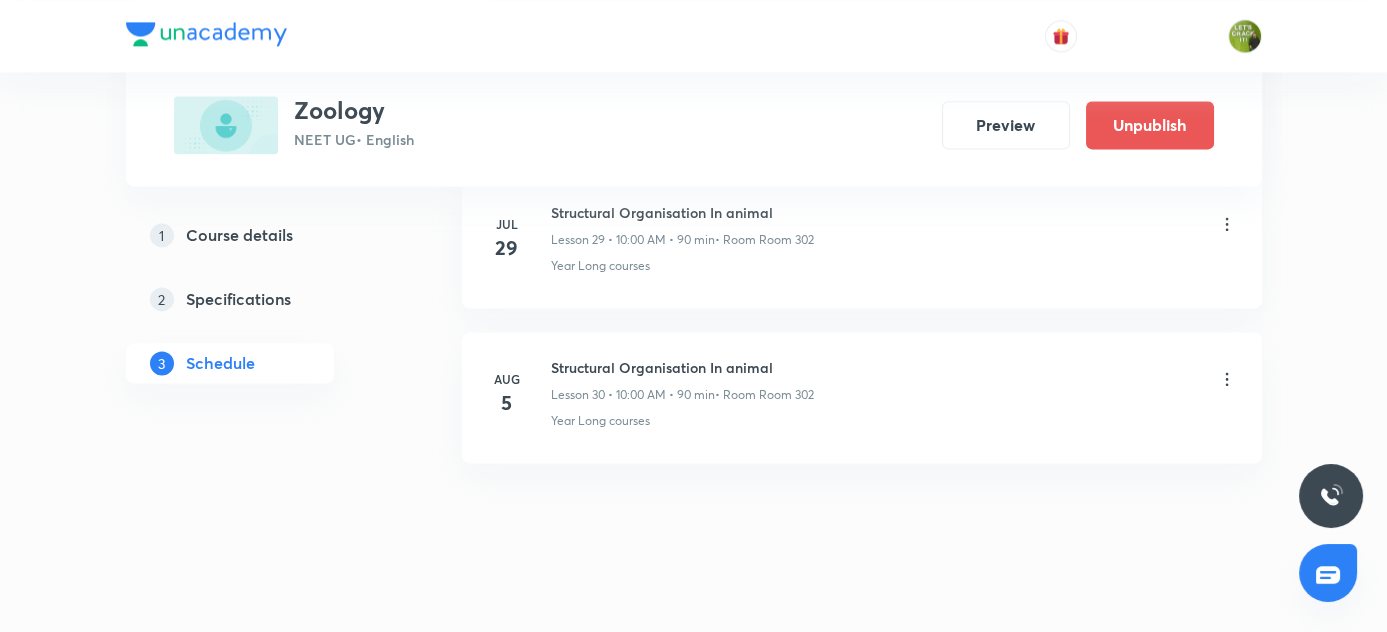 scroll, scrollTop: 5448, scrollLeft: 0, axis: vertical 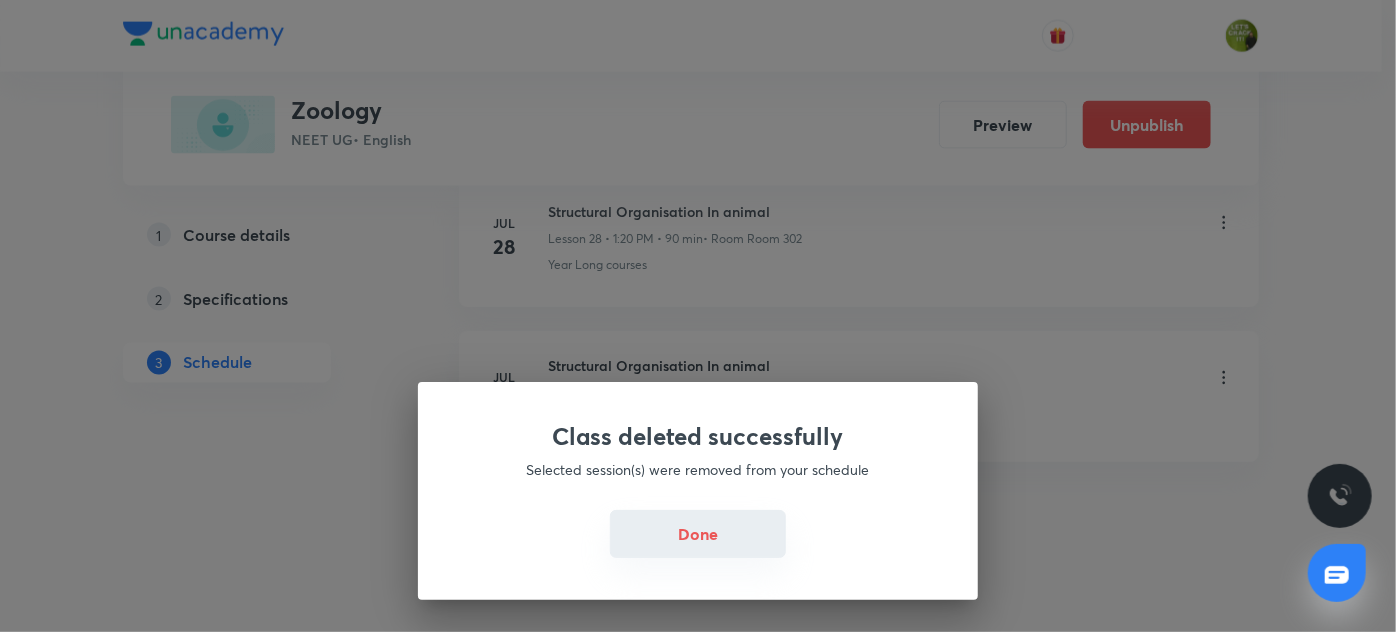 click on "Done" at bounding box center [698, 534] 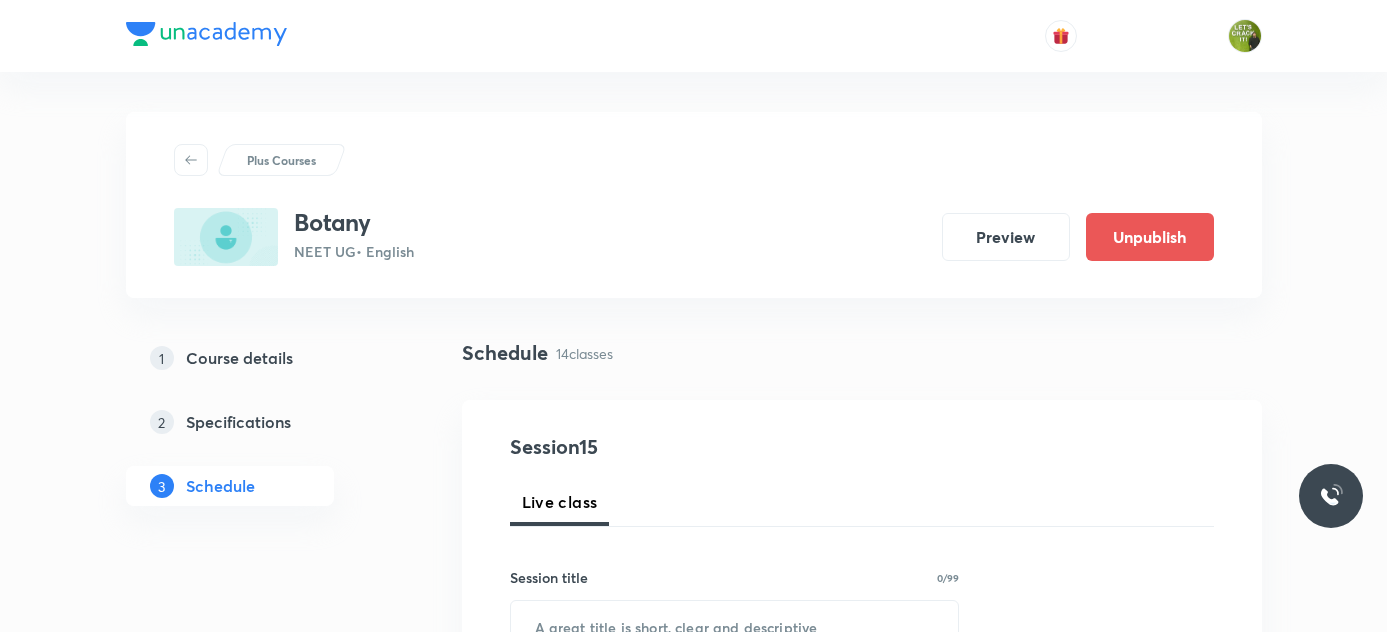 scroll, scrollTop: 0, scrollLeft: 0, axis: both 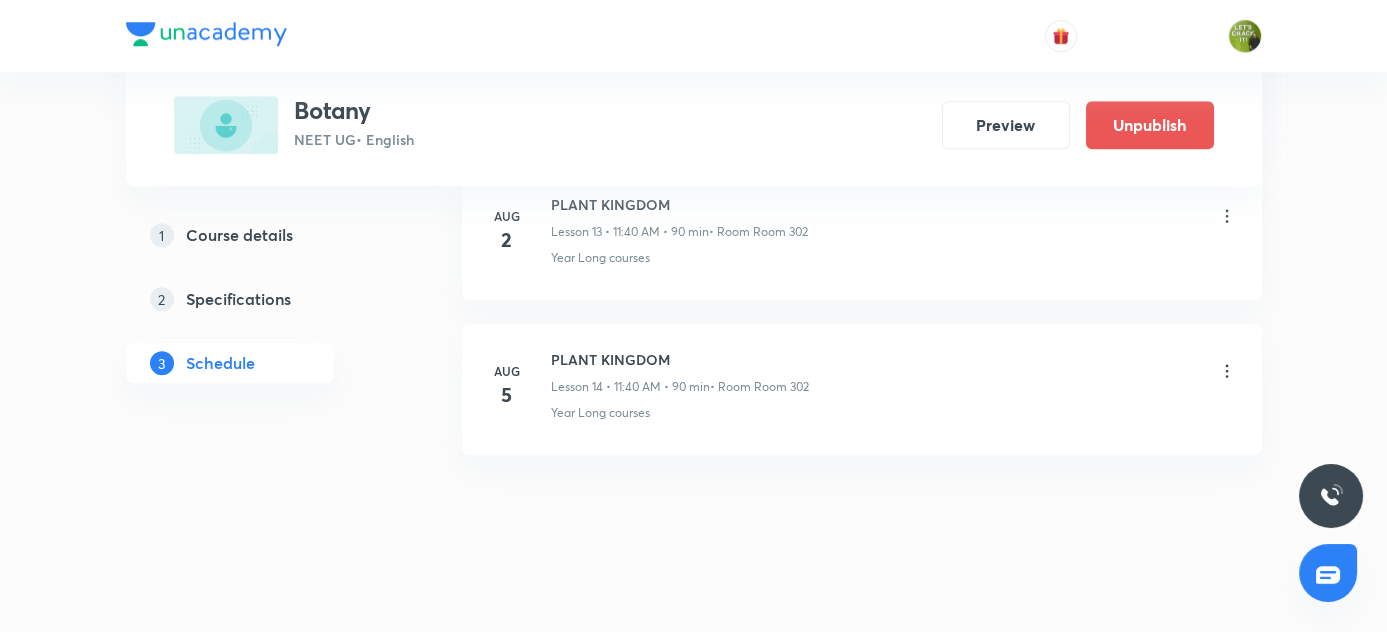 click 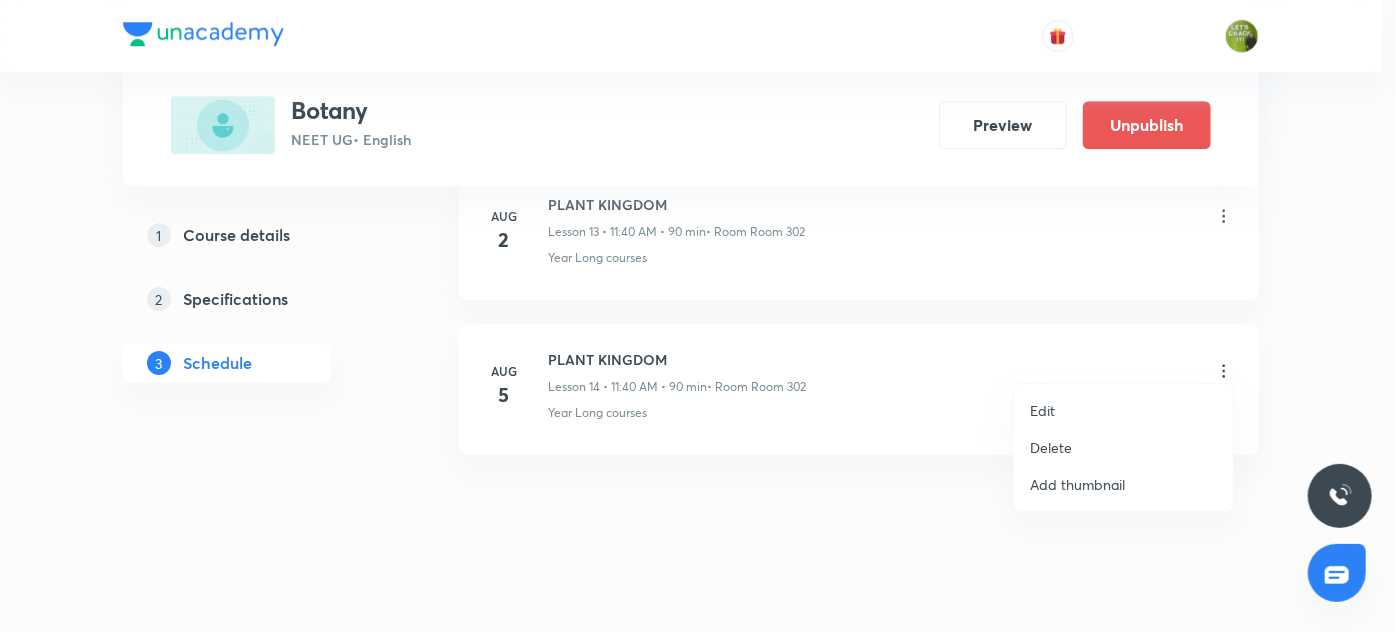 click on "Delete" at bounding box center [1051, 447] 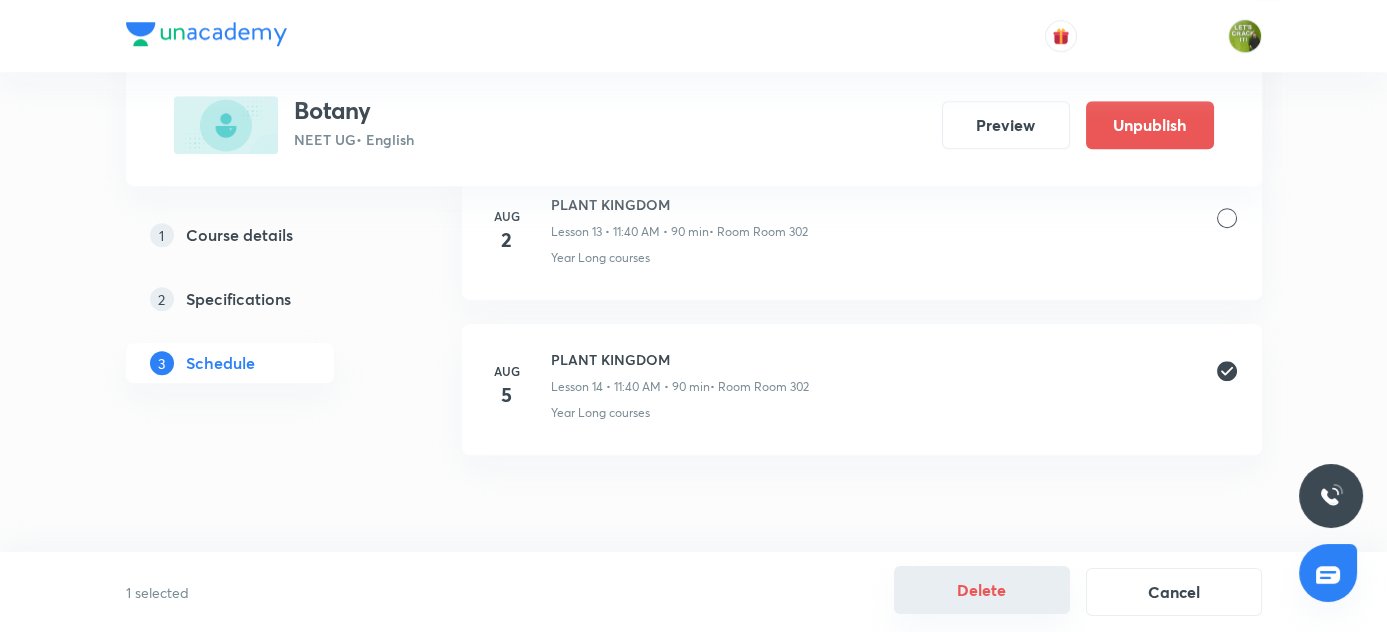 click on "Delete" at bounding box center [982, 590] 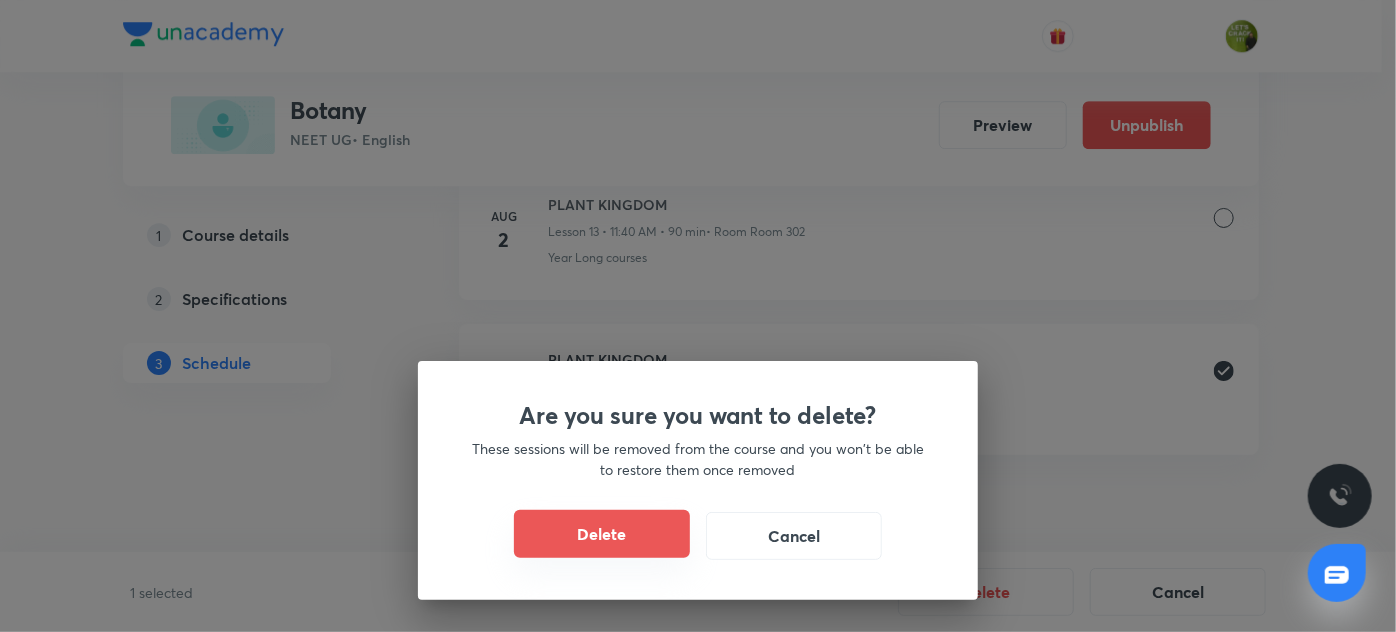 click on "Delete" at bounding box center (602, 534) 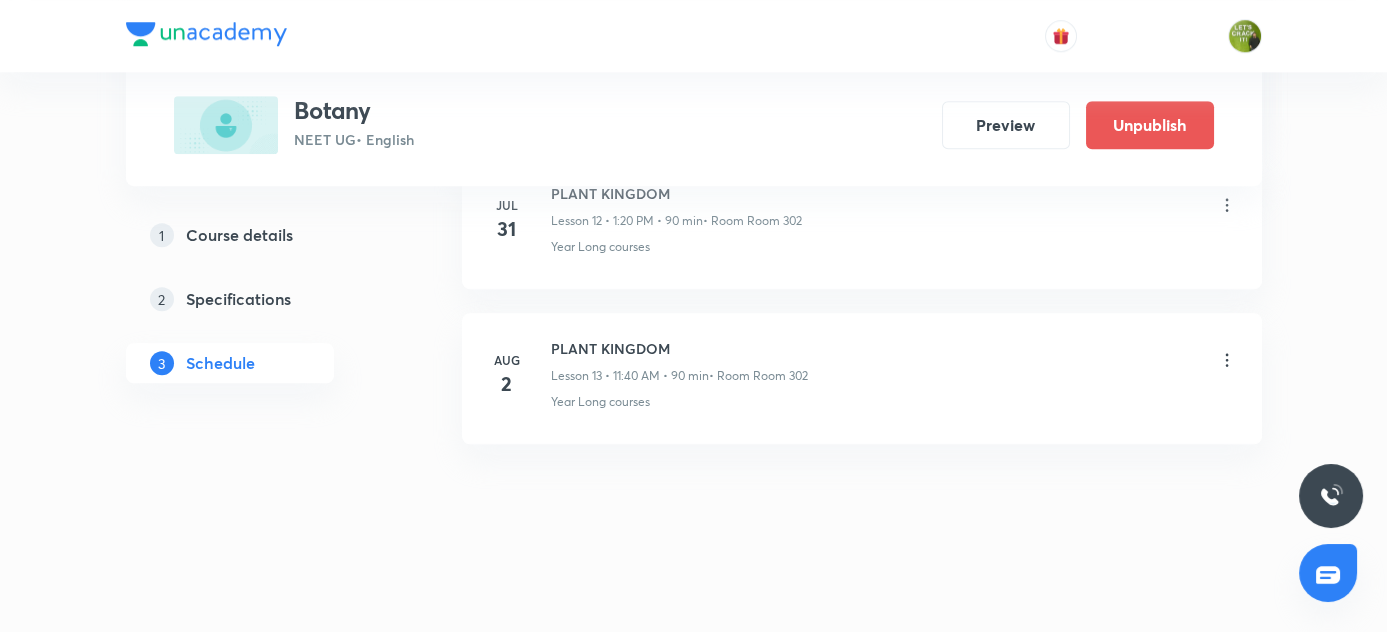 scroll, scrollTop: 2976, scrollLeft: 0, axis: vertical 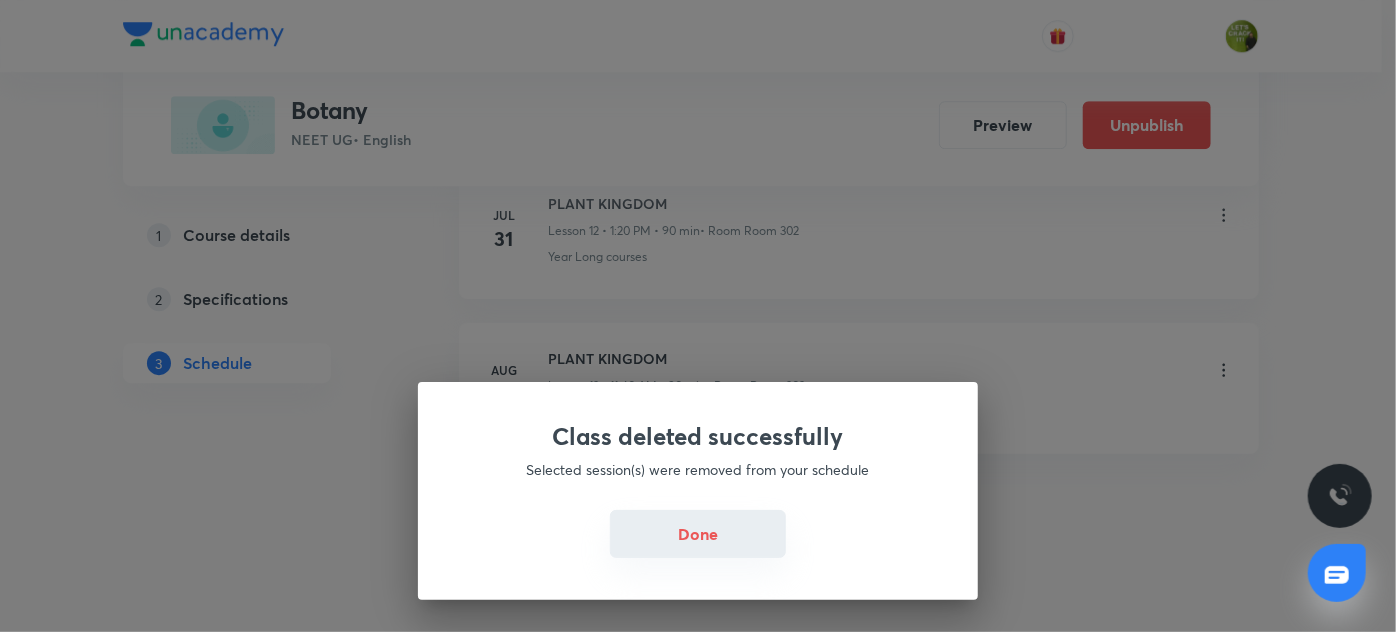 click on "Done" at bounding box center [698, 534] 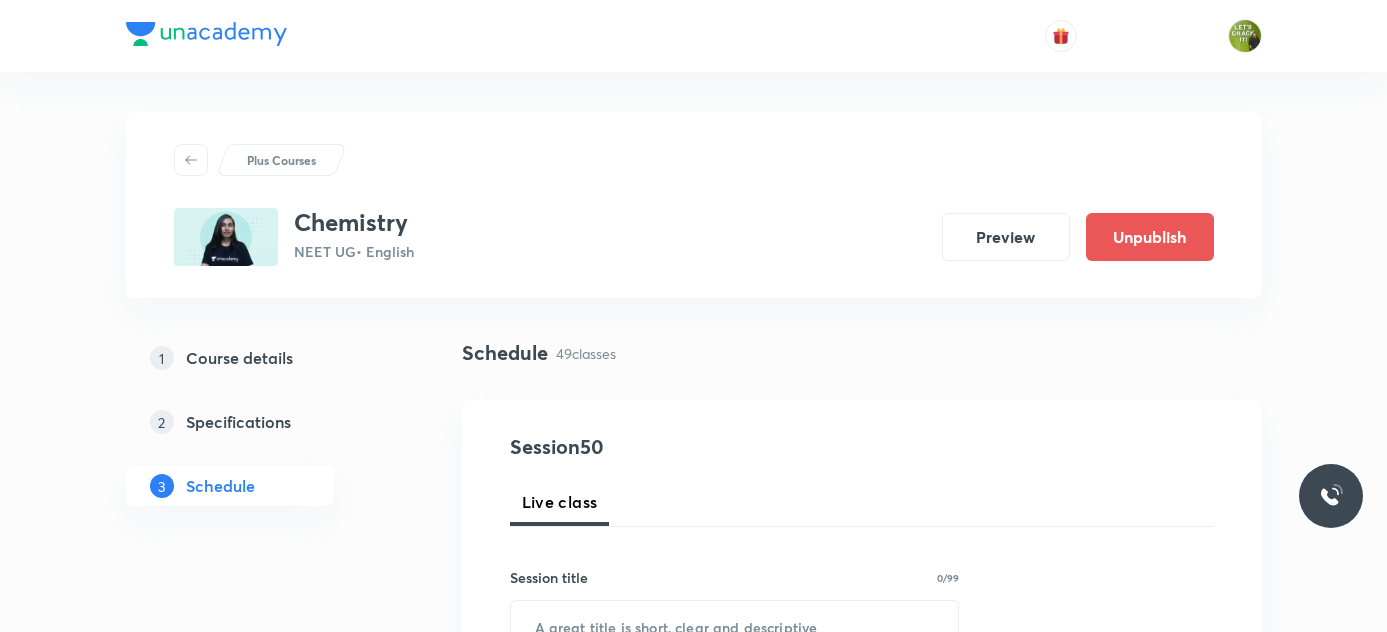 scroll, scrollTop: 0, scrollLeft: 0, axis: both 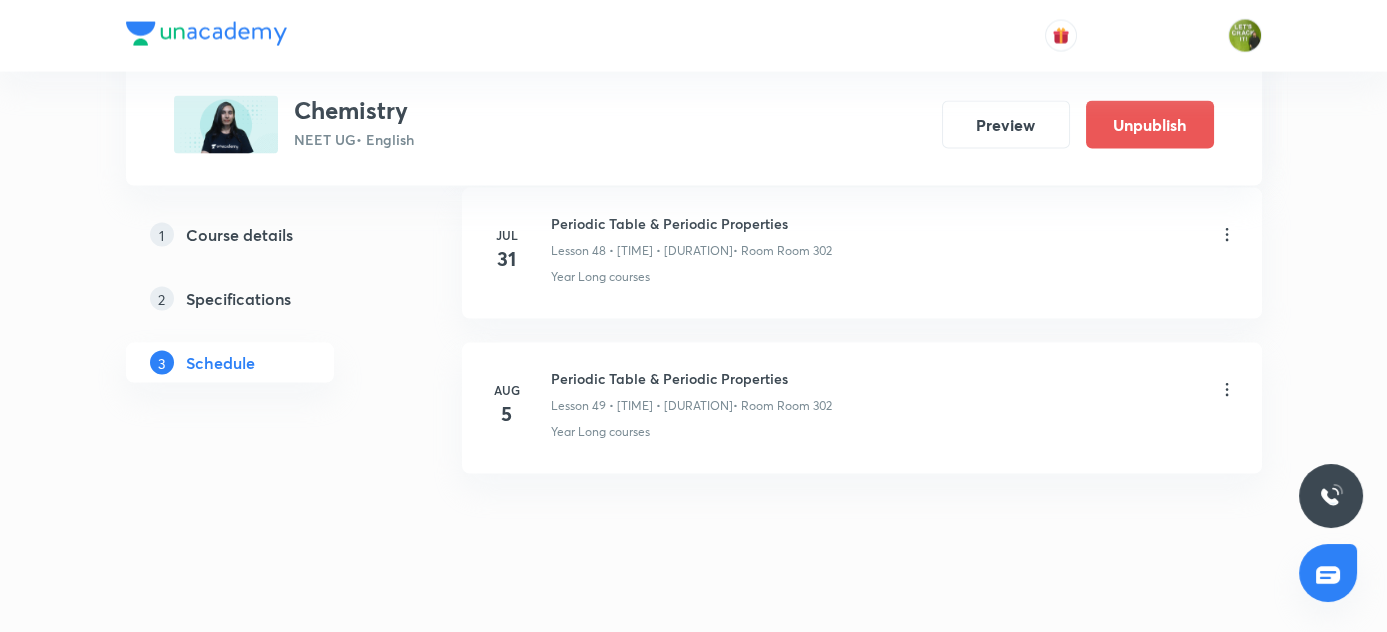 click 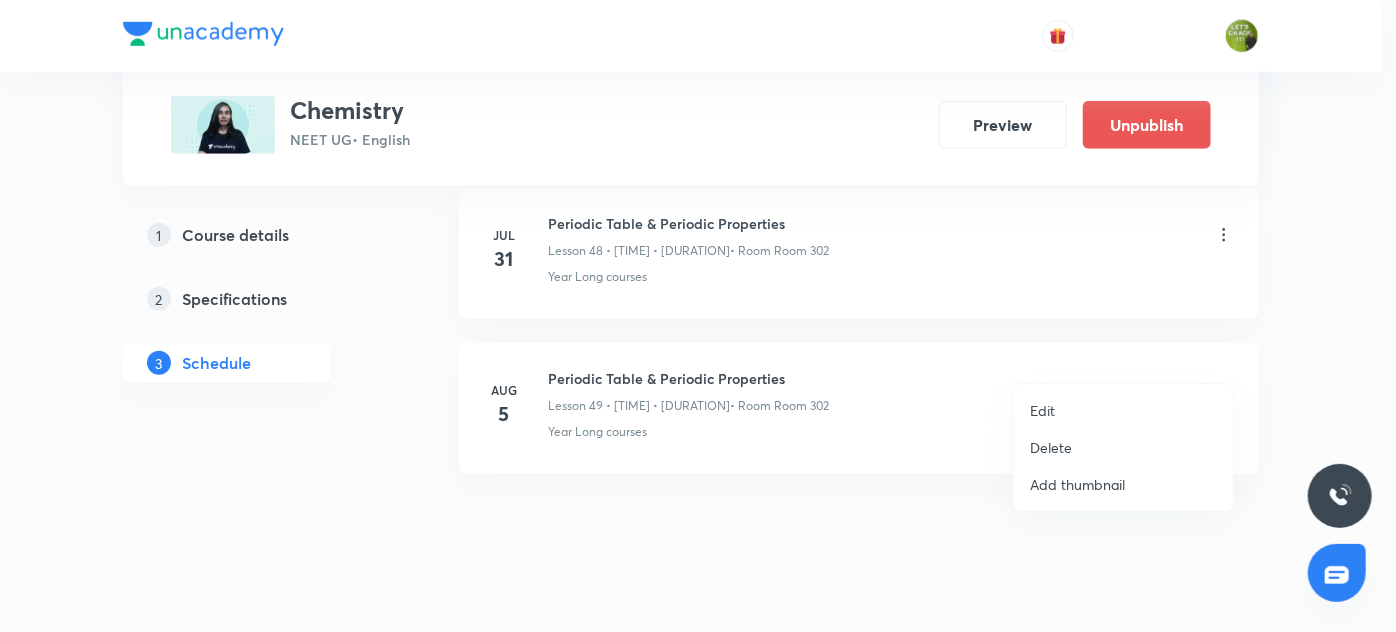click on "Delete" at bounding box center (1051, 447) 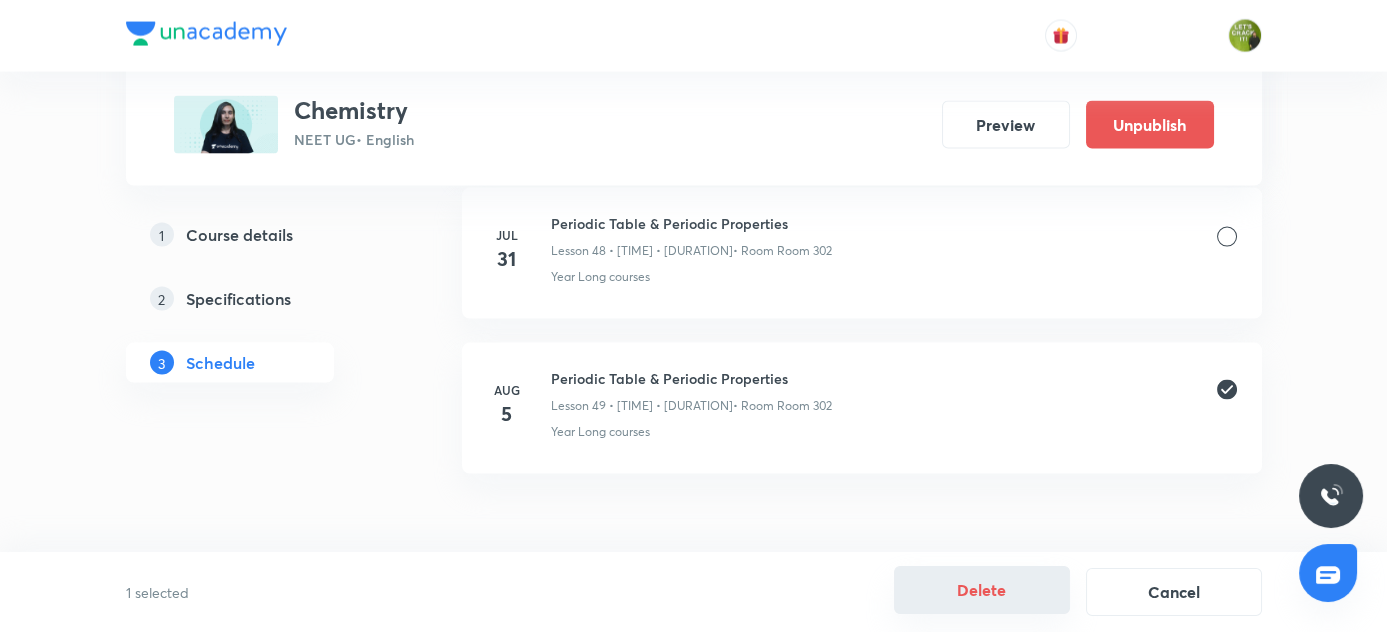 click on "Delete" at bounding box center (982, 590) 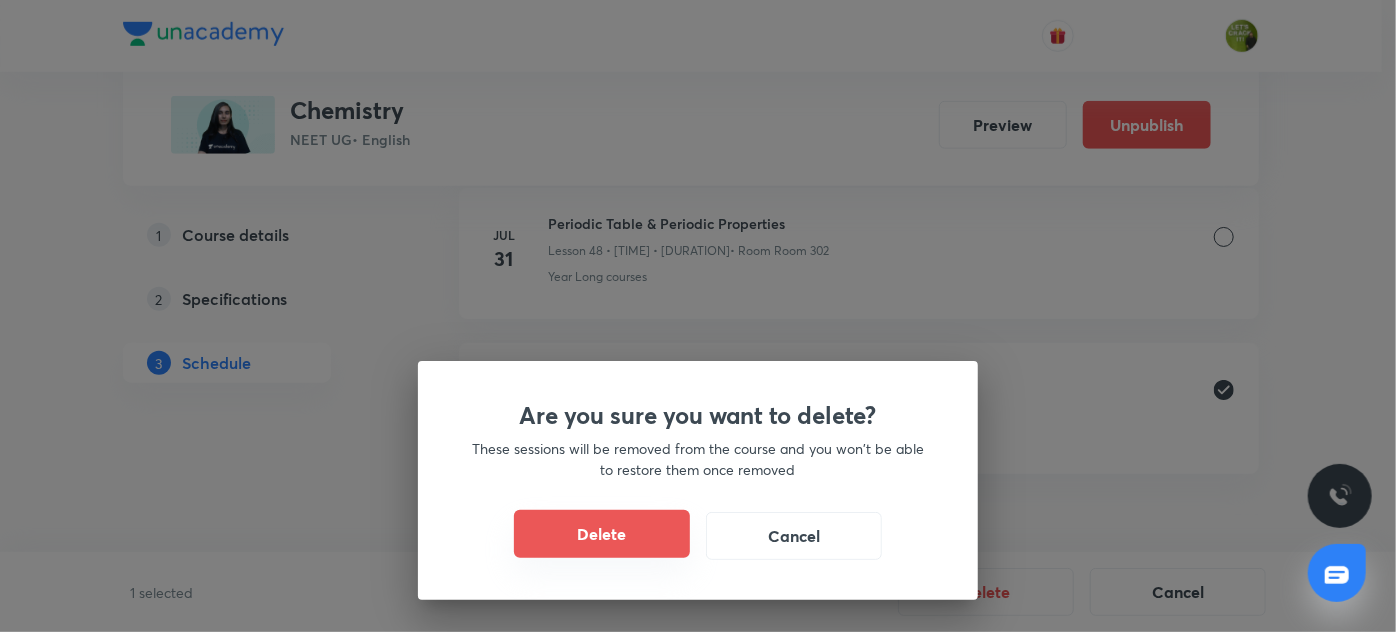 click on "Delete" at bounding box center (602, 534) 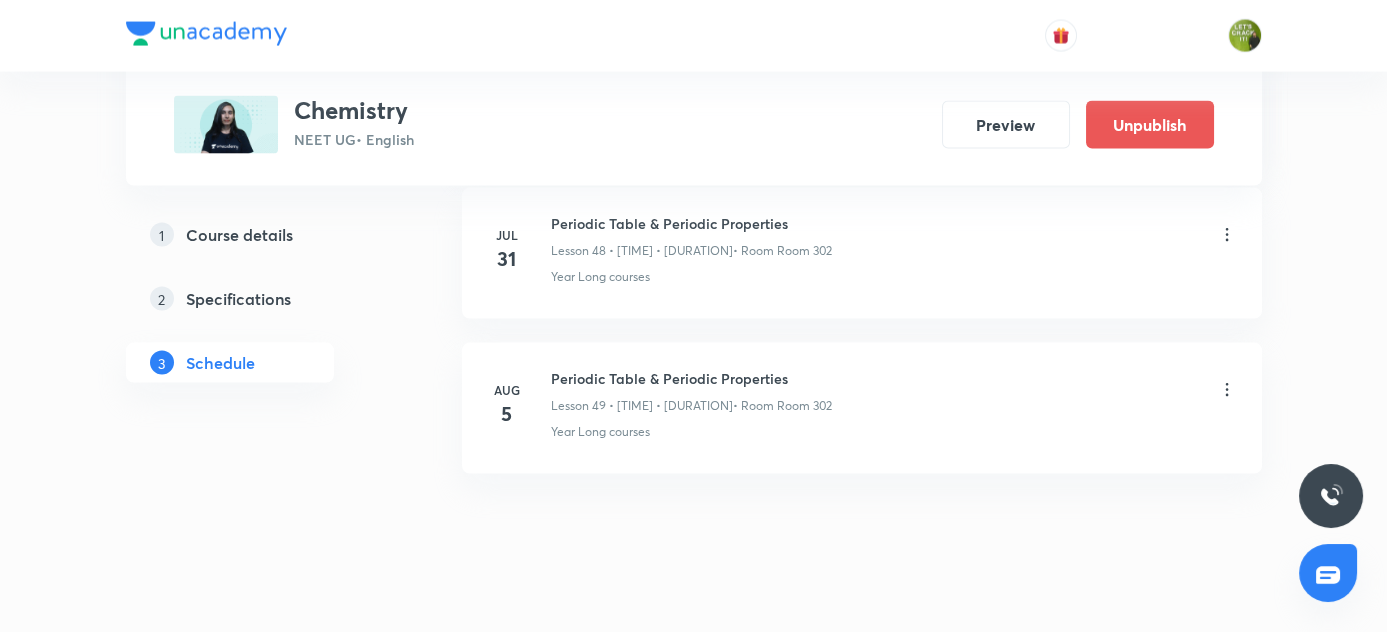 scroll, scrollTop: 8382, scrollLeft: 0, axis: vertical 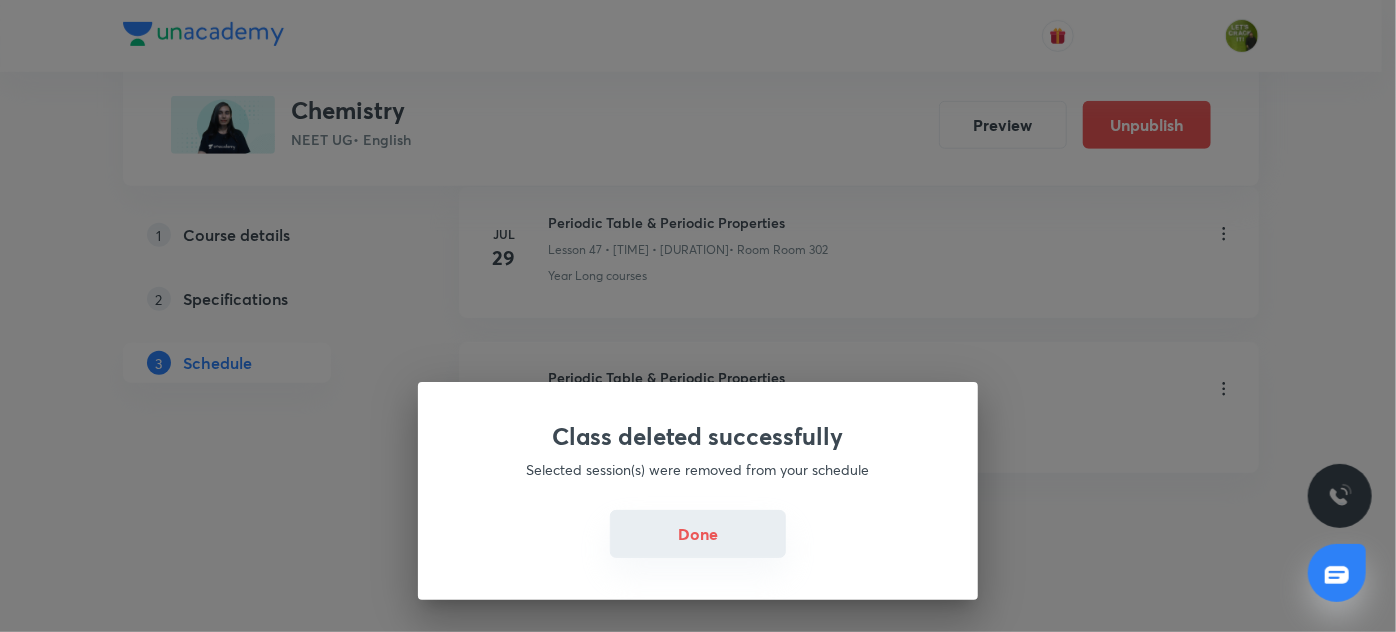 click on "Done" at bounding box center (698, 534) 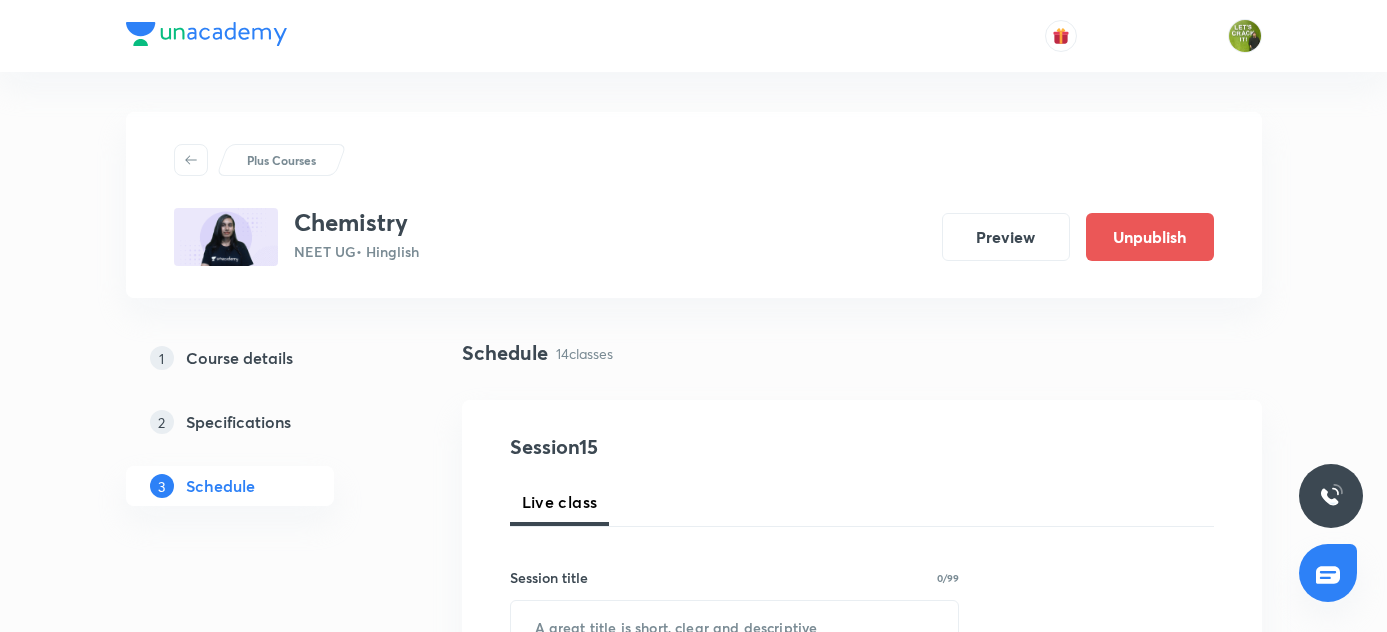 scroll, scrollTop: 0, scrollLeft: 0, axis: both 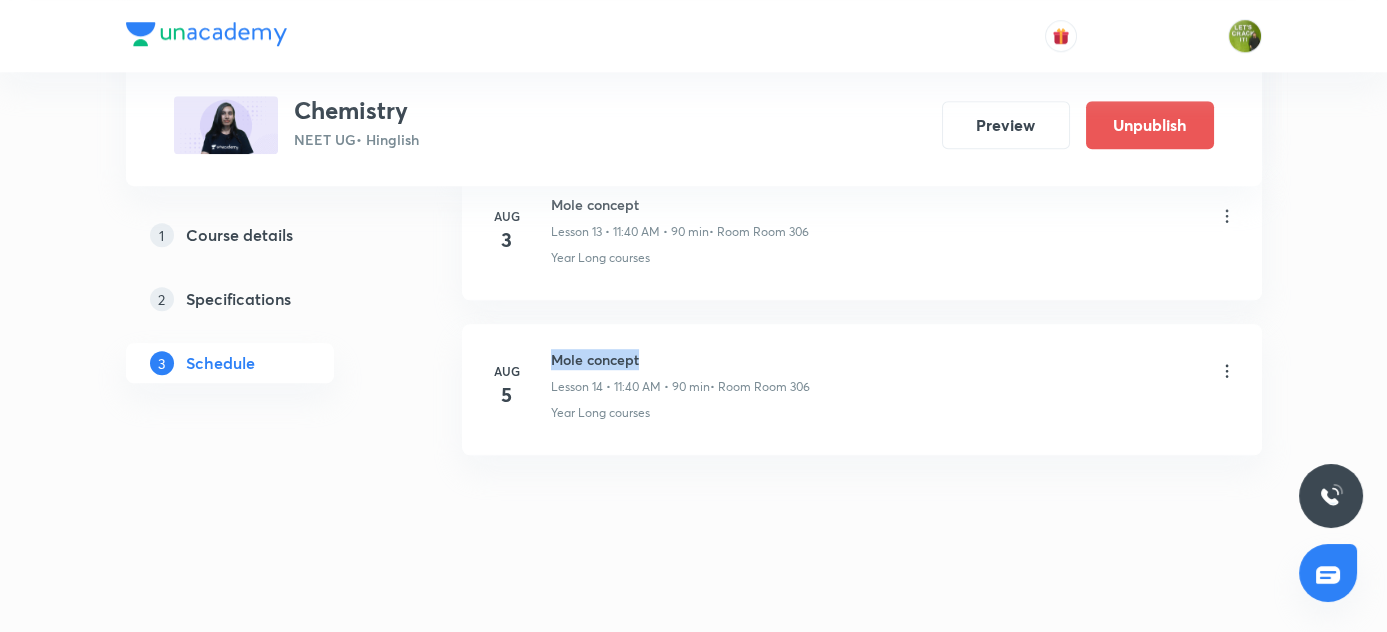 drag, startPoint x: 547, startPoint y: 340, endPoint x: 710, endPoint y: 349, distance: 163.24828 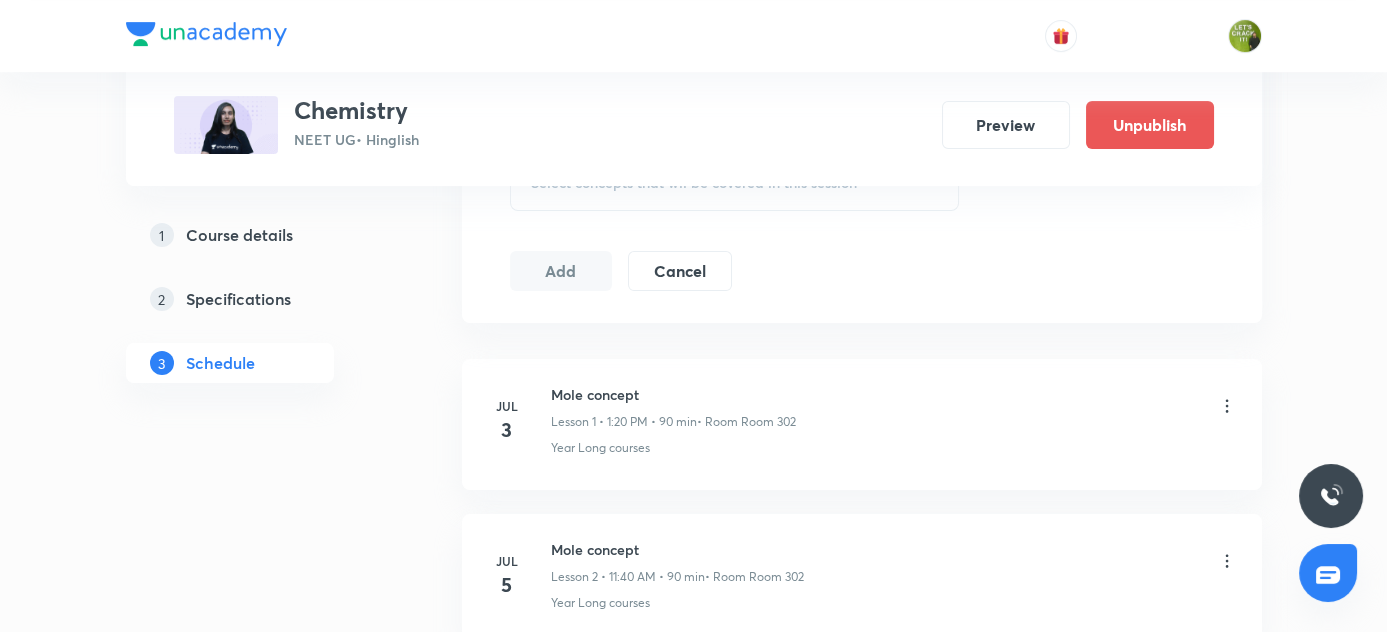 scroll, scrollTop: 0, scrollLeft: 0, axis: both 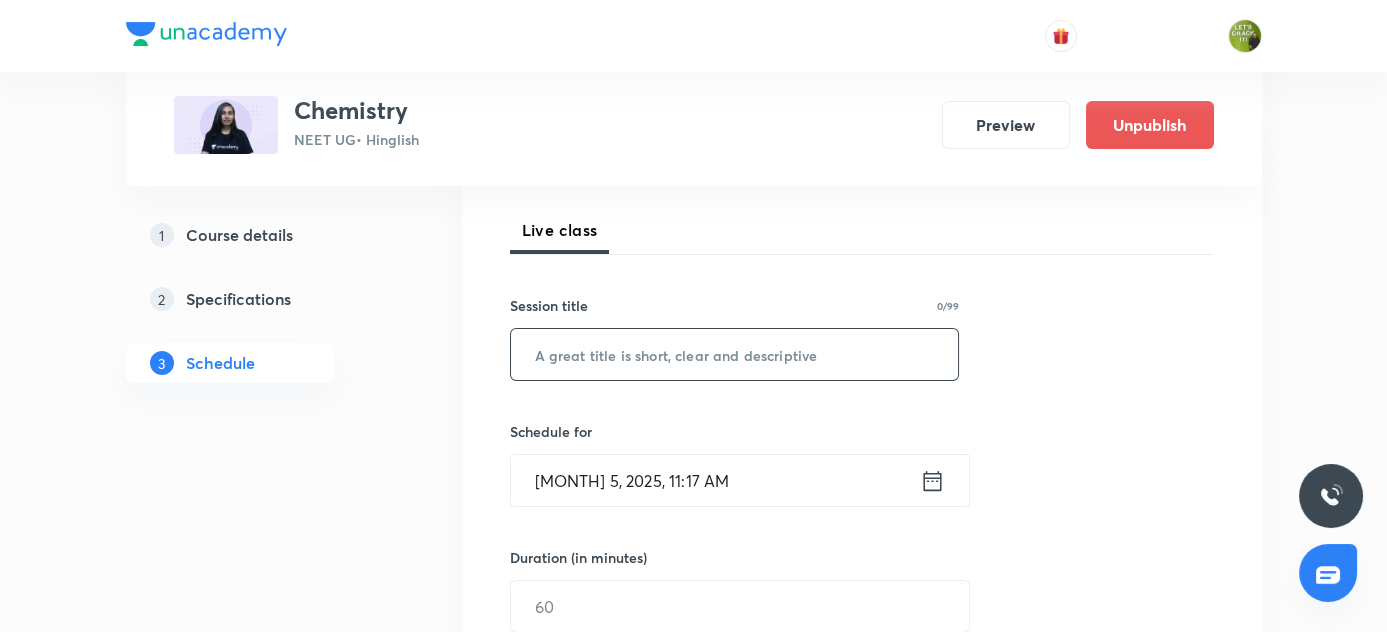 click at bounding box center [735, 354] 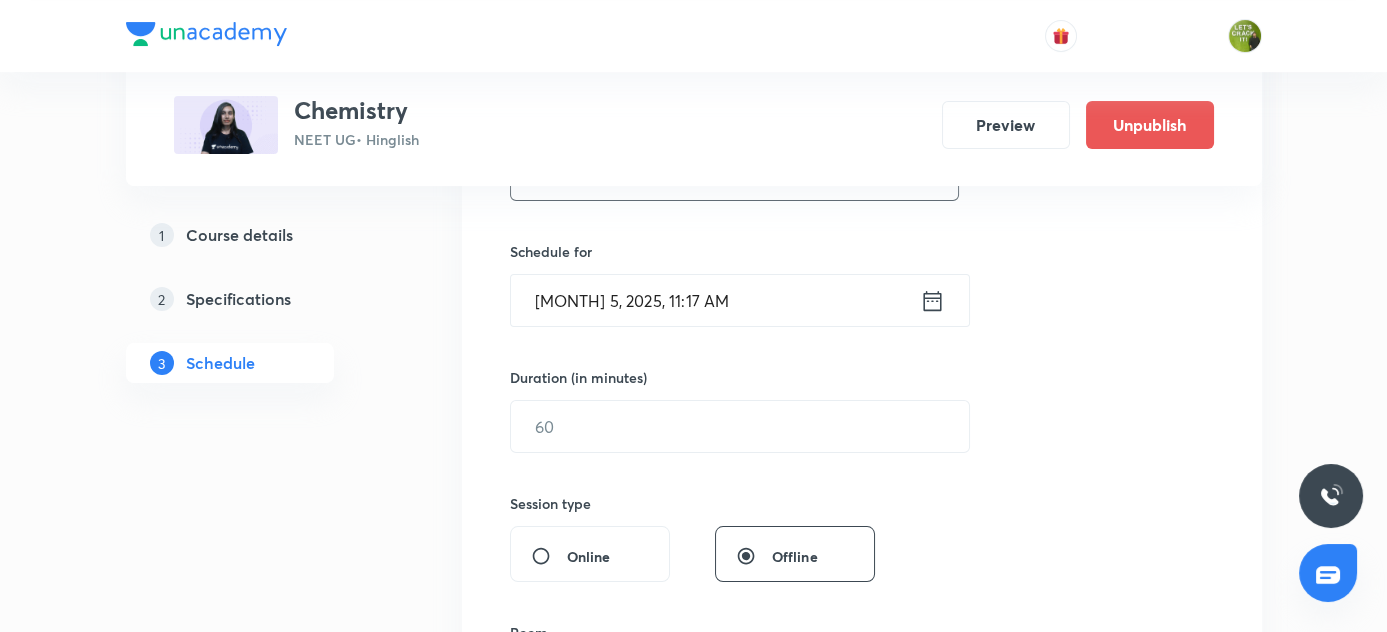 scroll, scrollTop: 454, scrollLeft: 0, axis: vertical 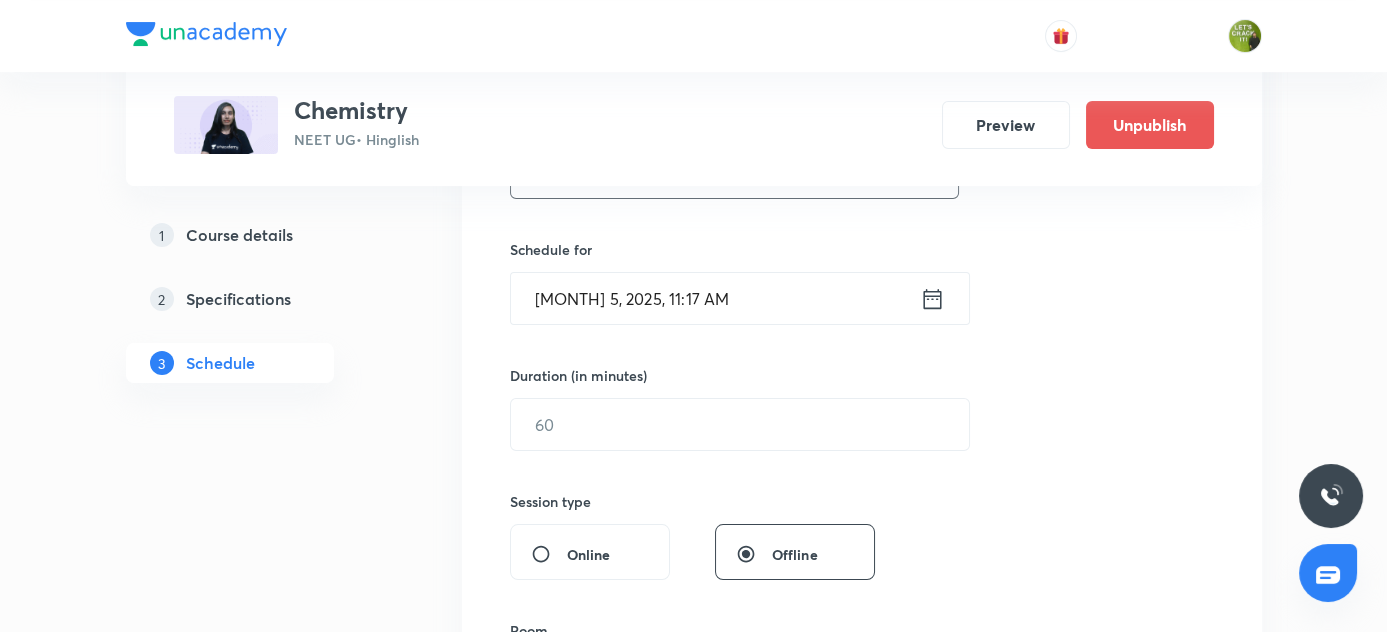 type on "Mole concept" 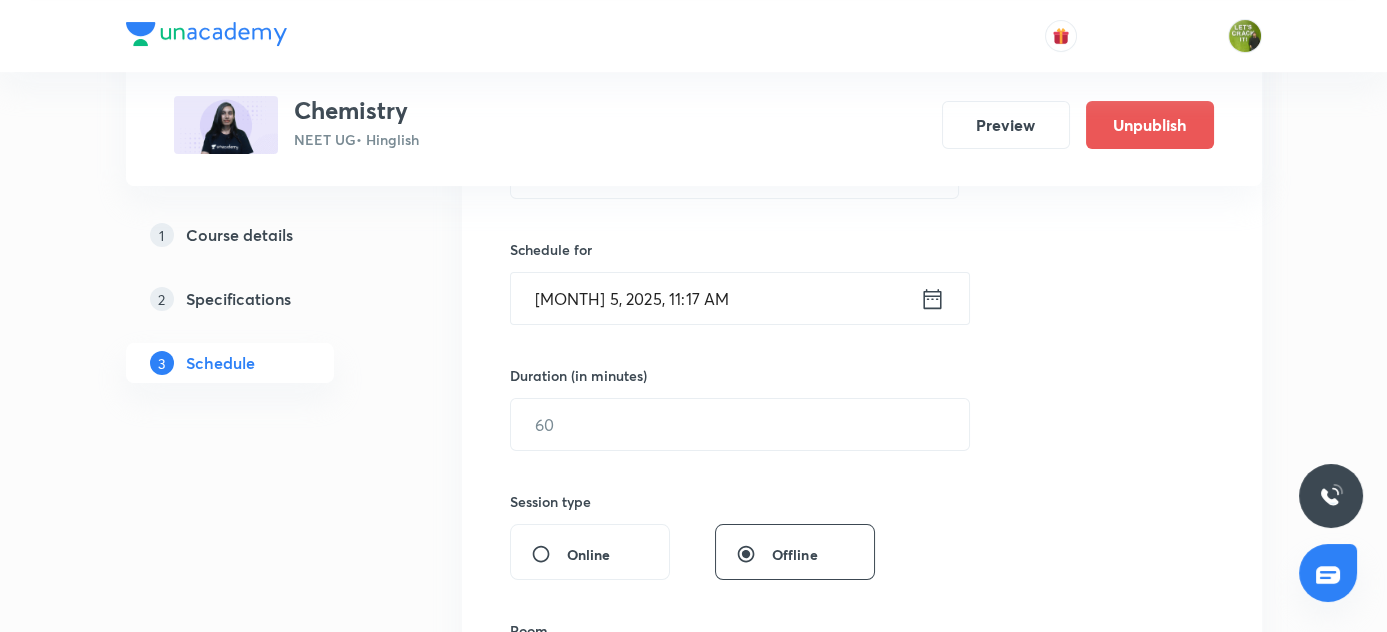 click 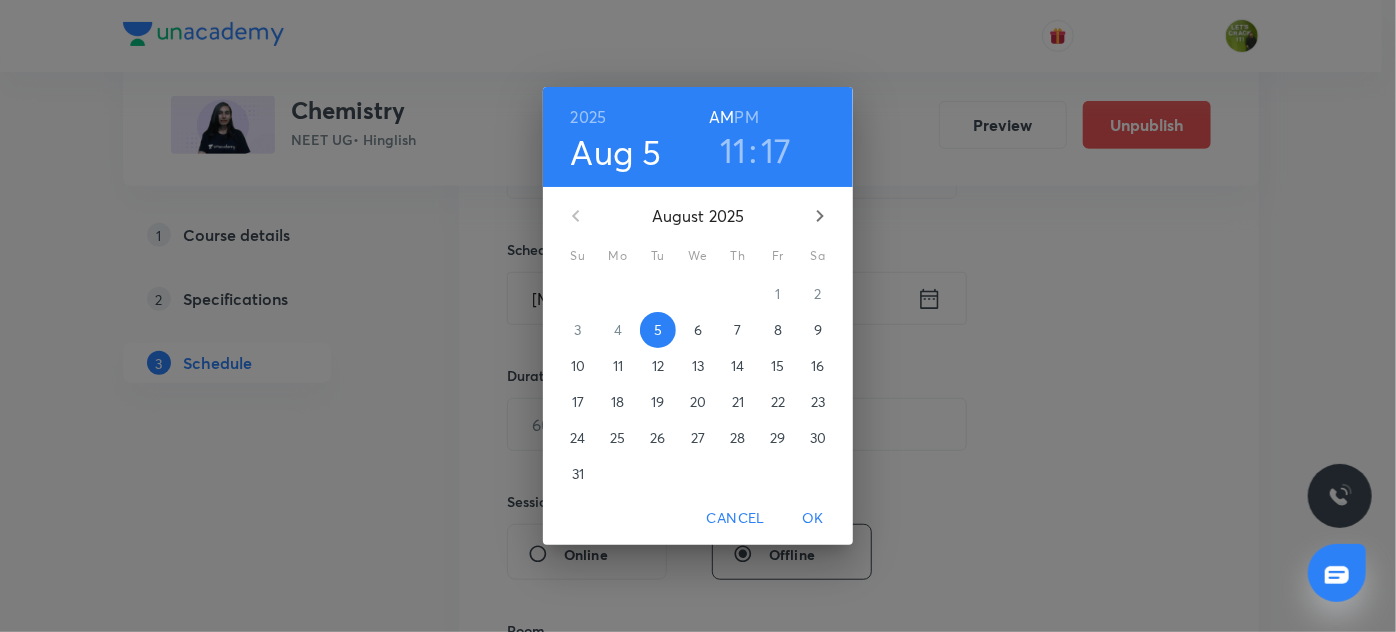 click on "11" at bounding box center (733, 150) 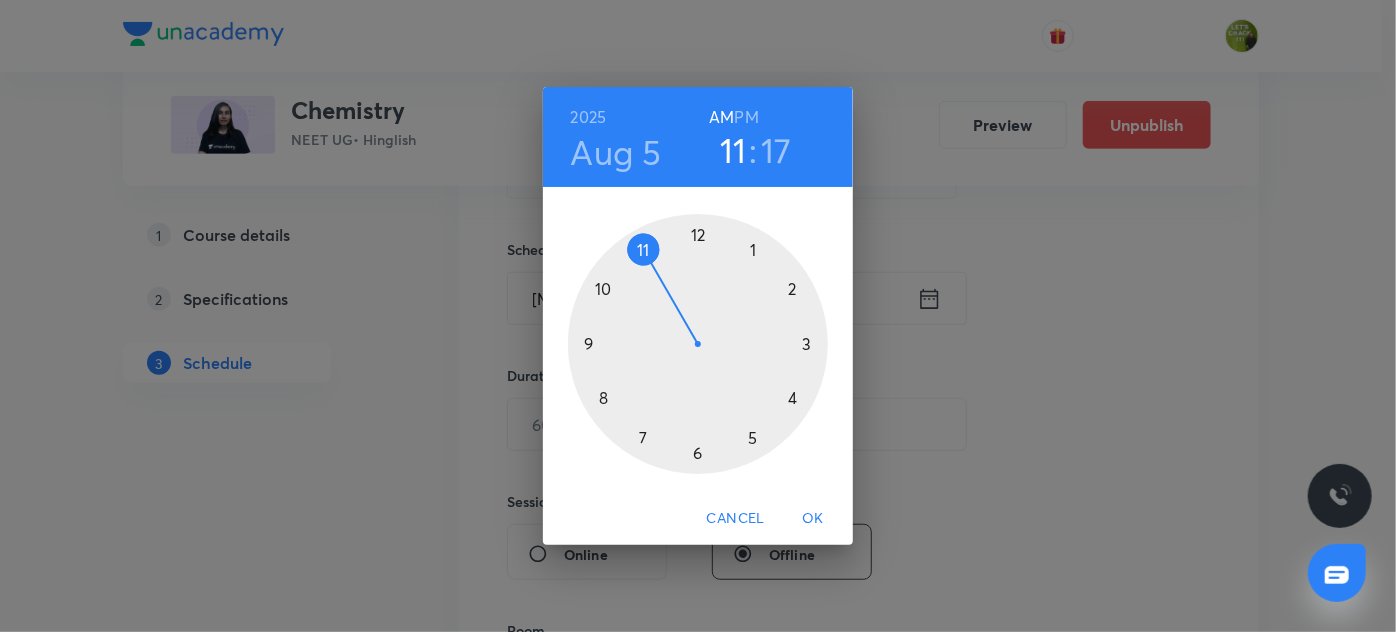 click at bounding box center (698, 344) 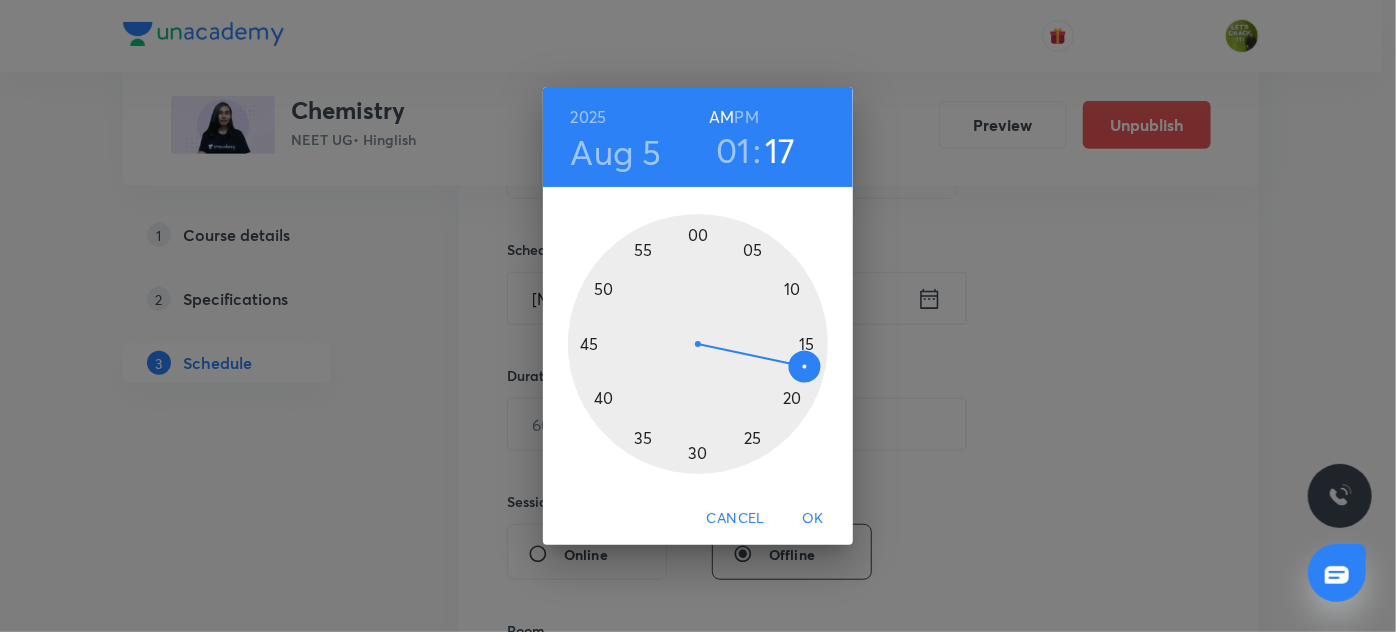click at bounding box center [698, 344] 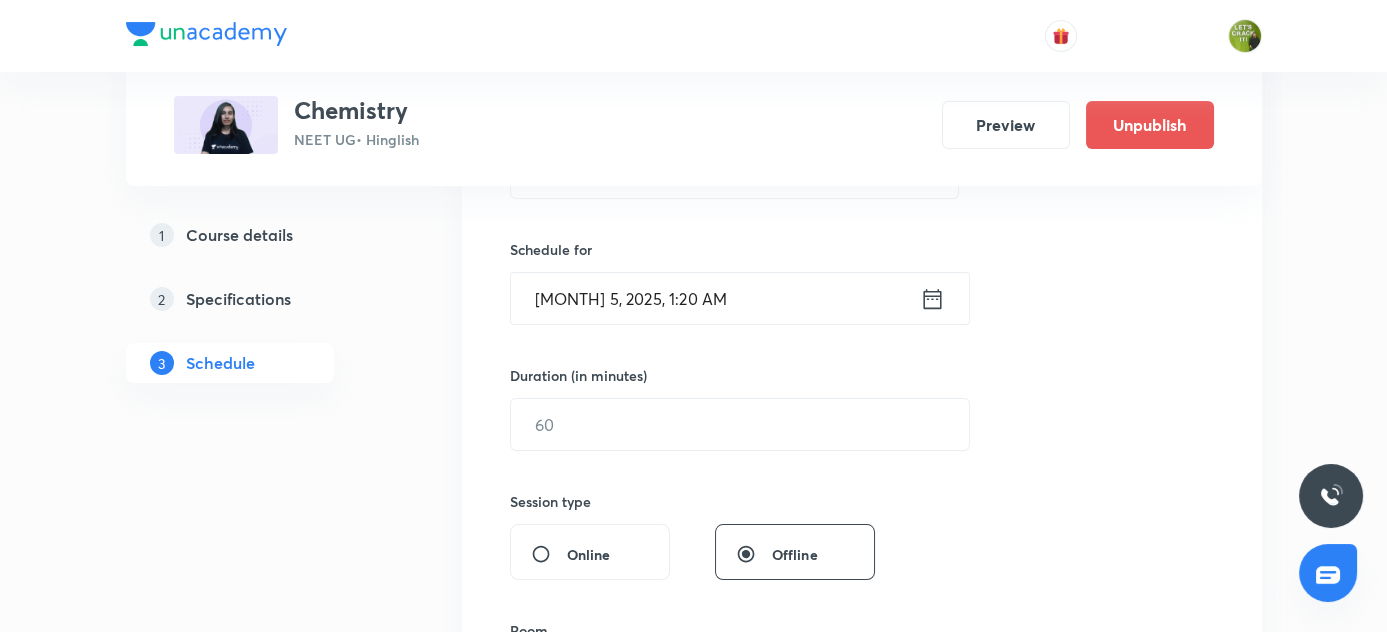 click 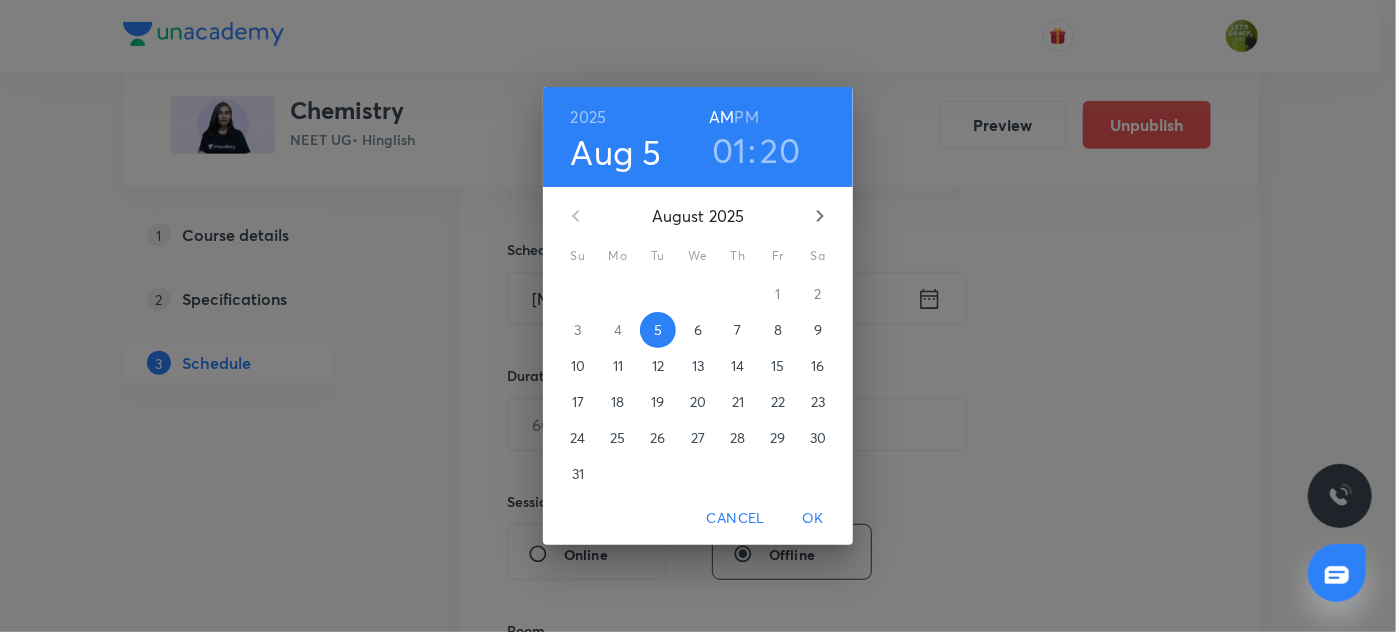 click on "PM" at bounding box center [747, 117] 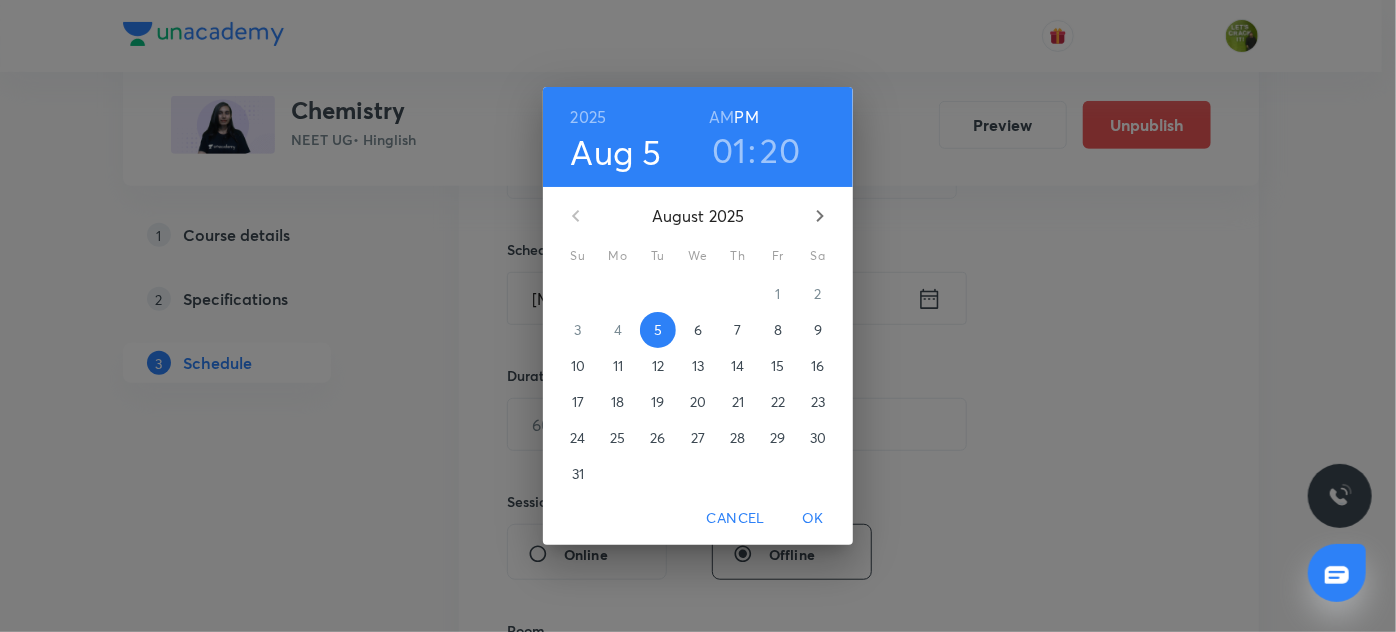 drag, startPoint x: 817, startPoint y: 514, endPoint x: 748, endPoint y: 474, distance: 79.755875 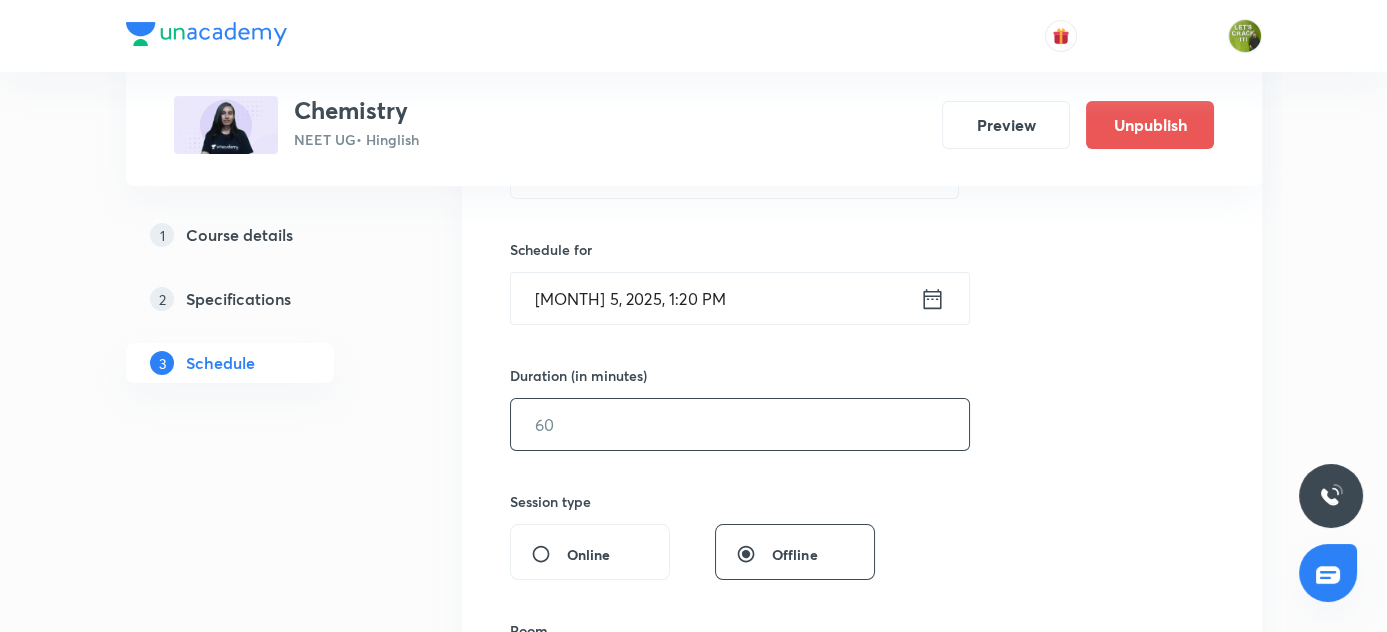 click at bounding box center (740, 424) 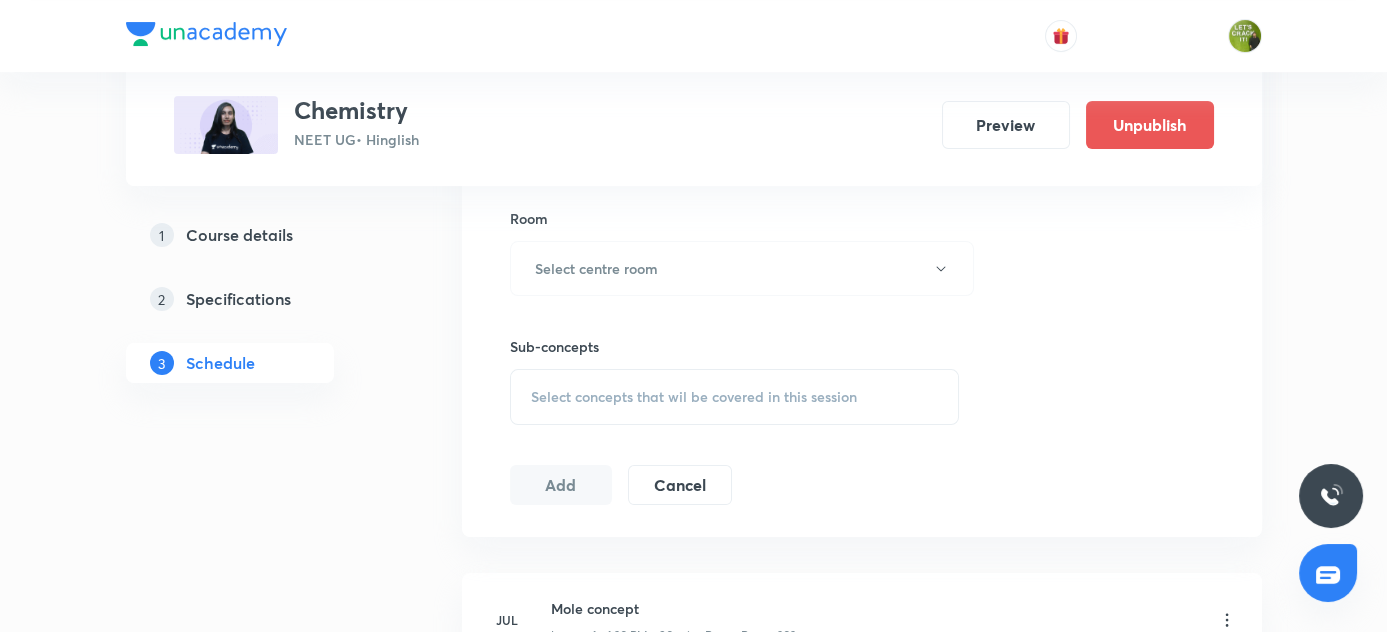 scroll, scrollTop: 909, scrollLeft: 0, axis: vertical 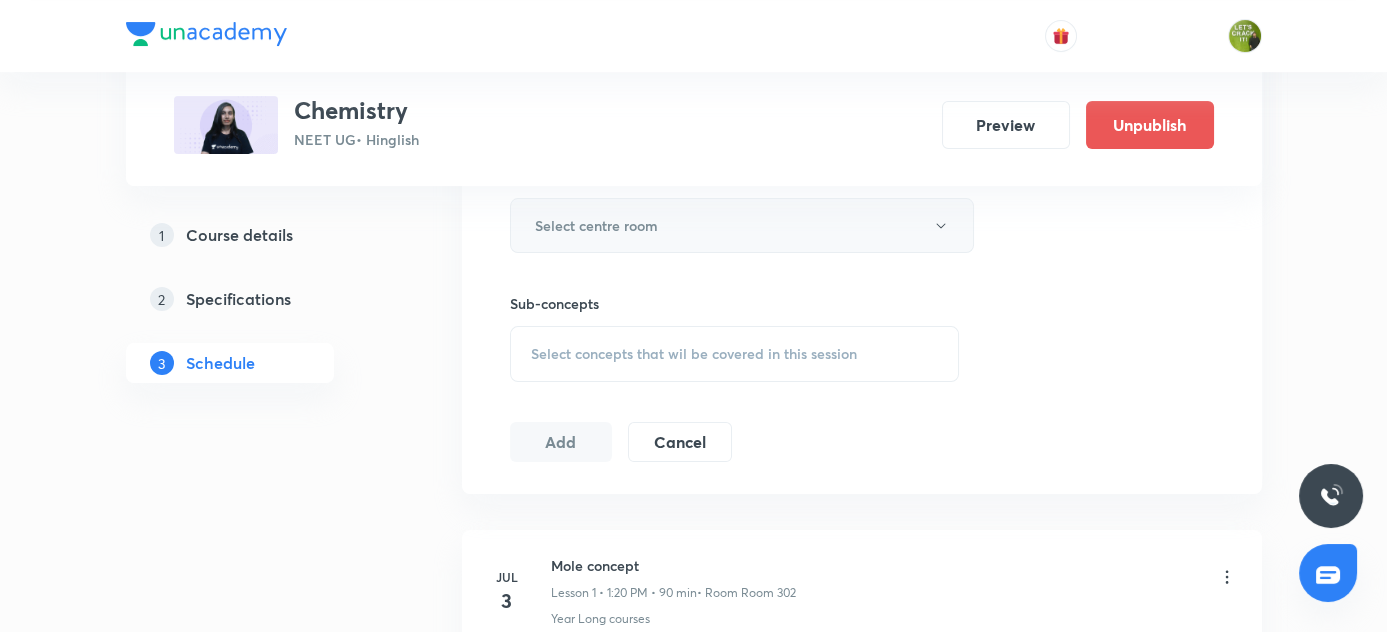 type on "90" 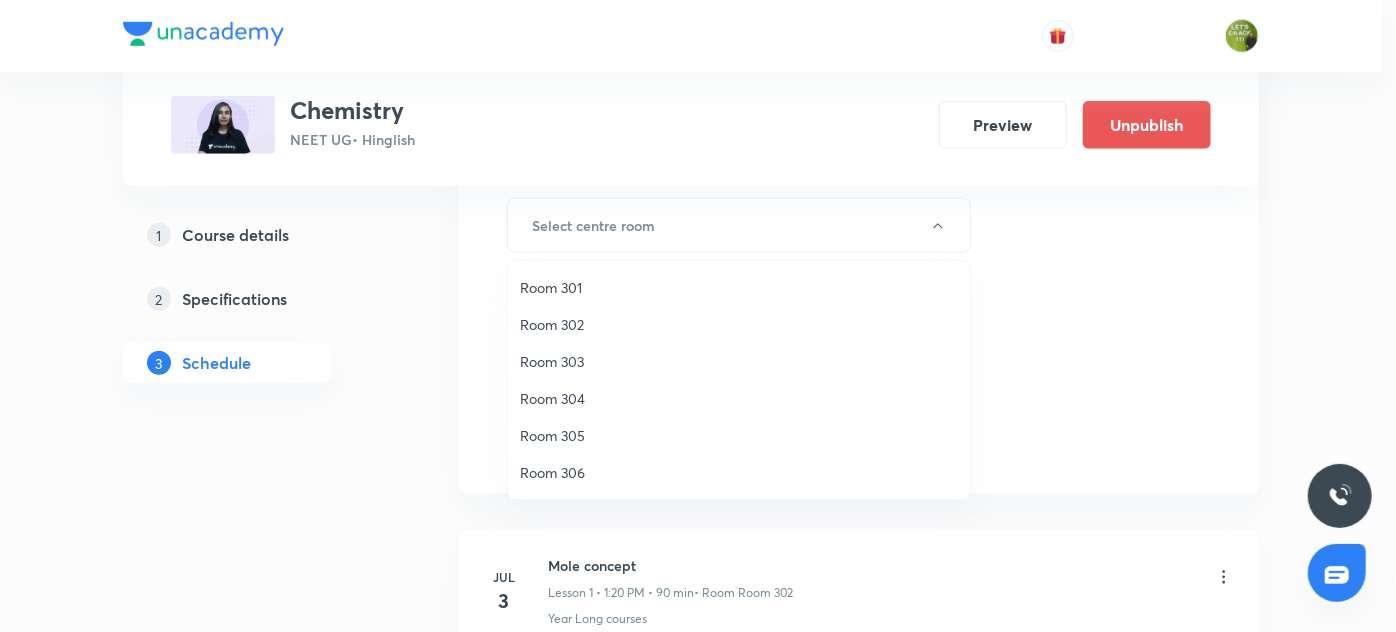 click on "Room 306" at bounding box center [739, 472] 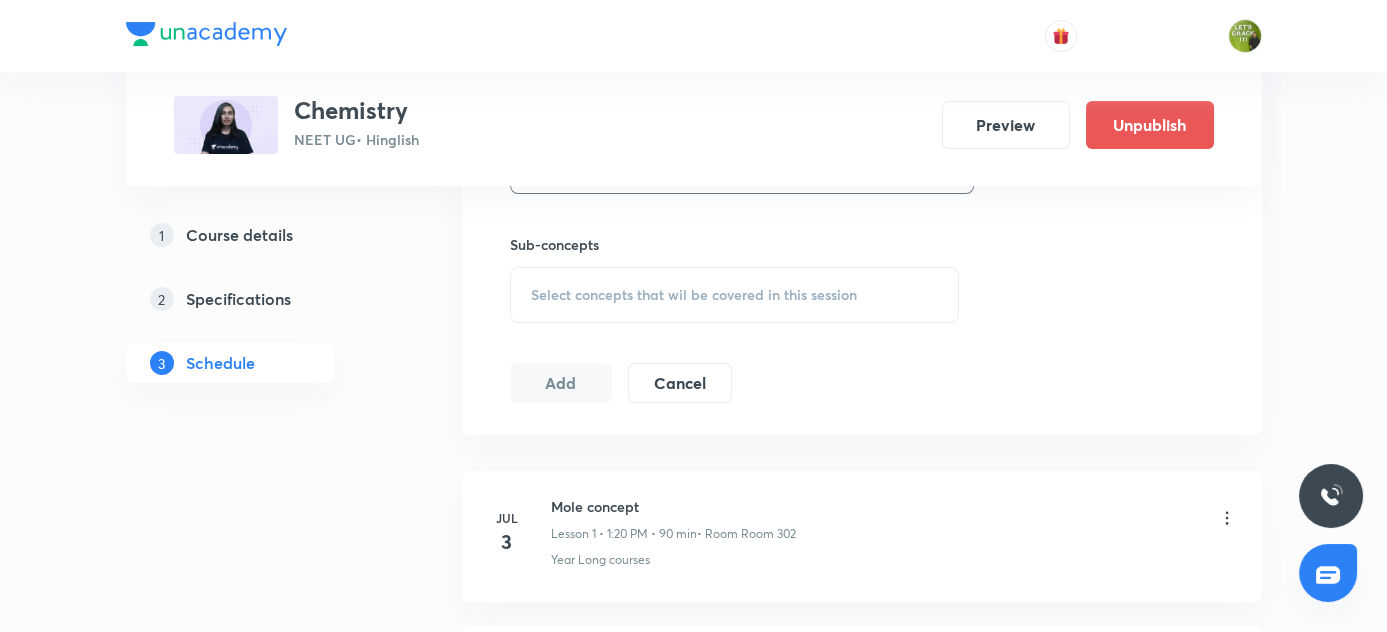 scroll, scrollTop: 1000, scrollLeft: 0, axis: vertical 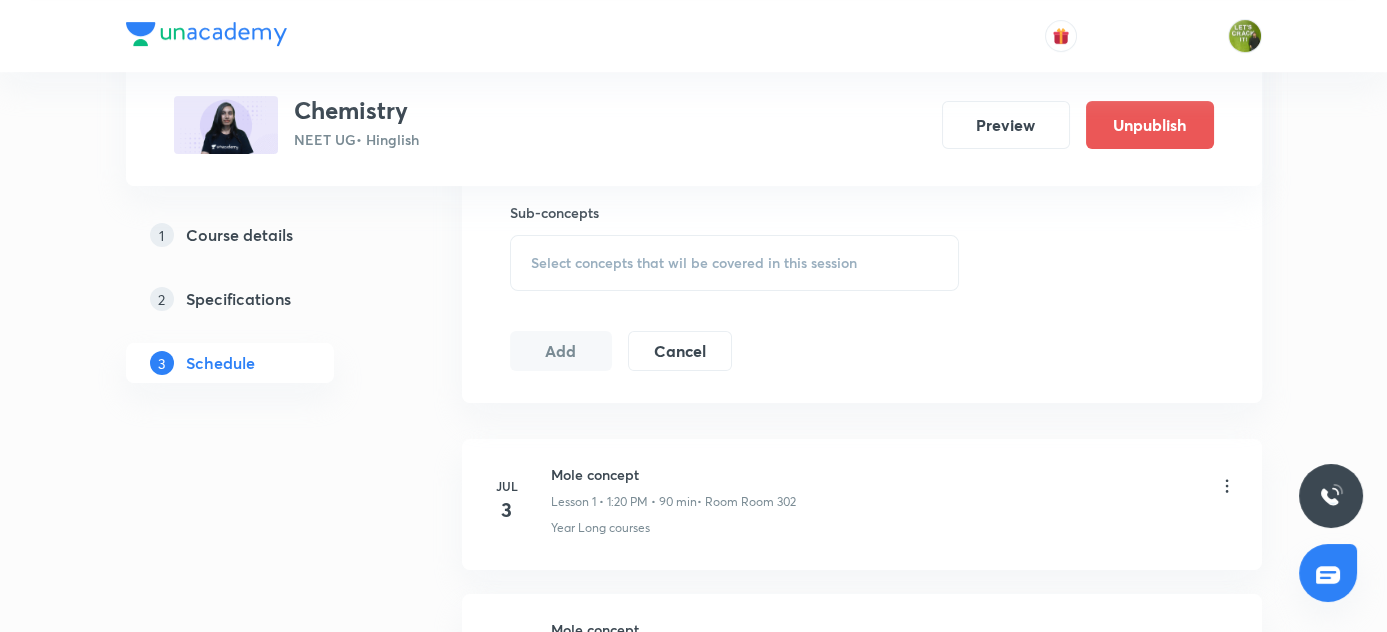 click on "Select concepts that wil be covered in this session" at bounding box center [735, 263] 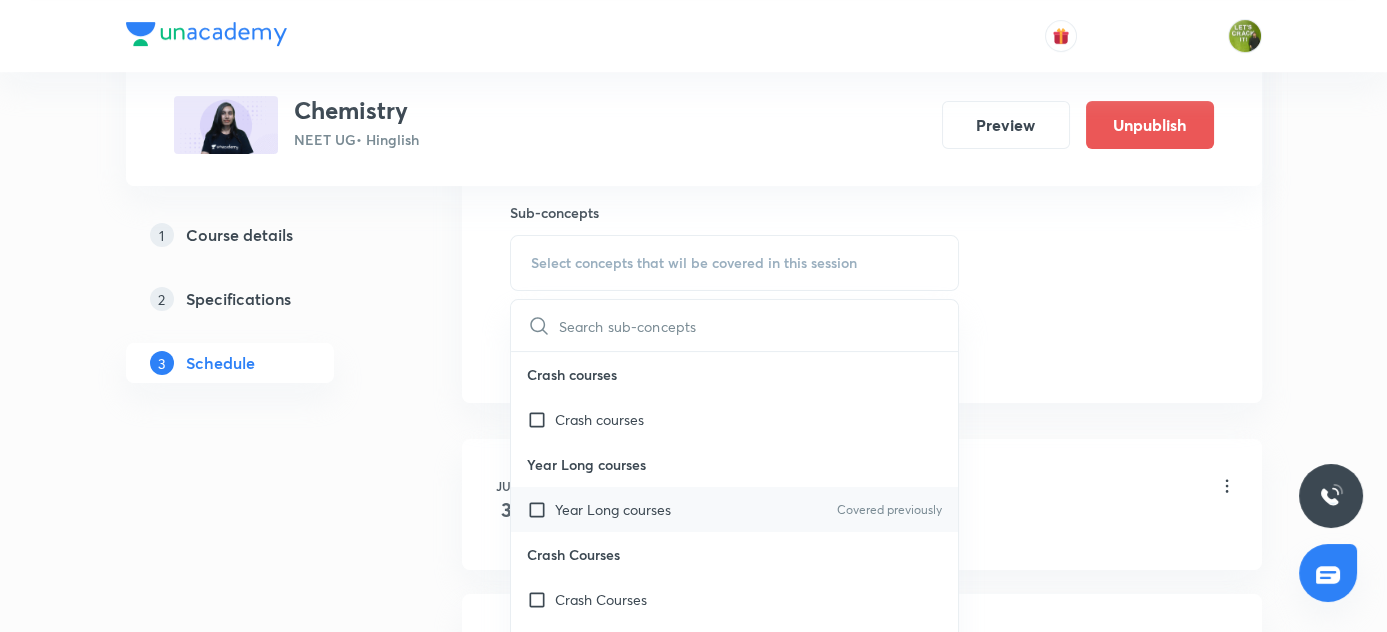 click at bounding box center [541, 509] 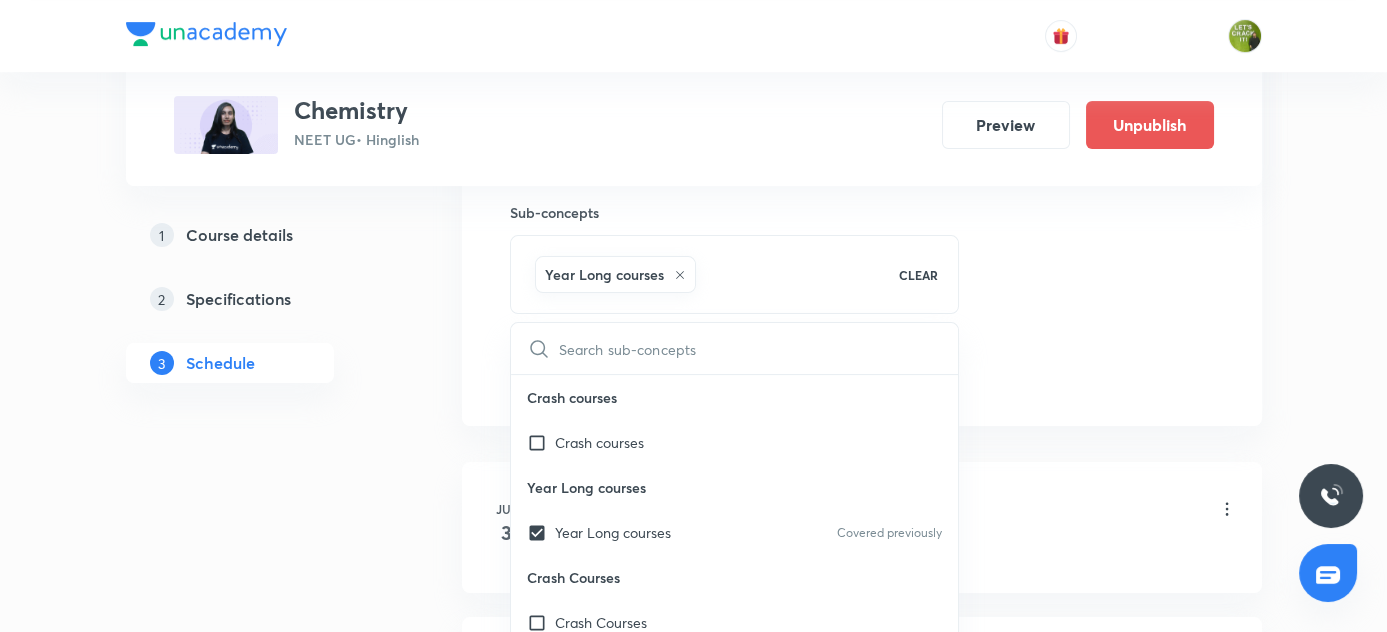 drag, startPoint x: 433, startPoint y: 490, endPoint x: 464, endPoint y: 442, distance: 57.14018 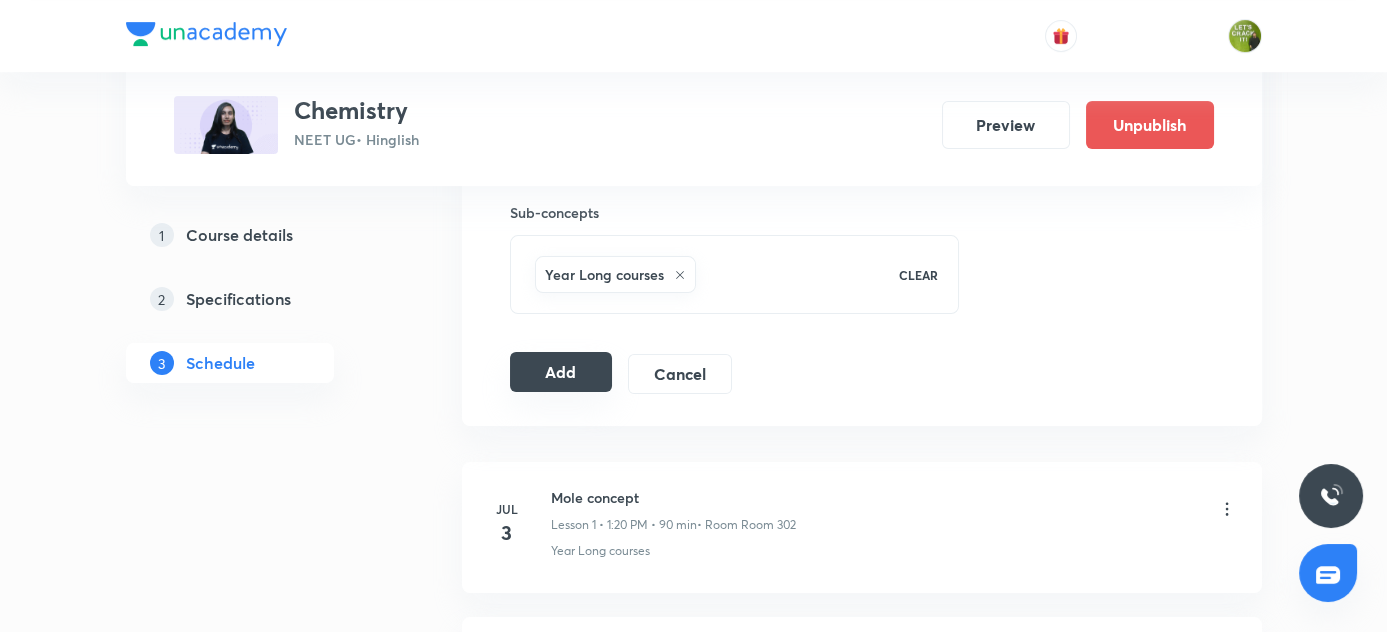 click on "Add" at bounding box center [561, 372] 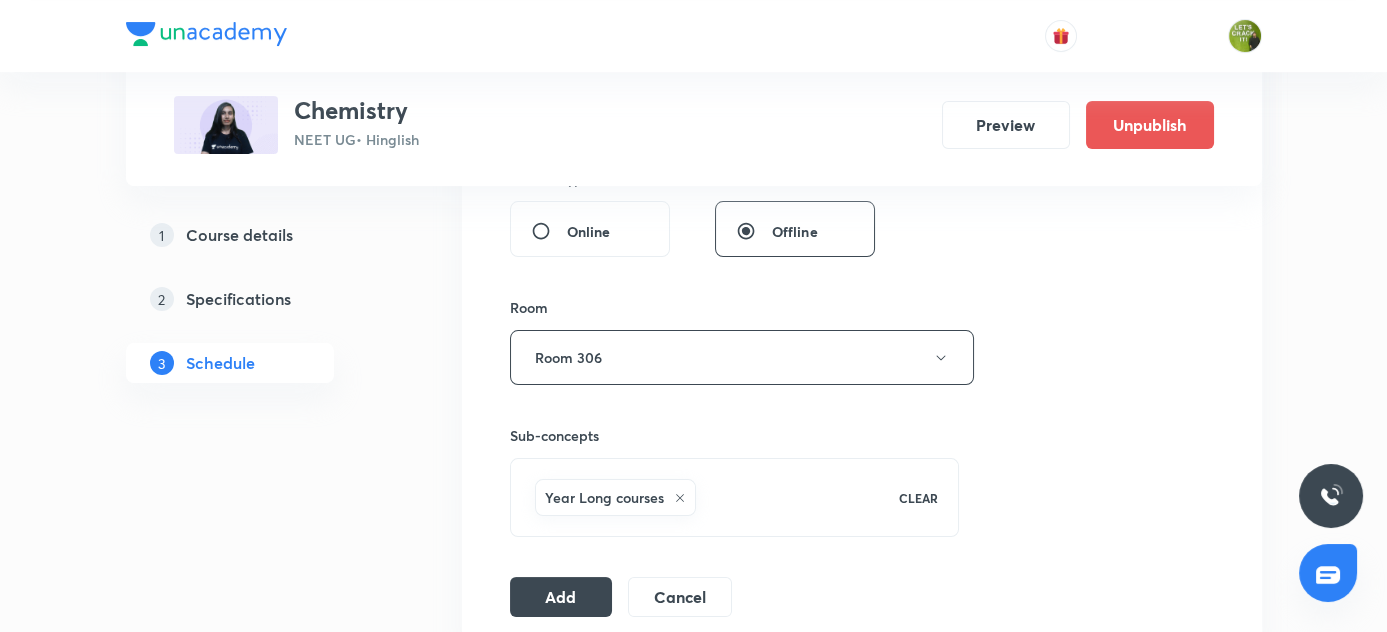 scroll, scrollTop: 818, scrollLeft: 0, axis: vertical 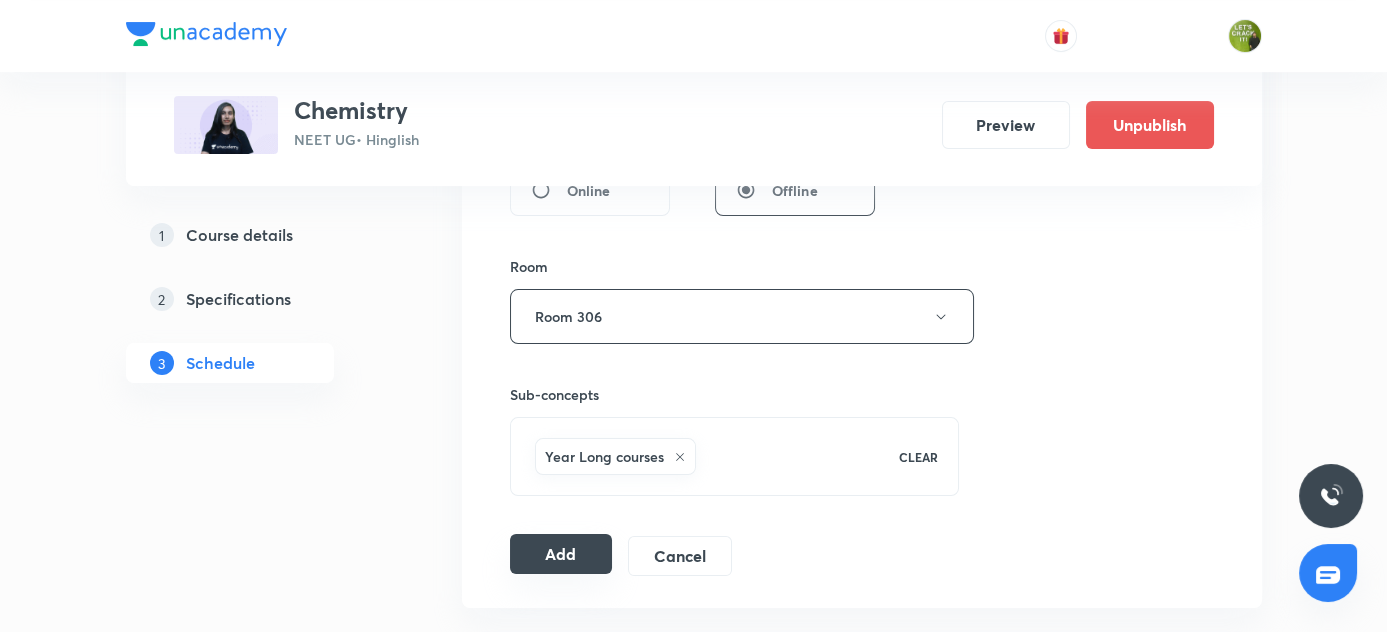 click on "Add" at bounding box center [561, 554] 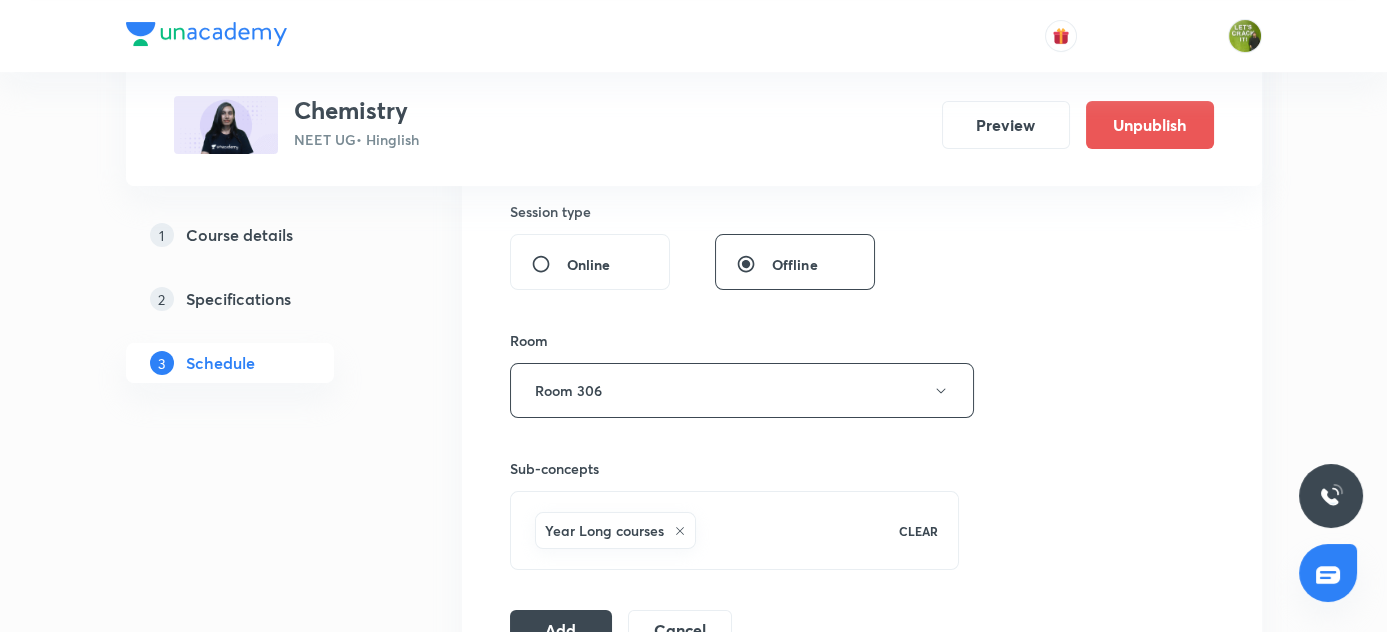scroll, scrollTop: 818, scrollLeft: 0, axis: vertical 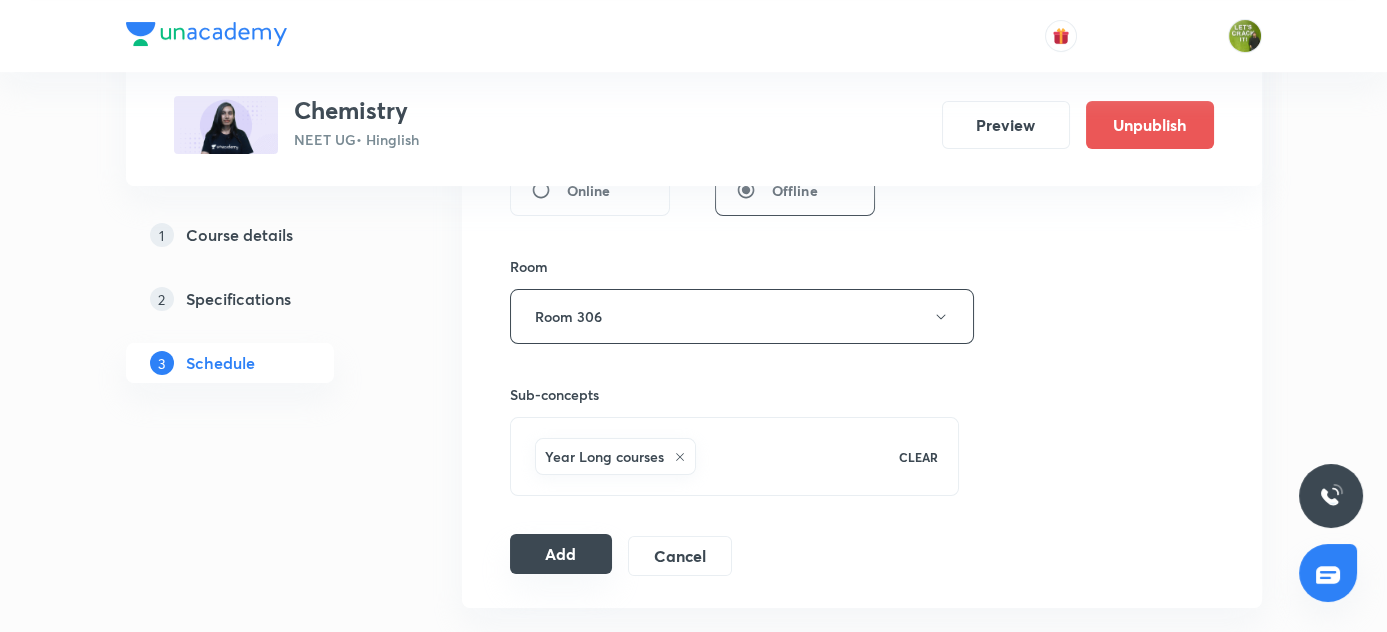 click on "Add" at bounding box center (561, 554) 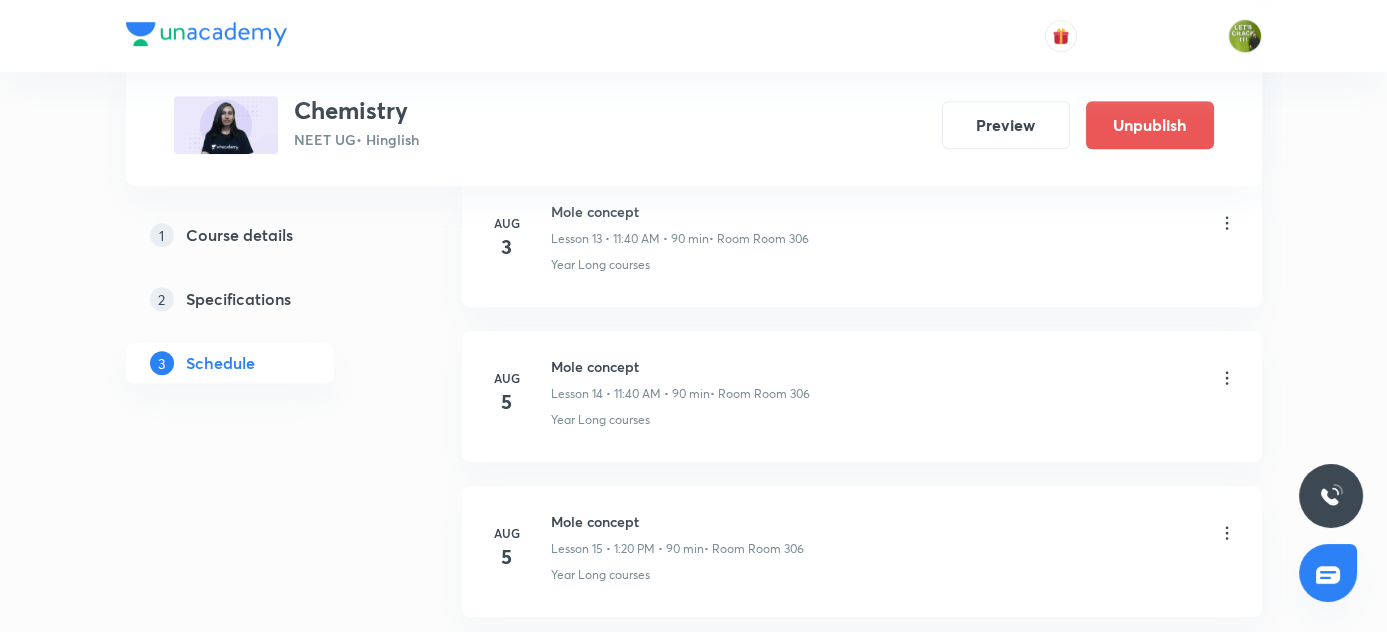 scroll, scrollTop: 2368, scrollLeft: 0, axis: vertical 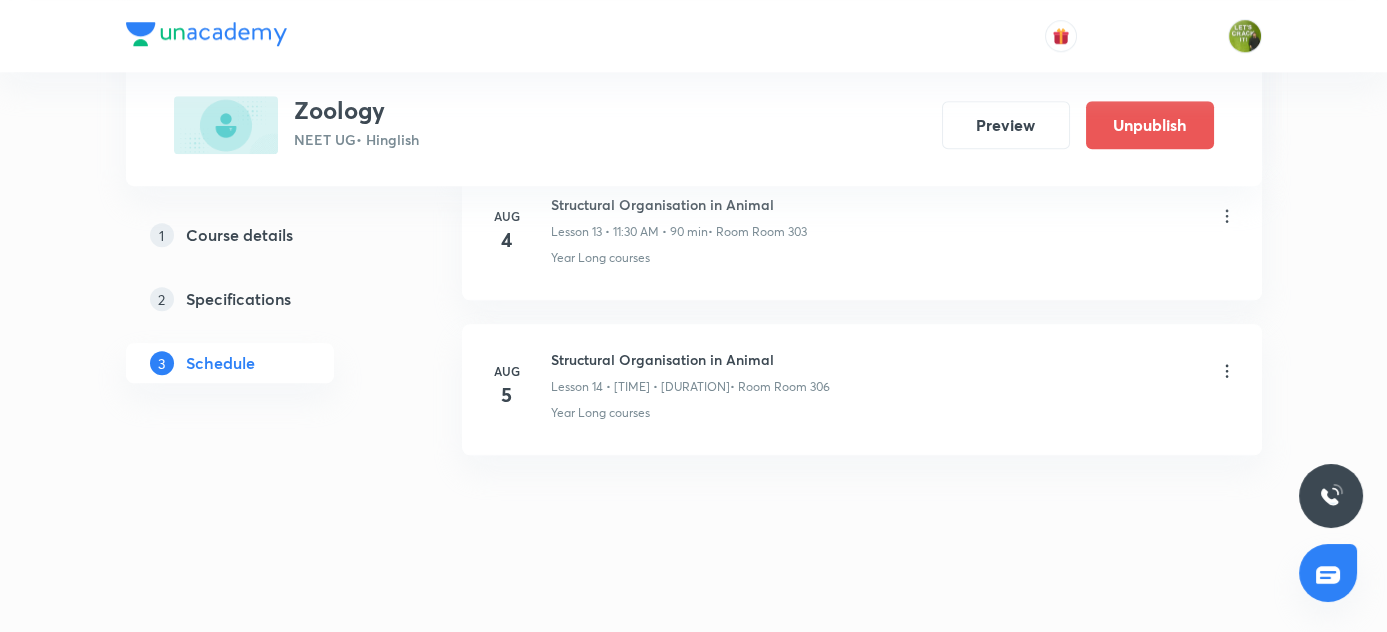 click 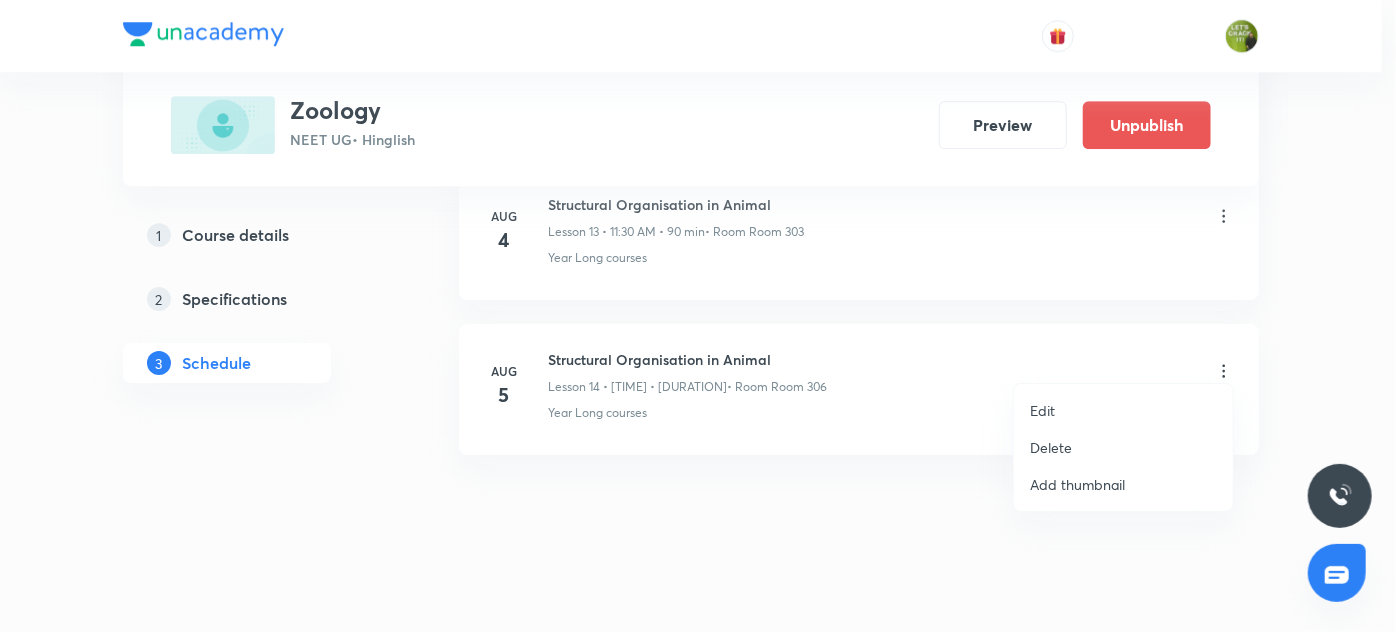 click on "Delete" at bounding box center [1051, 447] 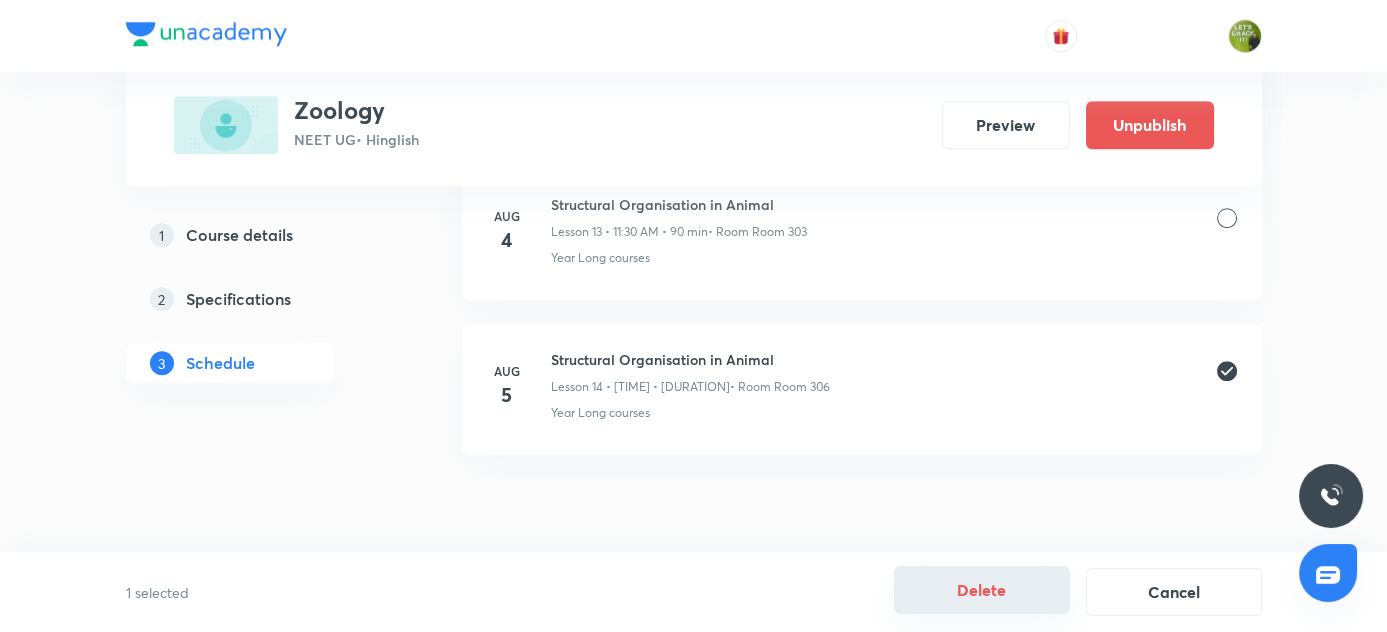 click on "Delete" at bounding box center (982, 590) 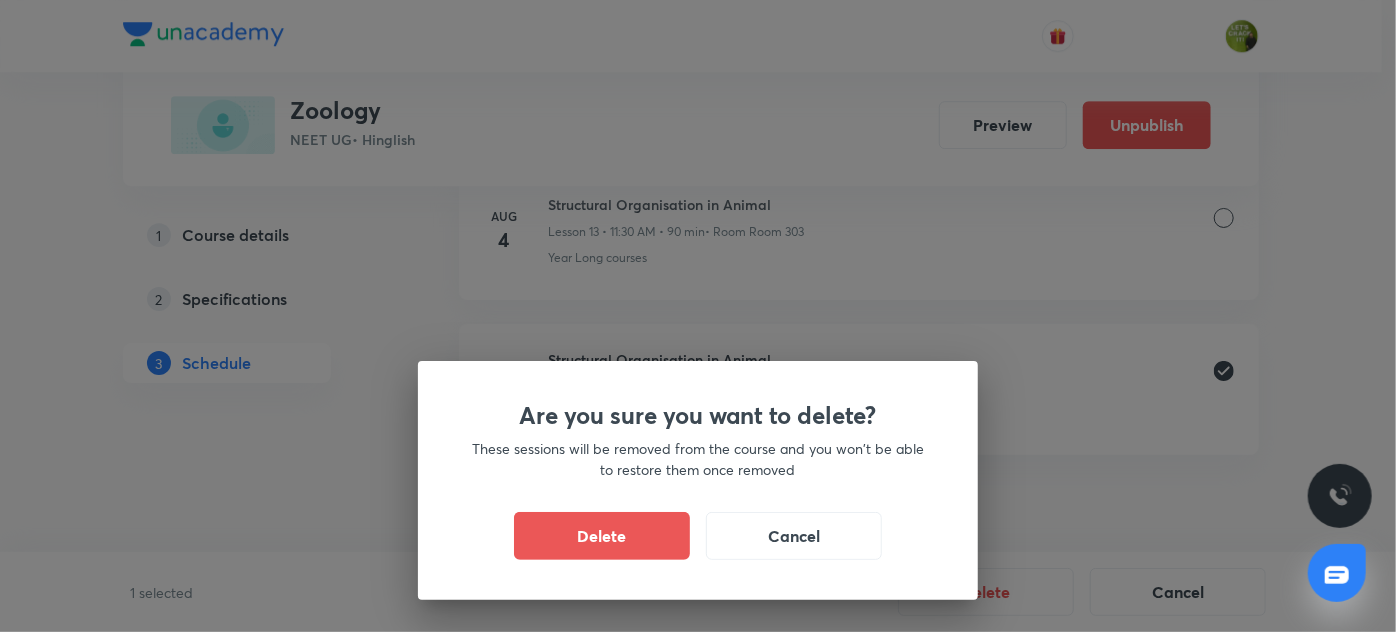 drag, startPoint x: 612, startPoint y: 536, endPoint x: 640, endPoint y: 196, distance: 341.151 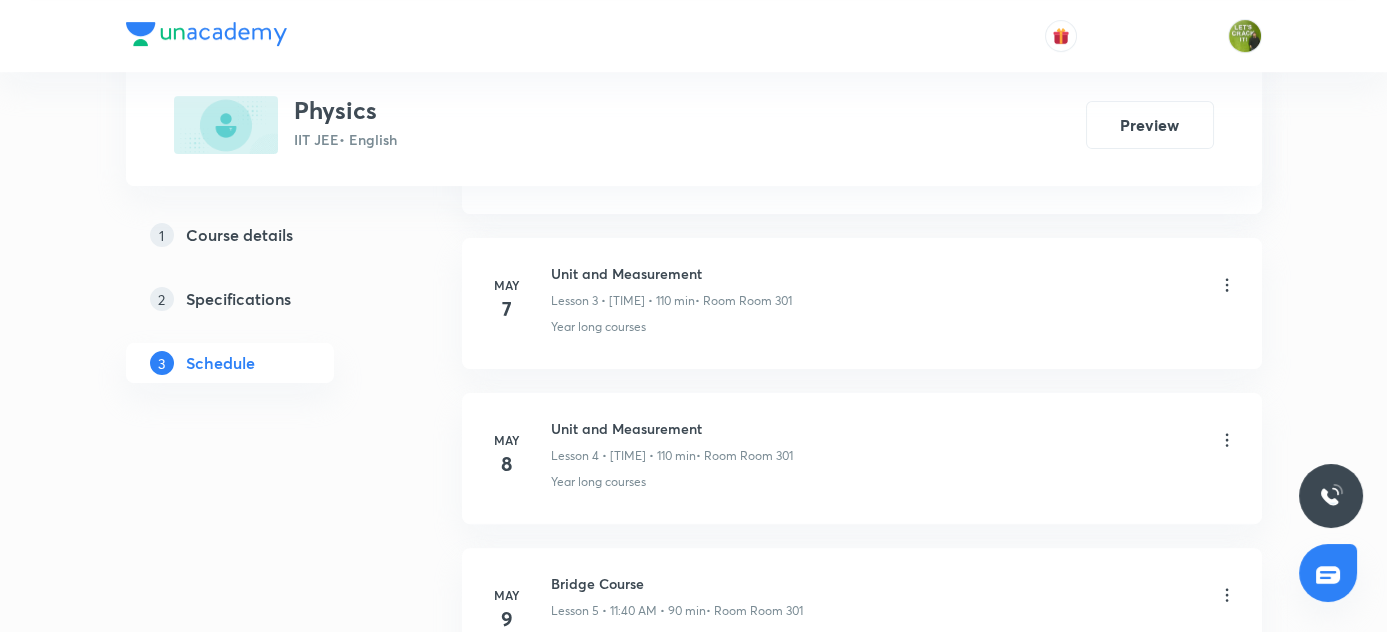 scroll, scrollTop: 0, scrollLeft: 0, axis: both 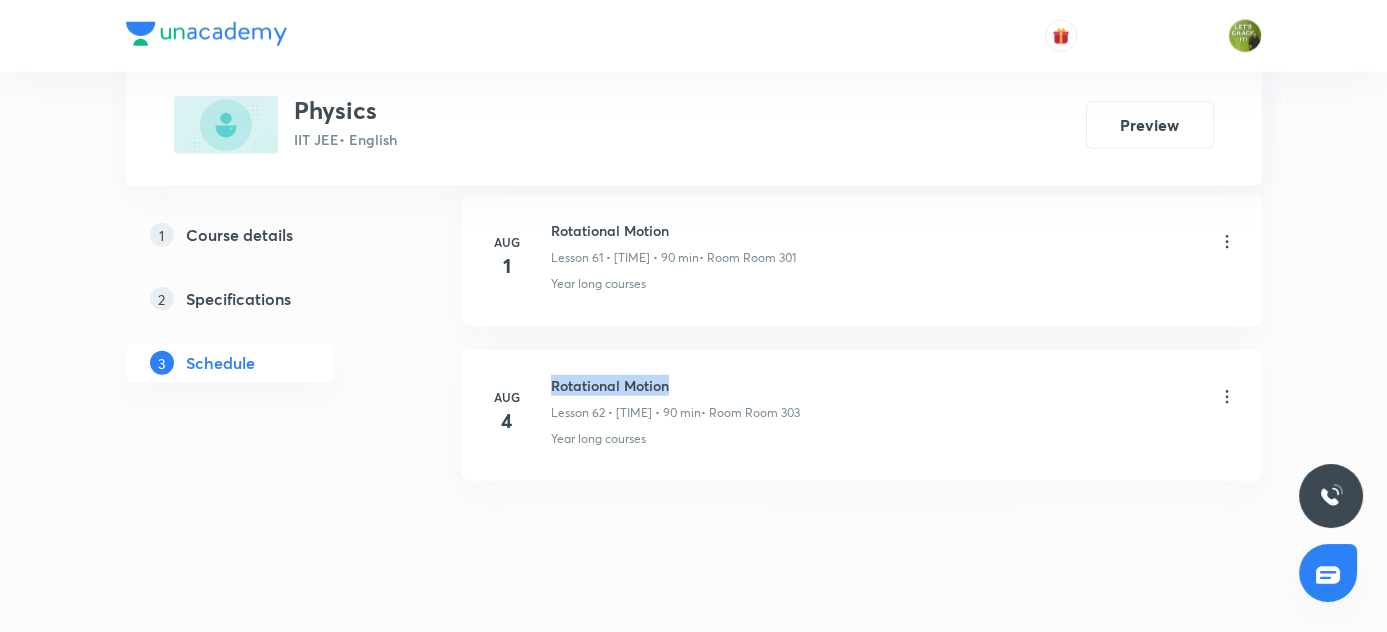 drag, startPoint x: 546, startPoint y: 345, endPoint x: 712, endPoint y: 345, distance: 166 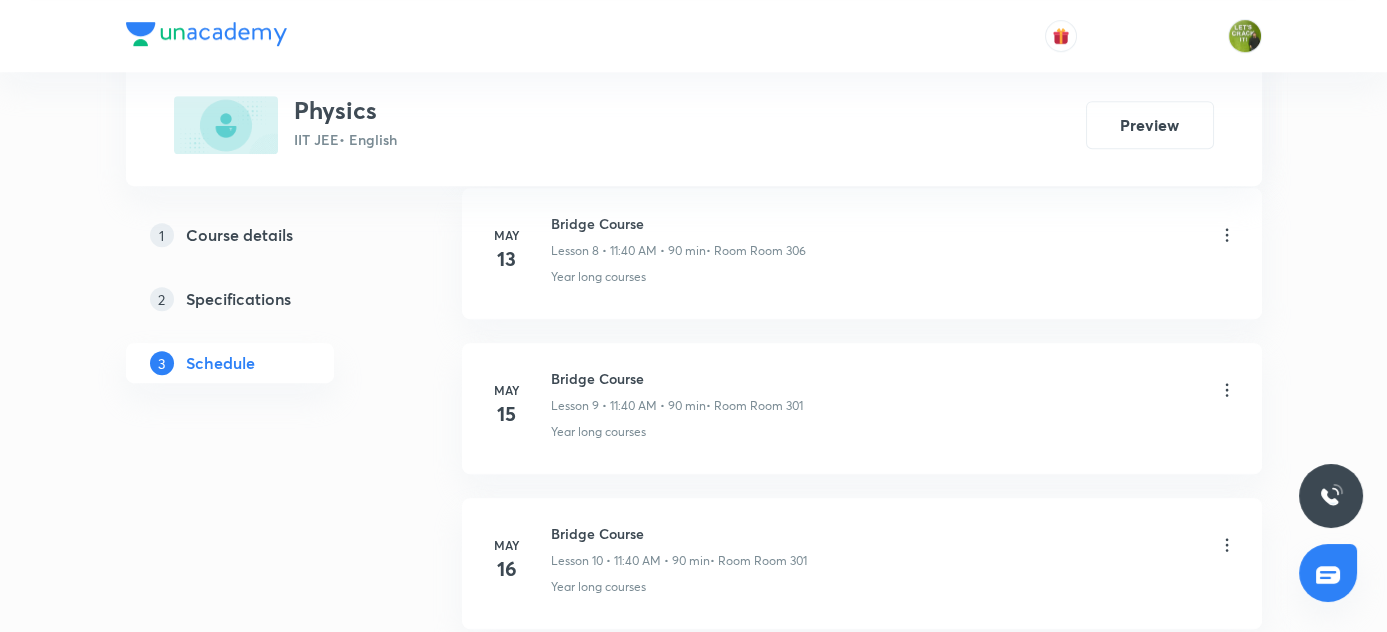 scroll, scrollTop: 1696, scrollLeft: 0, axis: vertical 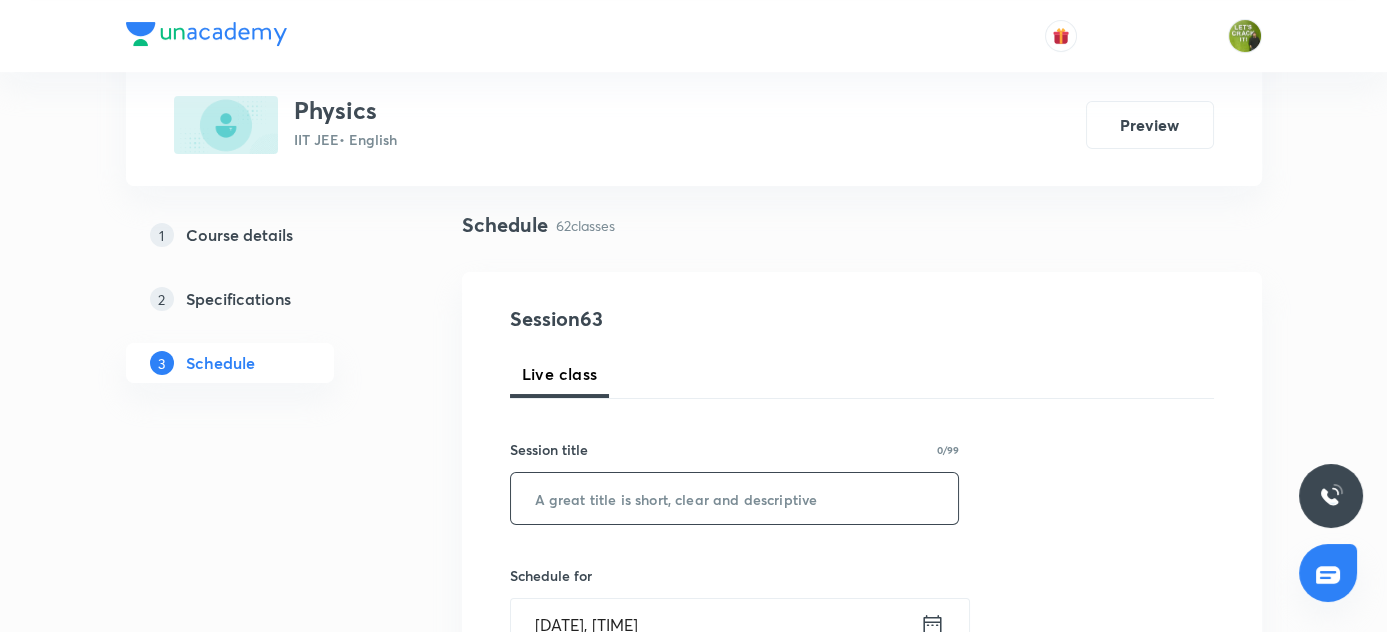 click at bounding box center (735, 498) 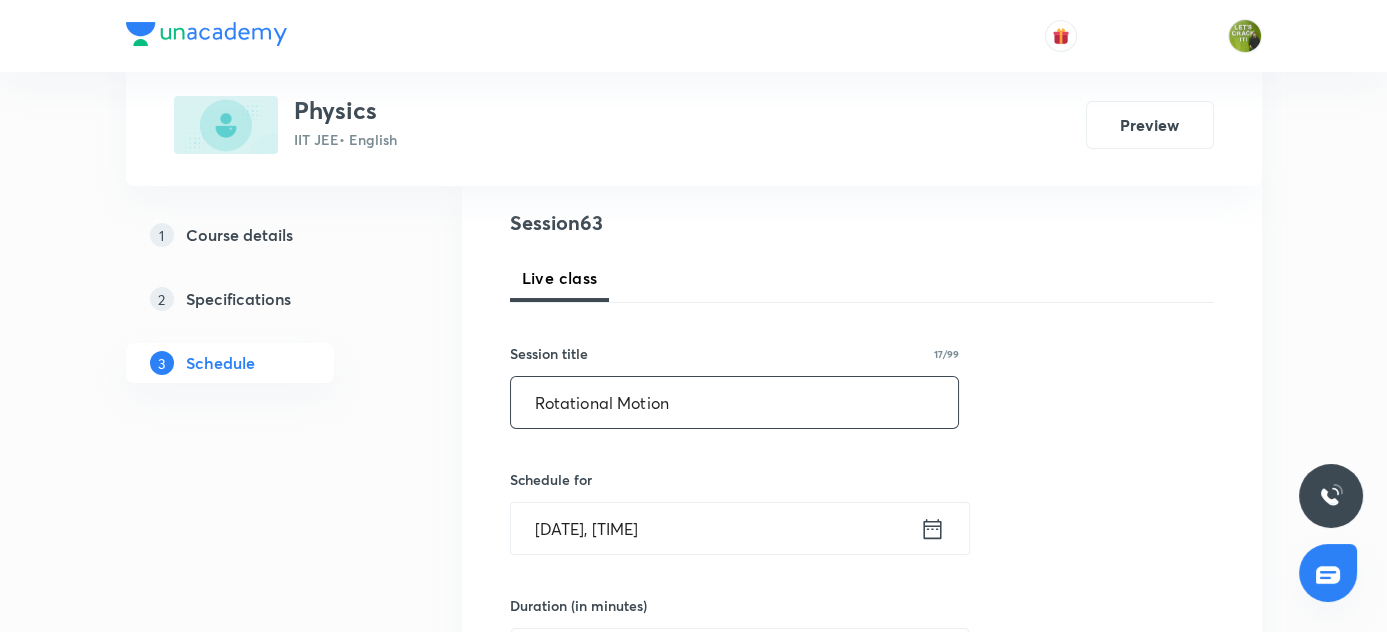 scroll, scrollTop: 492, scrollLeft: 0, axis: vertical 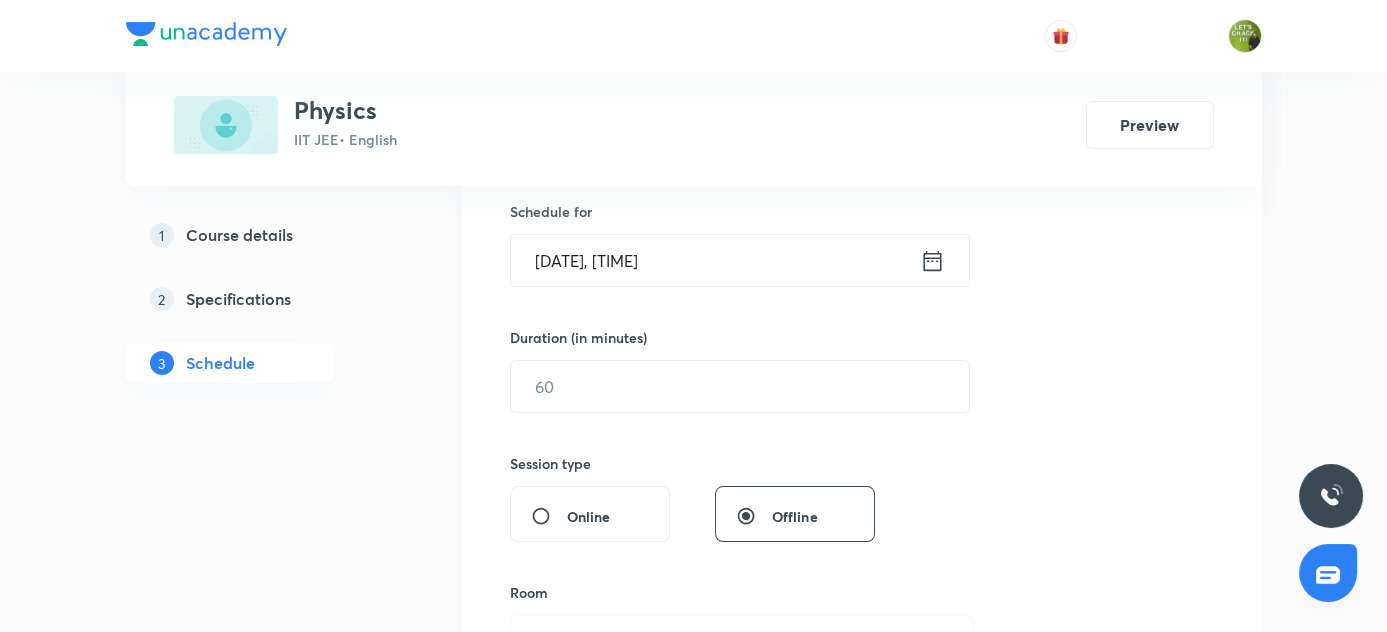 type on "Rotational Motion" 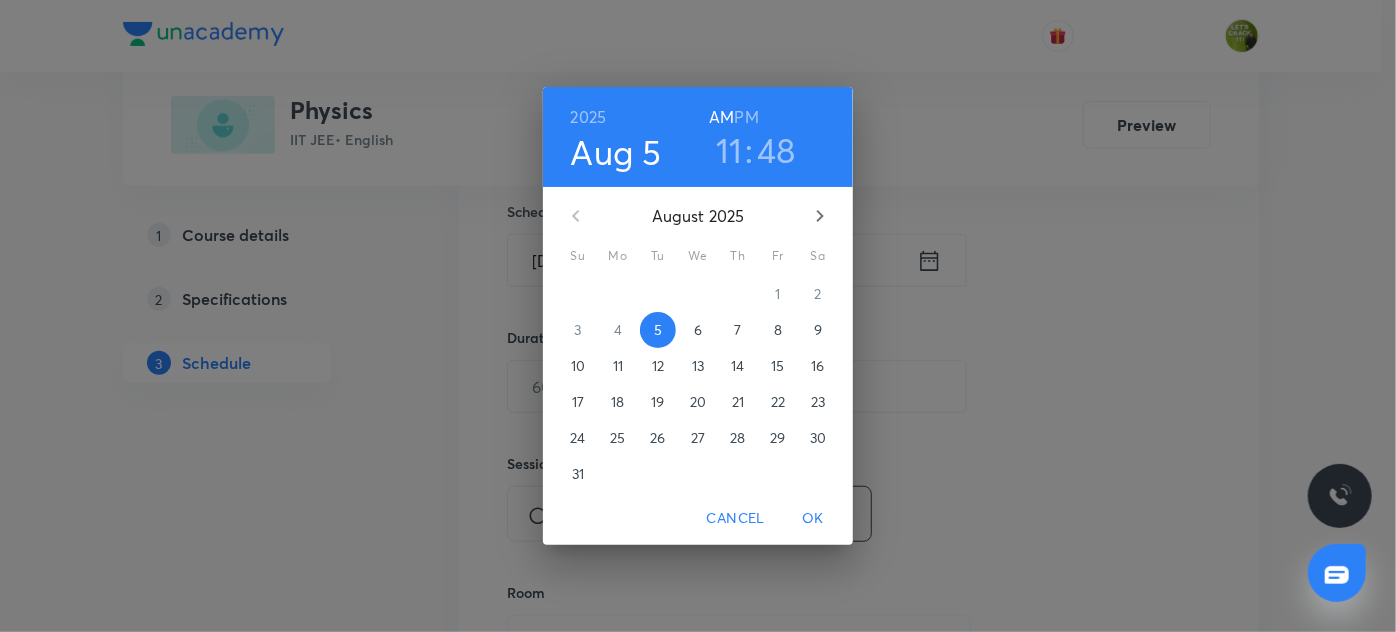 click on "48" at bounding box center (776, 150) 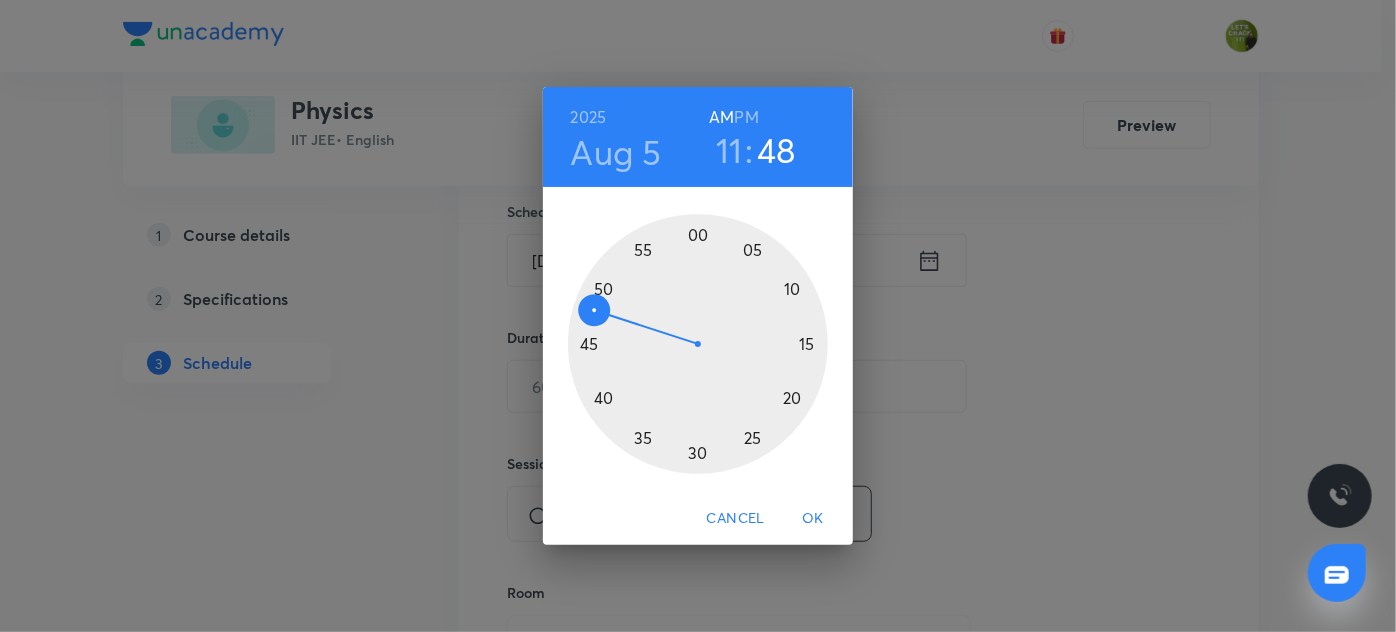 click at bounding box center (698, 344) 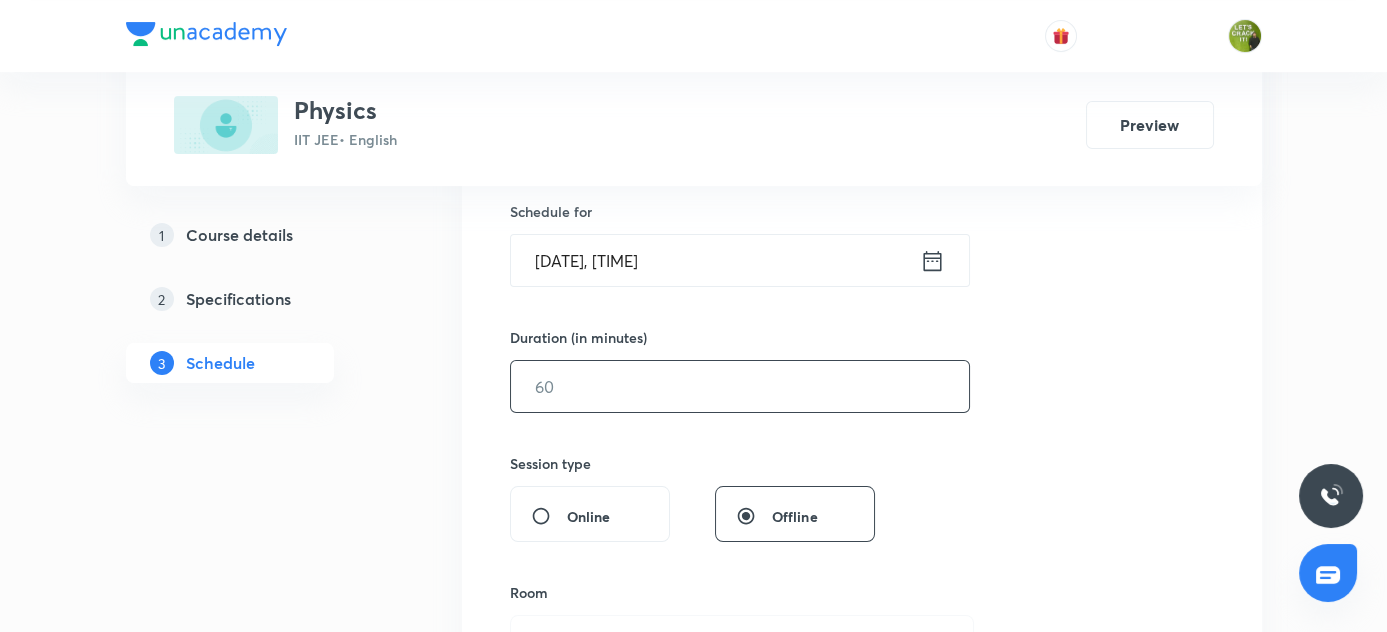 click at bounding box center (740, 386) 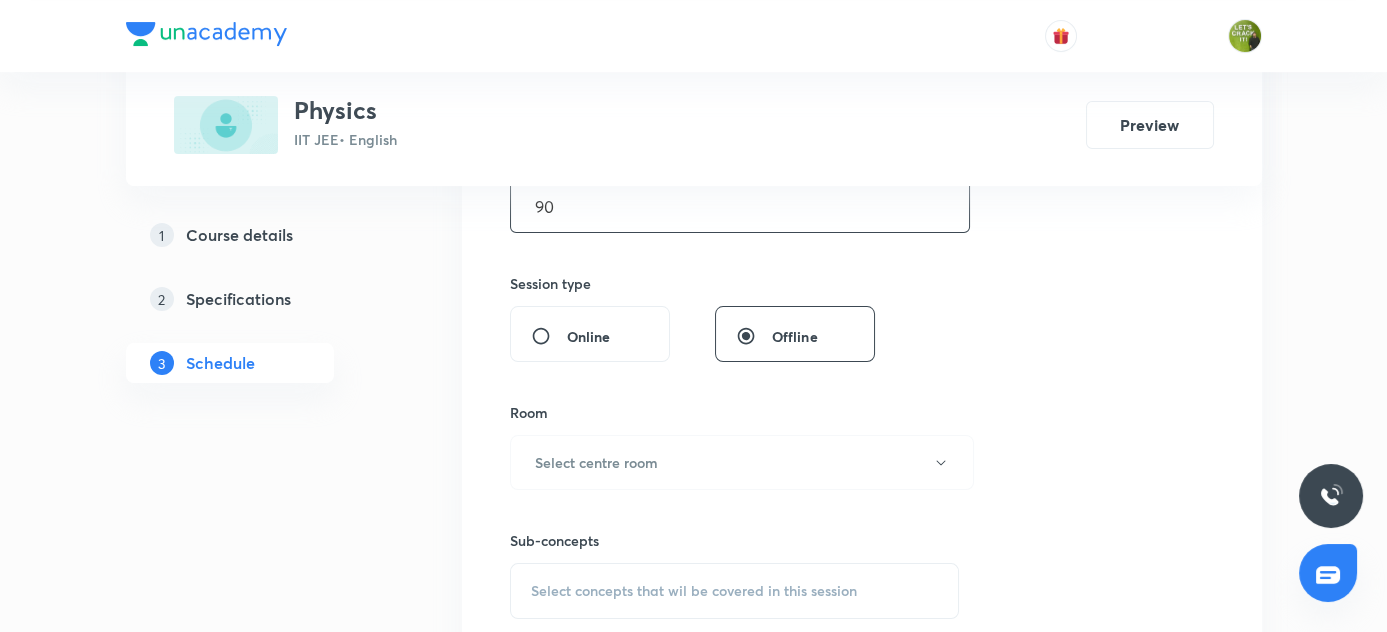 scroll, scrollTop: 583, scrollLeft: 0, axis: vertical 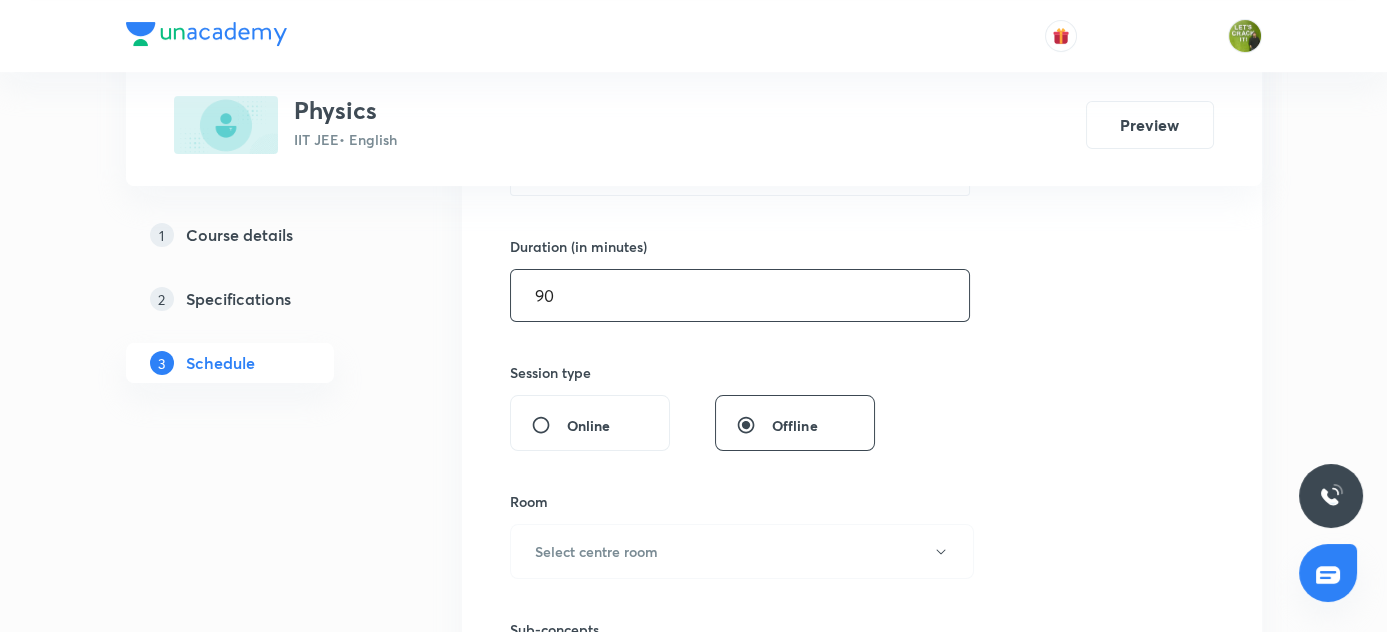 type on "9" 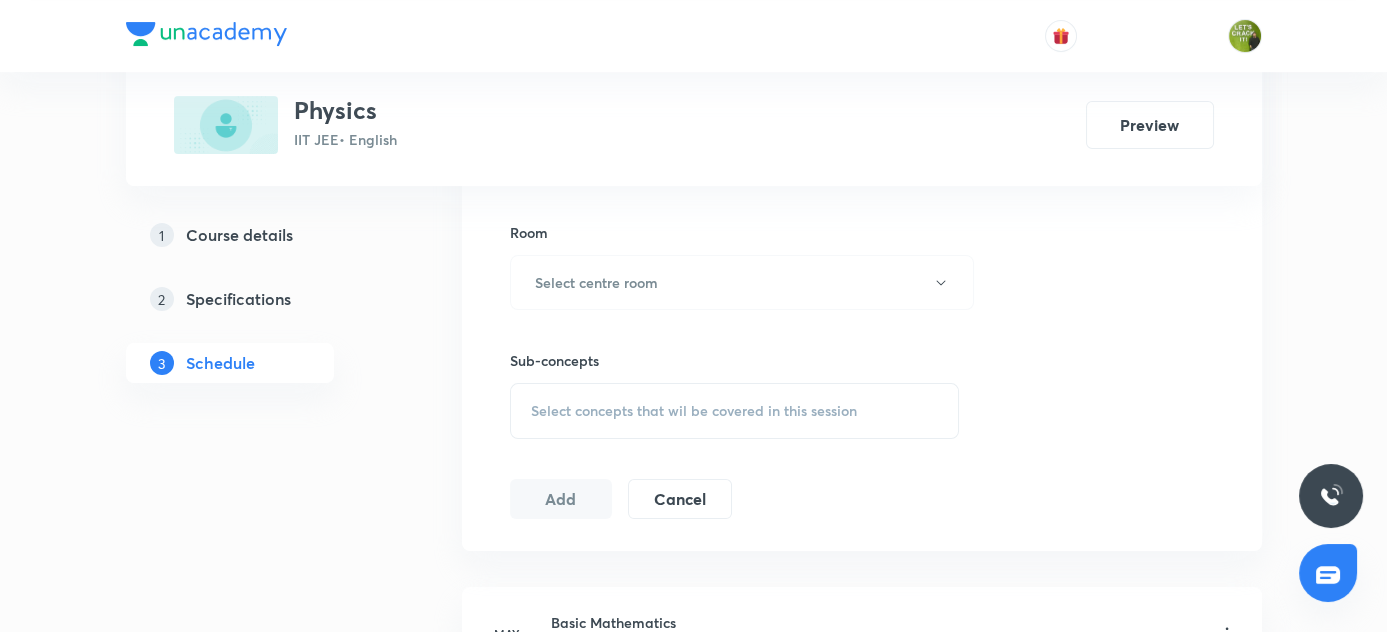 scroll, scrollTop: 856, scrollLeft: 0, axis: vertical 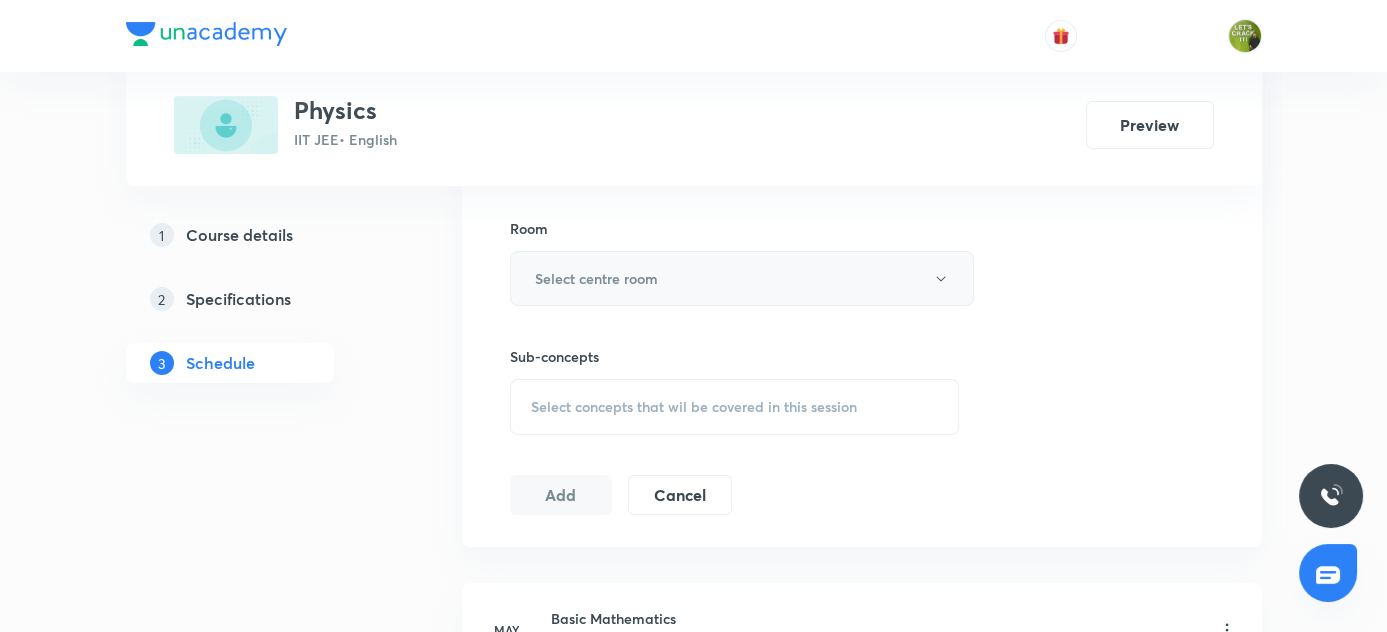 type on "80" 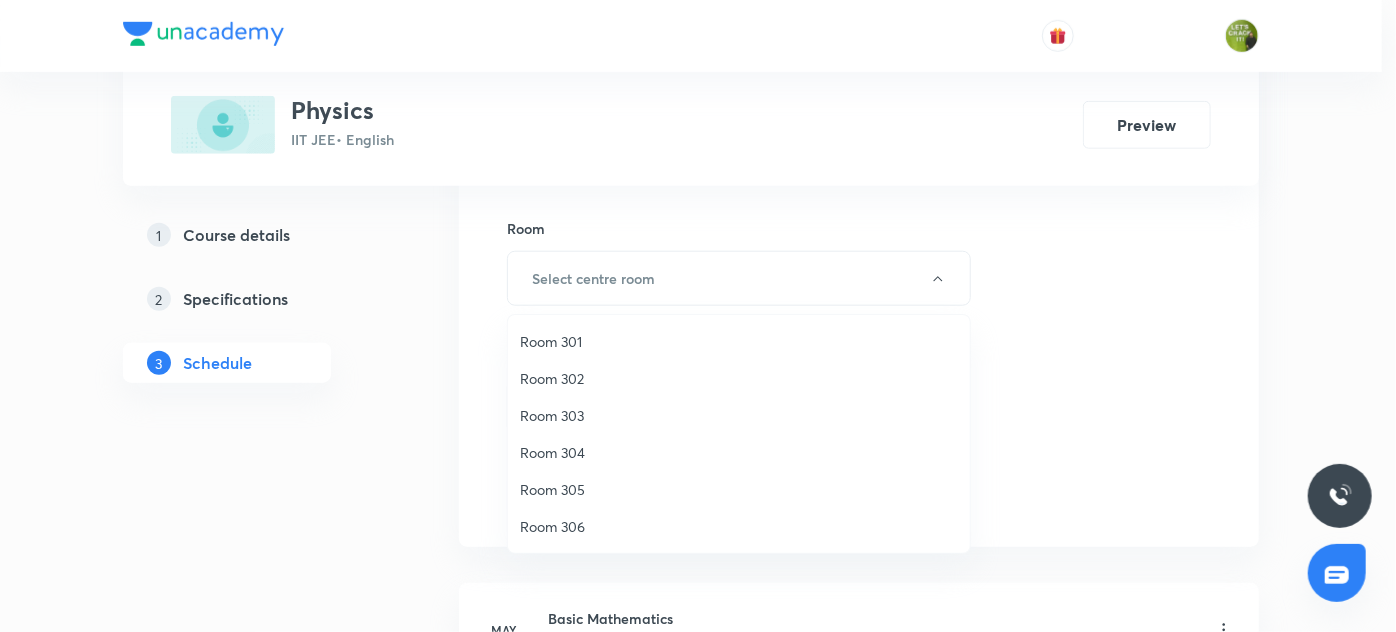 click on "Room 303" at bounding box center (739, 415) 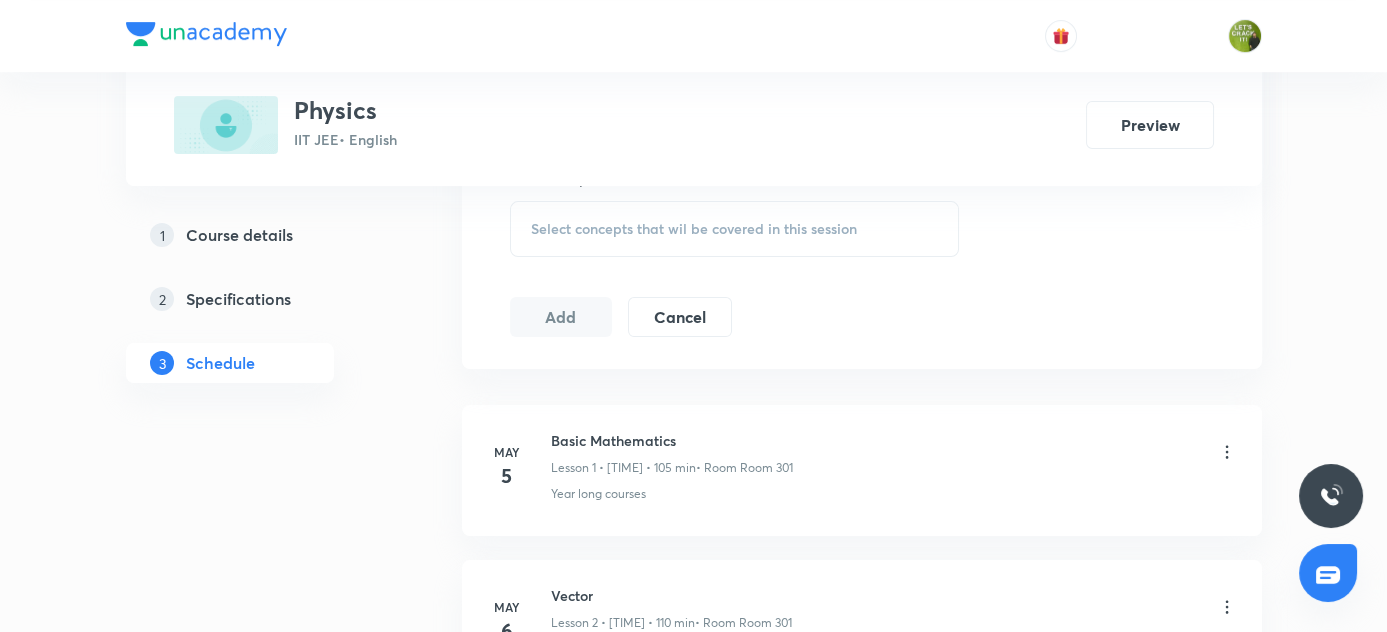 scroll, scrollTop: 1037, scrollLeft: 0, axis: vertical 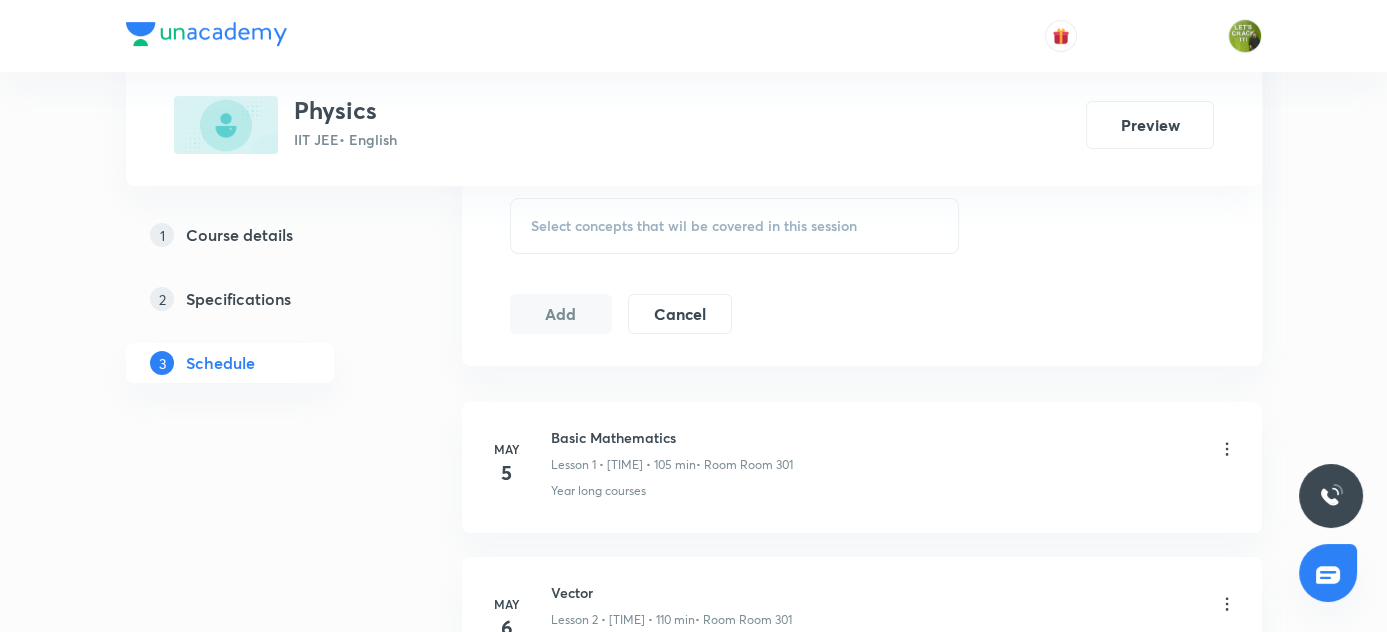 click on "Select concepts that wil be covered in this session" at bounding box center (694, 226) 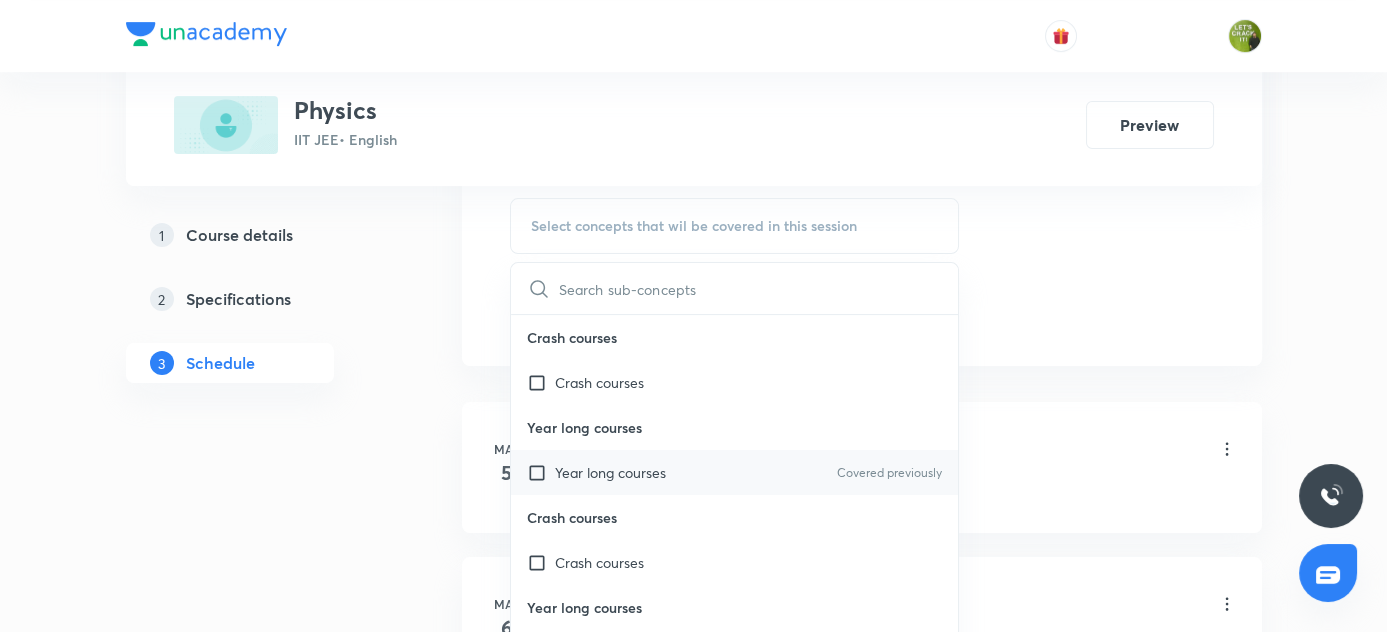click at bounding box center (541, 472) 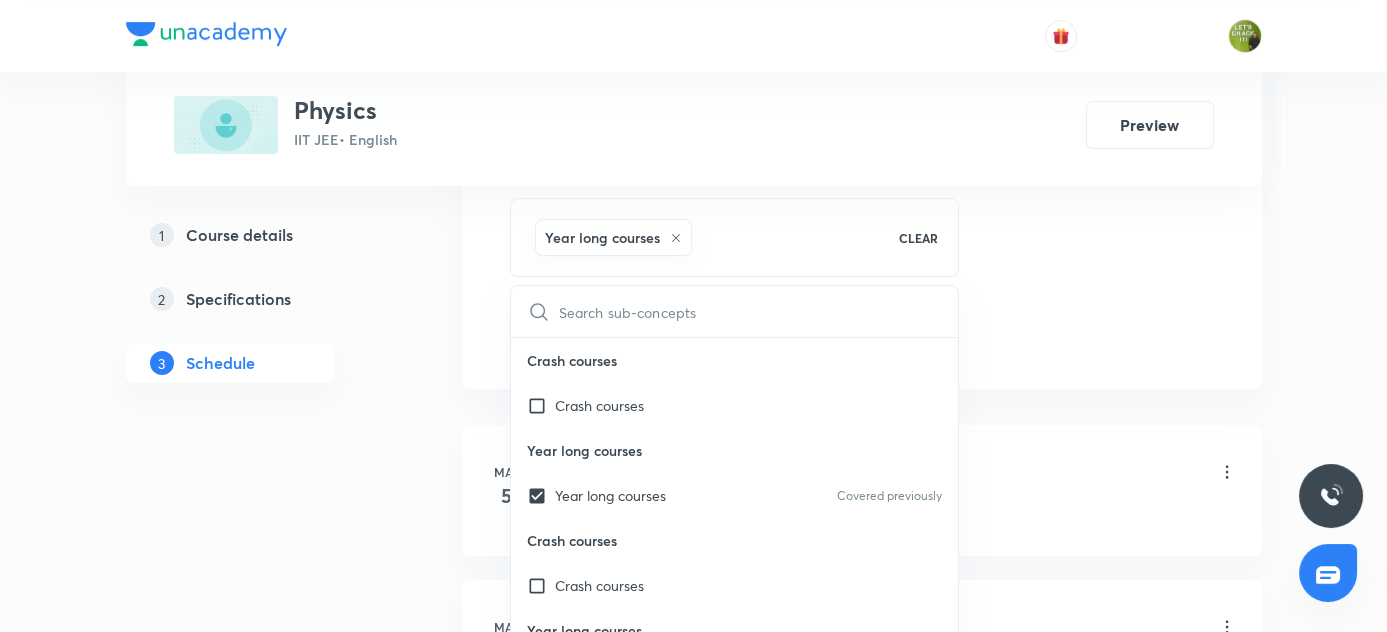 drag, startPoint x: 418, startPoint y: 460, endPoint x: 515, endPoint y: 399, distance: 114.58621 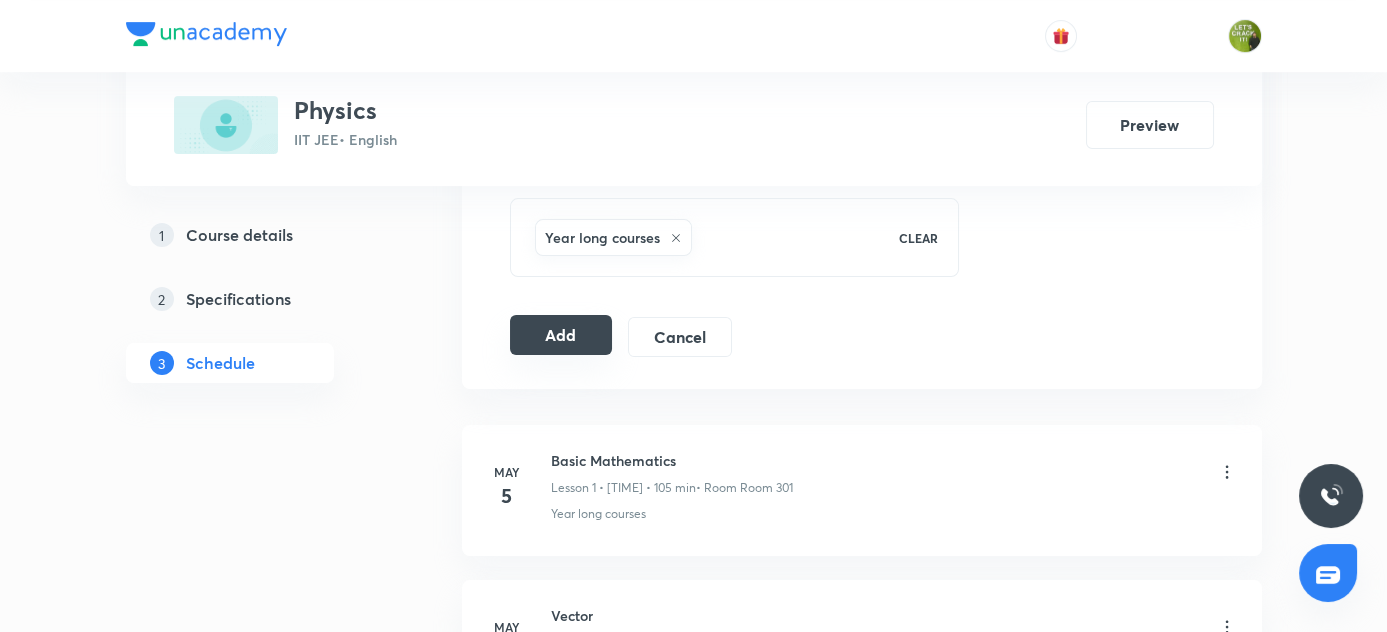 click on "Add" at bounding box center (561, 335) 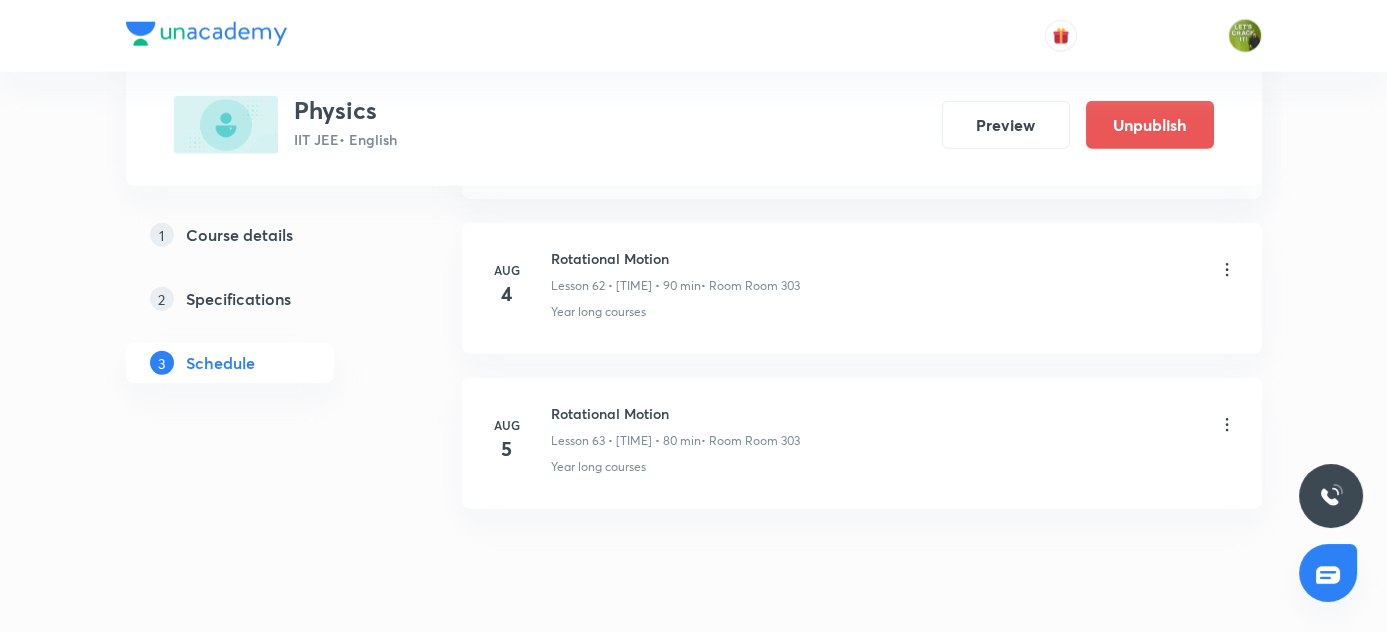scroll, scrollTop: 9782, scrollLeft: 0, axis: vertical 